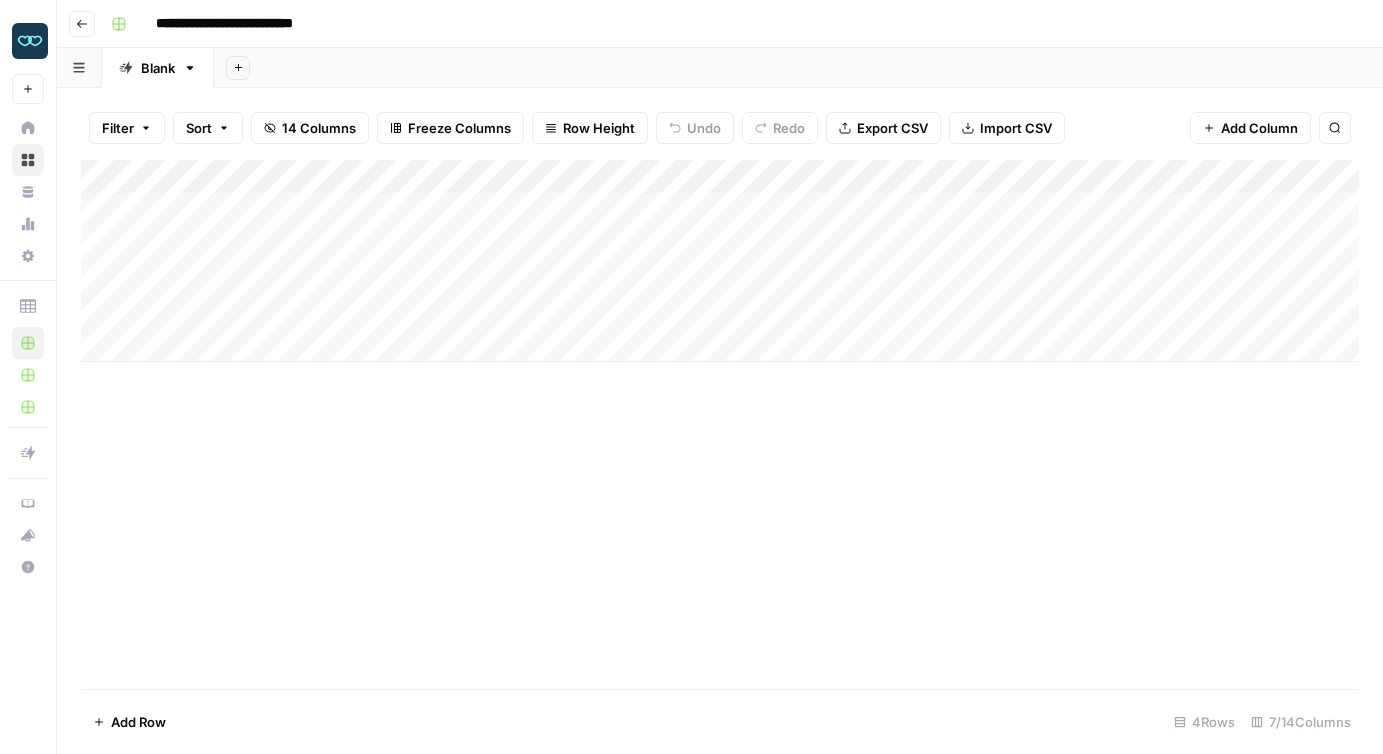 scroll, scrollTop: 0, scrollLeft: 0, axis: both 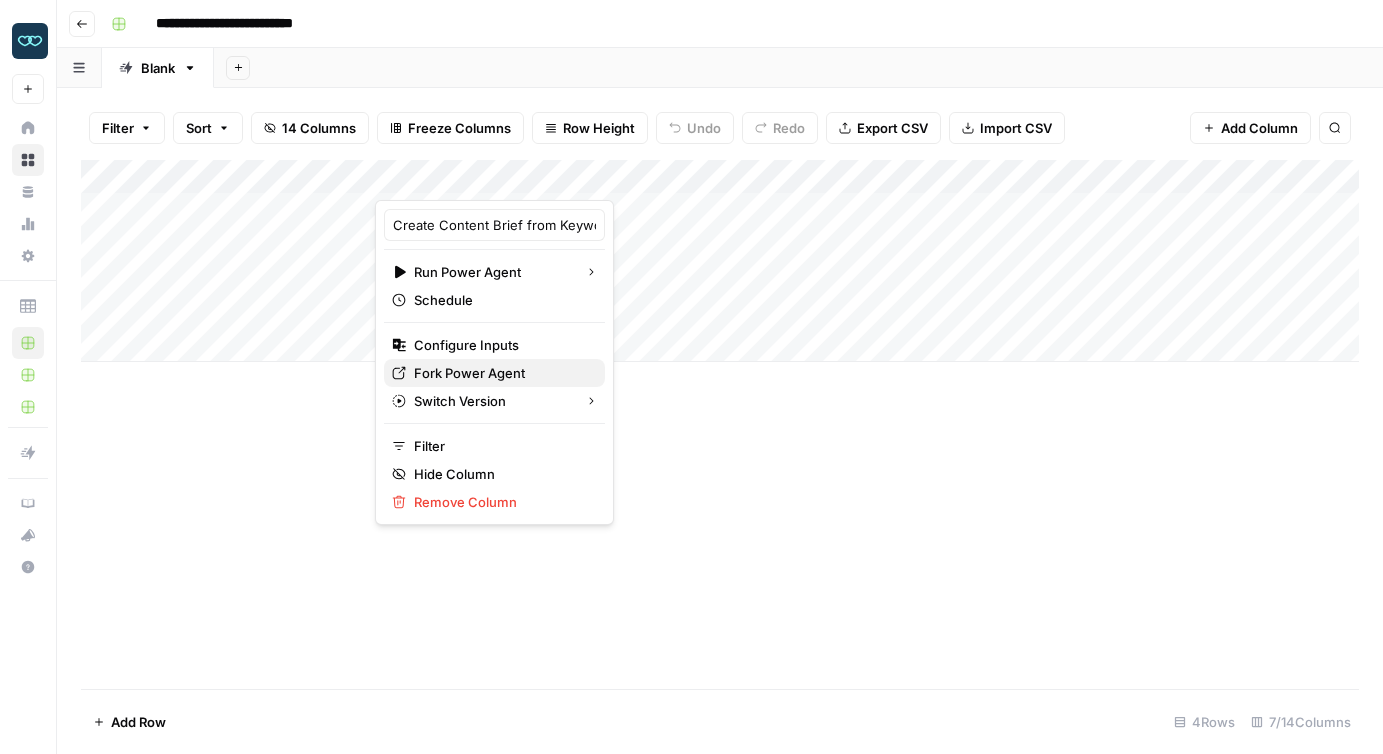 click on "Fork Power Agent" at bounding box center [501, 373] 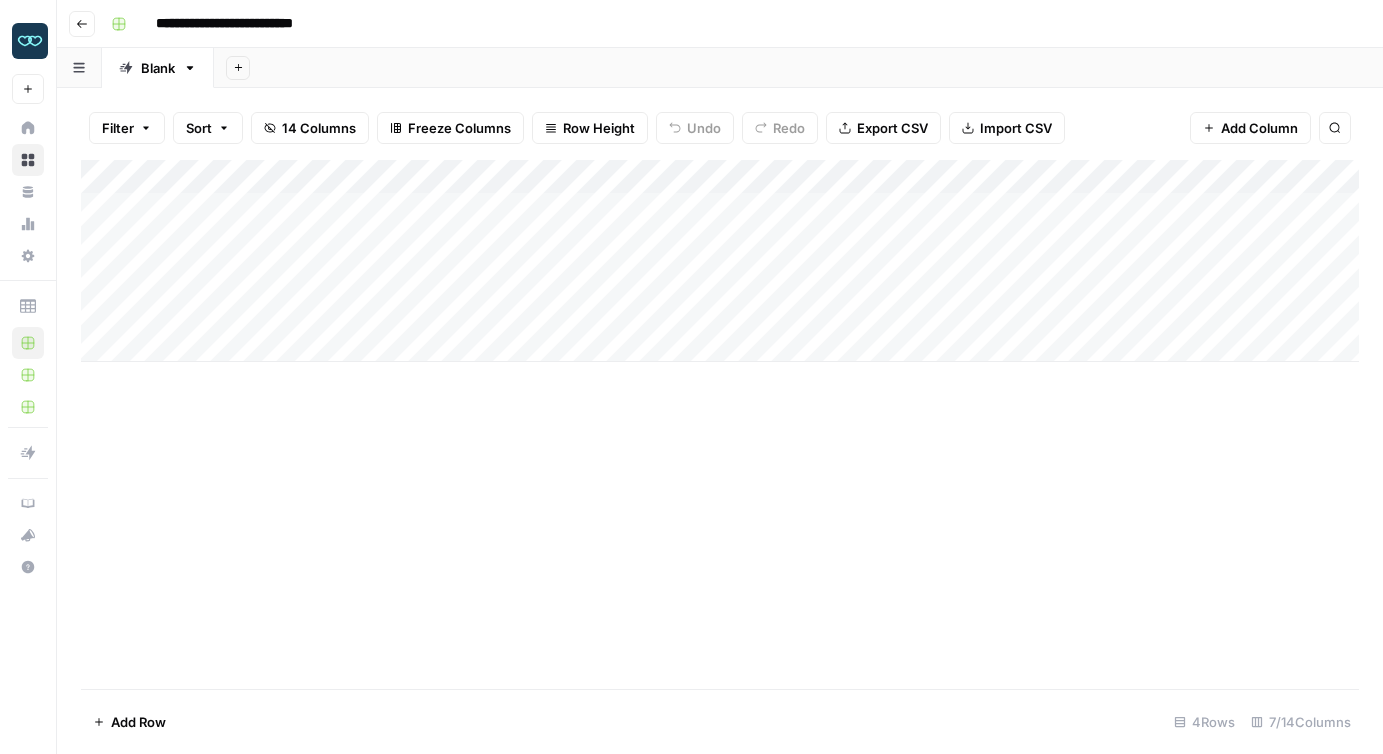 click on "Add Column" at bounding box center (720, 261) 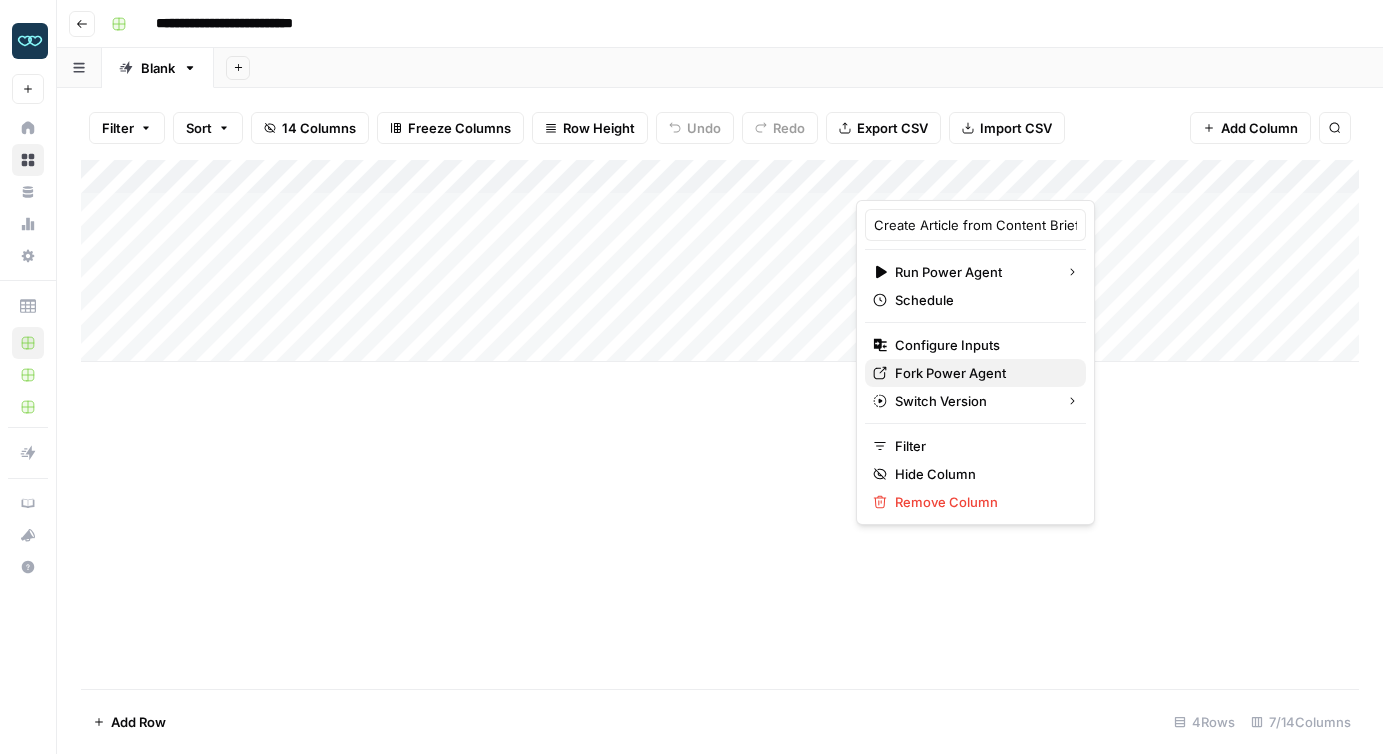 click on "Fork Power Agent" at bounding box center [982, 373] 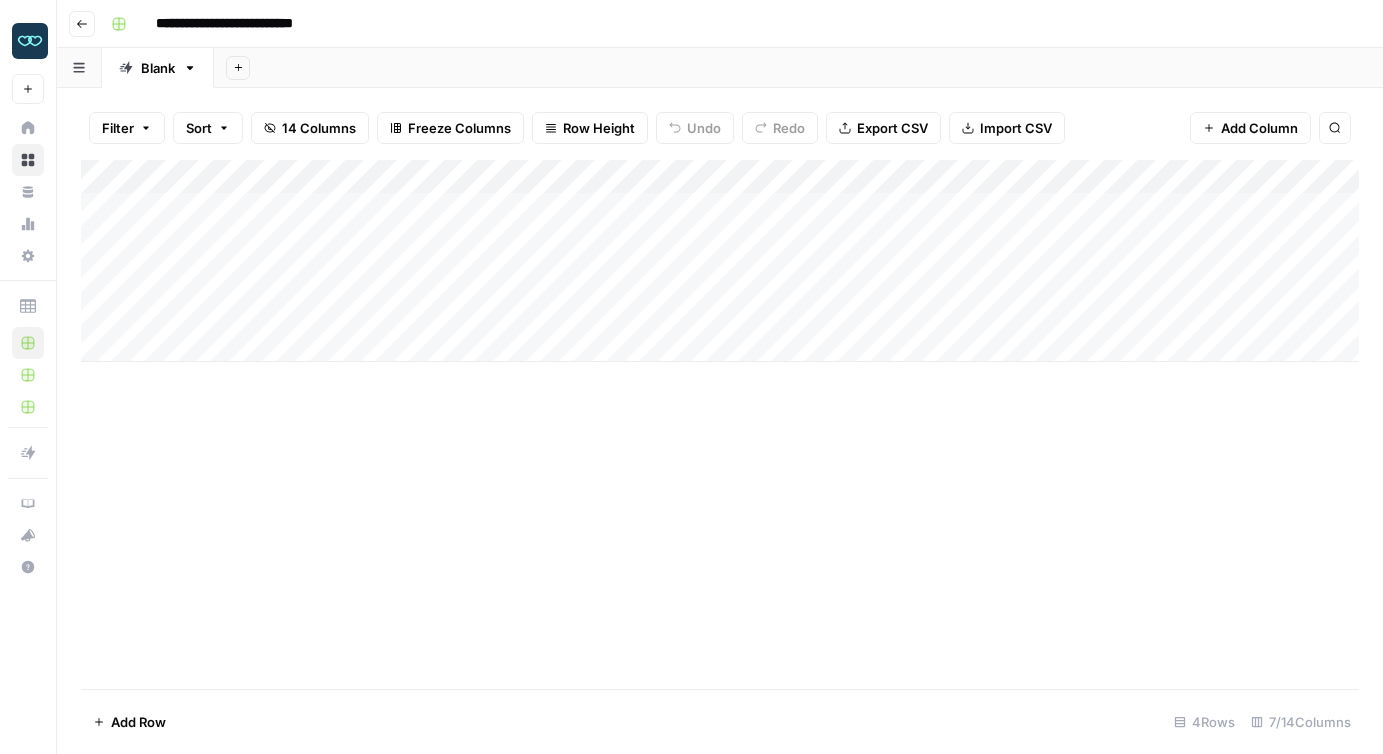 click on "Add Column" at bounding box center [720, 261] 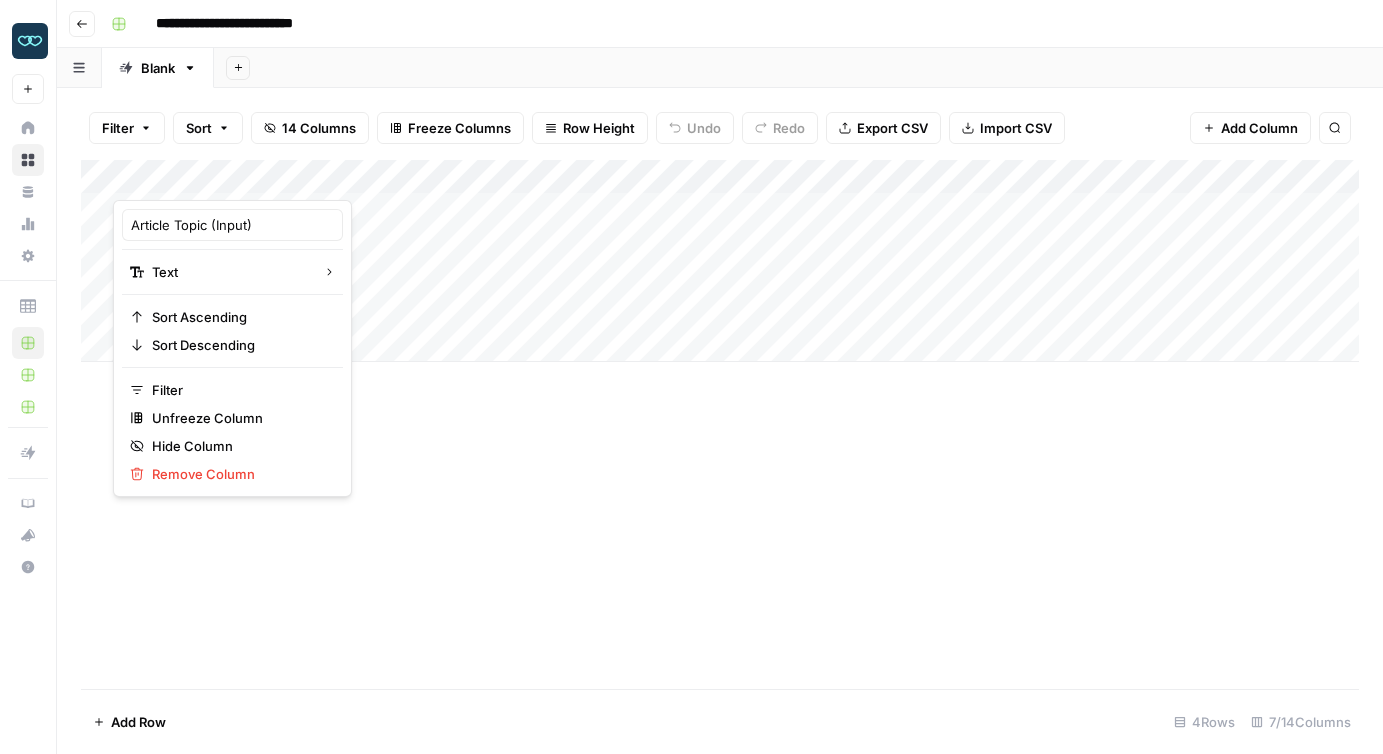 click on "Add Column" at bounding box center [720, 424] 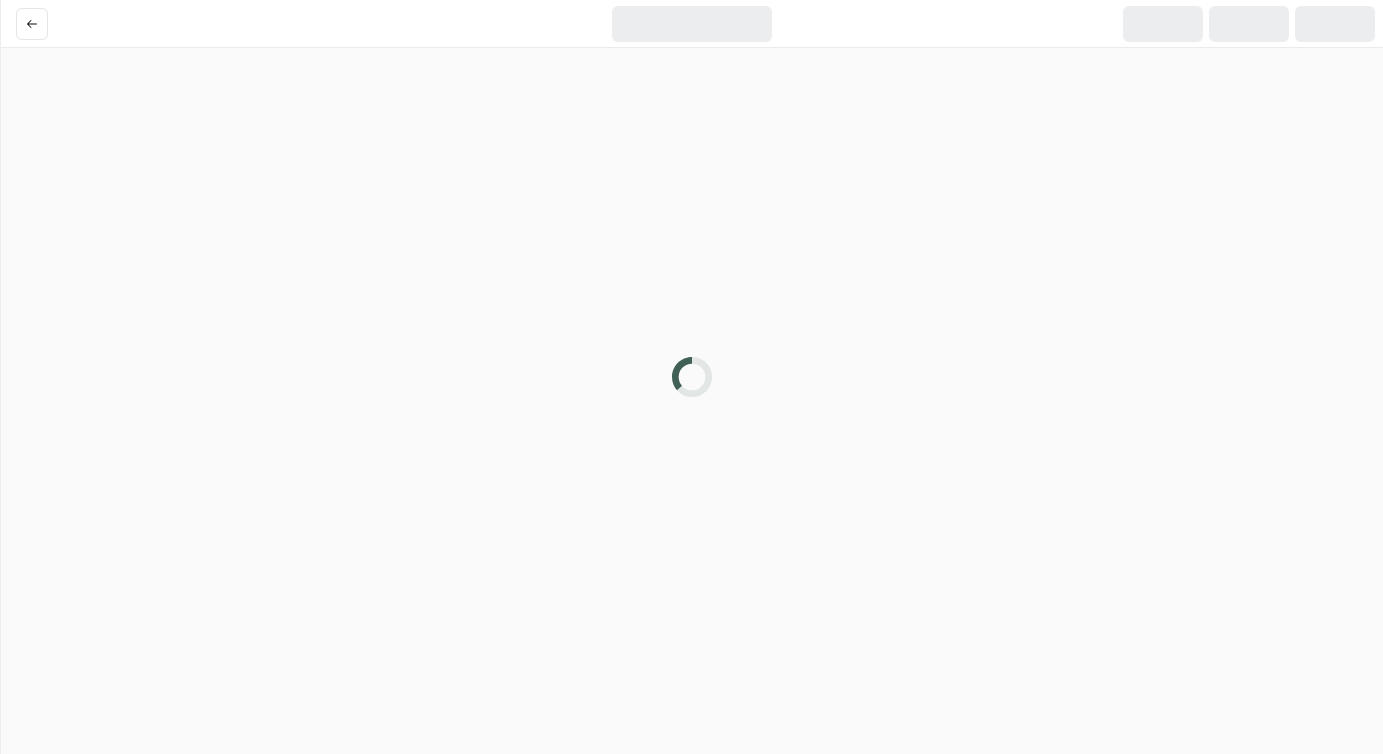 scroll, scrollTop: 0, scrollLeft: 0, axis: both 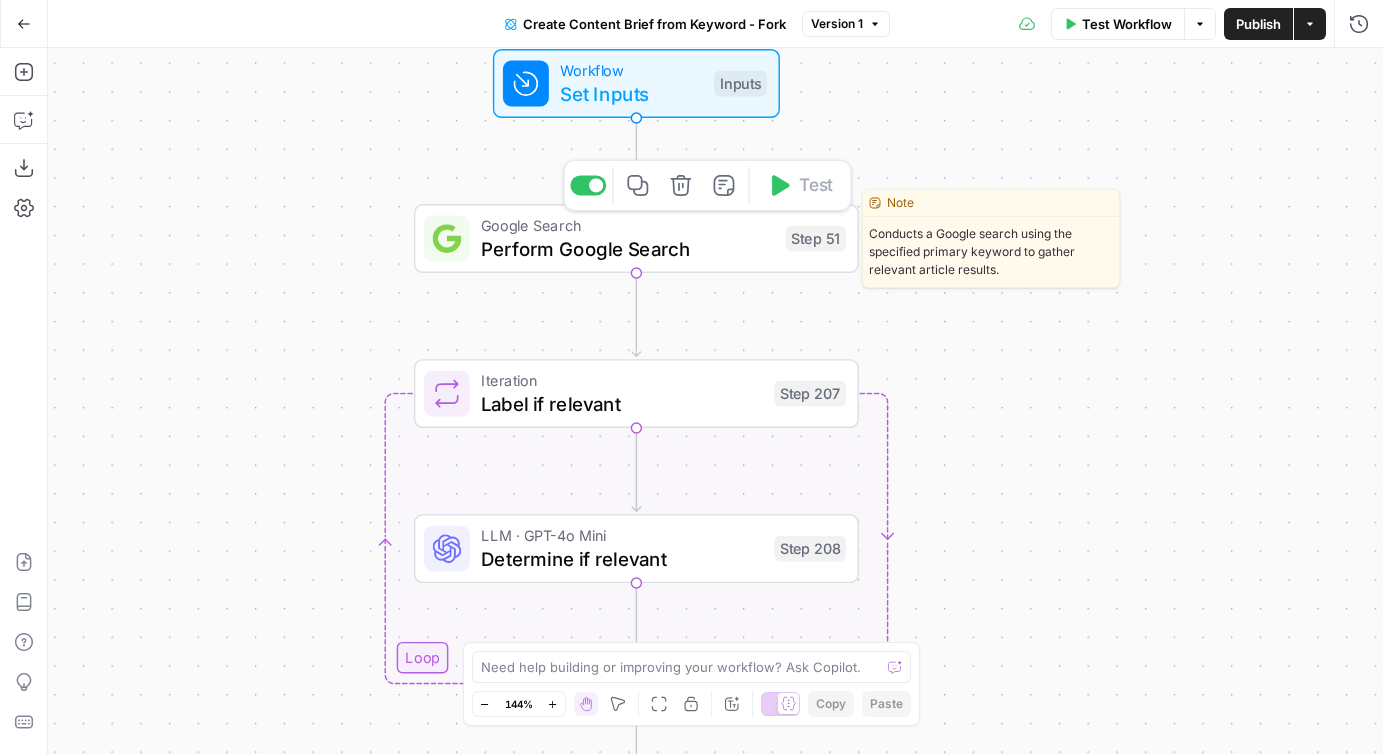 click on "Perform Google Search" at bounding box center [627, 248] 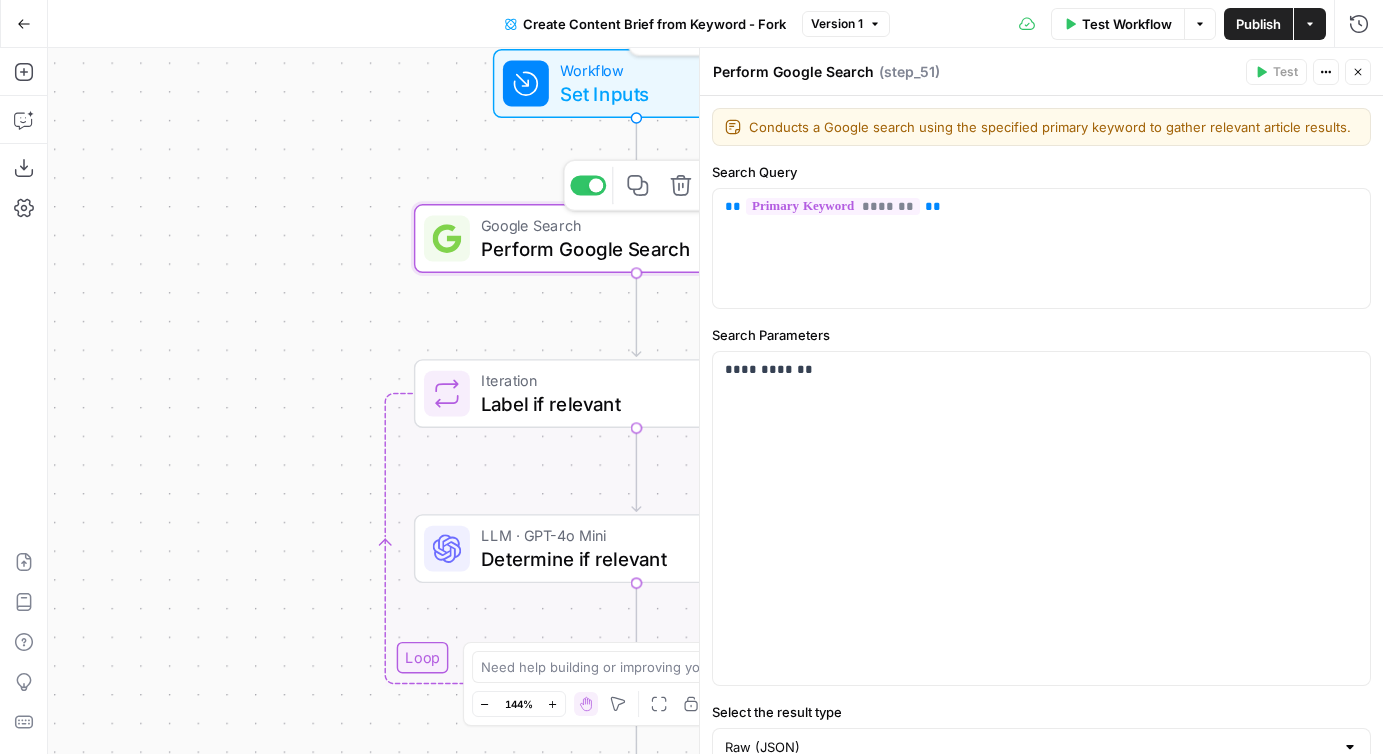 click on "Set Inputs" at bounding box center (631, 93) 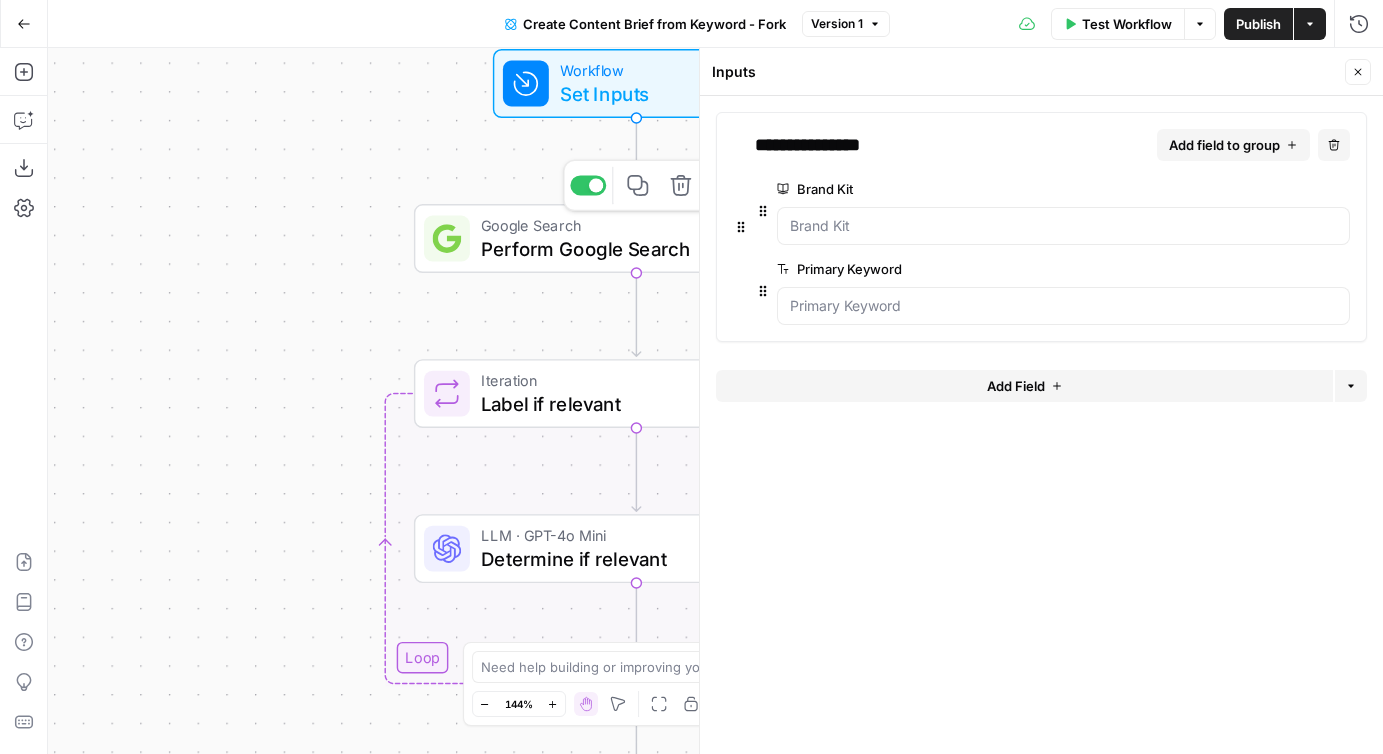click on "Perform Google Search" at bounding box center (627, 248) 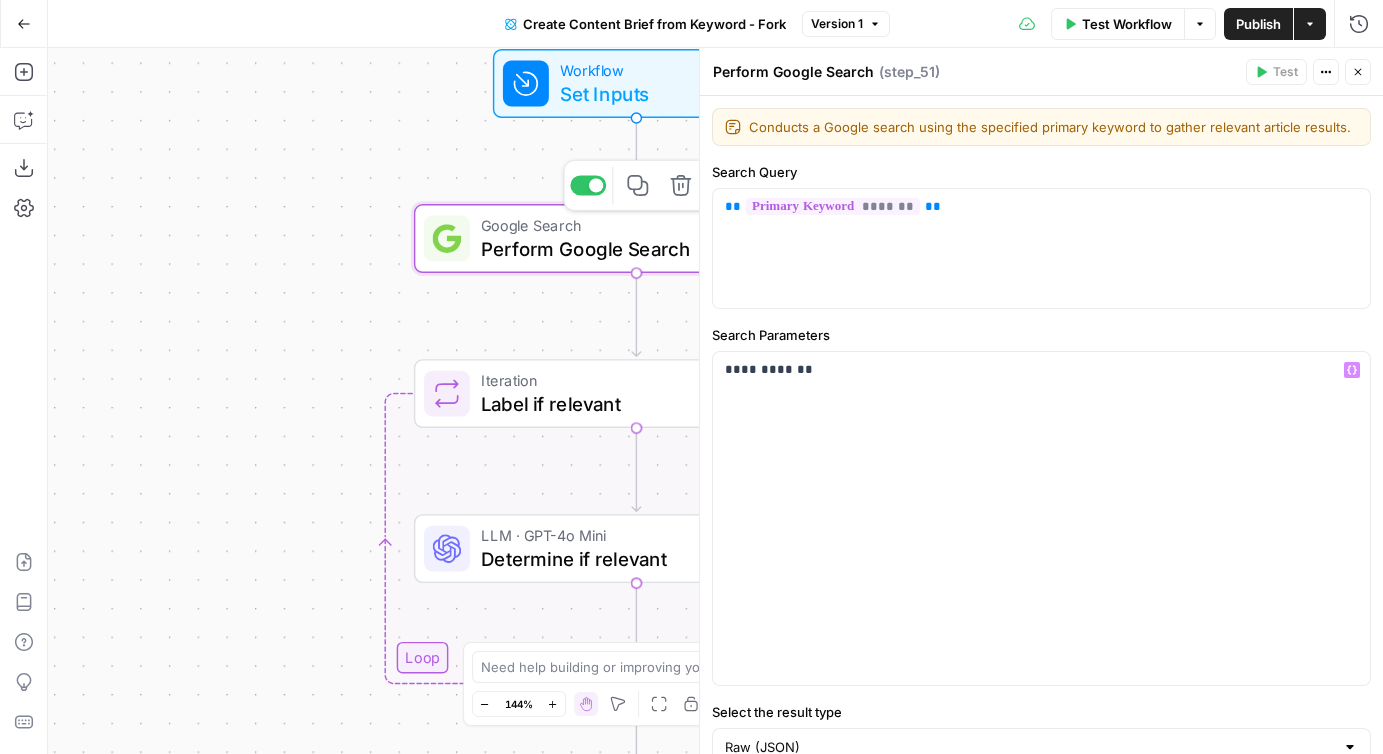 scroll, scrollTop: 72, scrollLeft: 0, axis: vertical 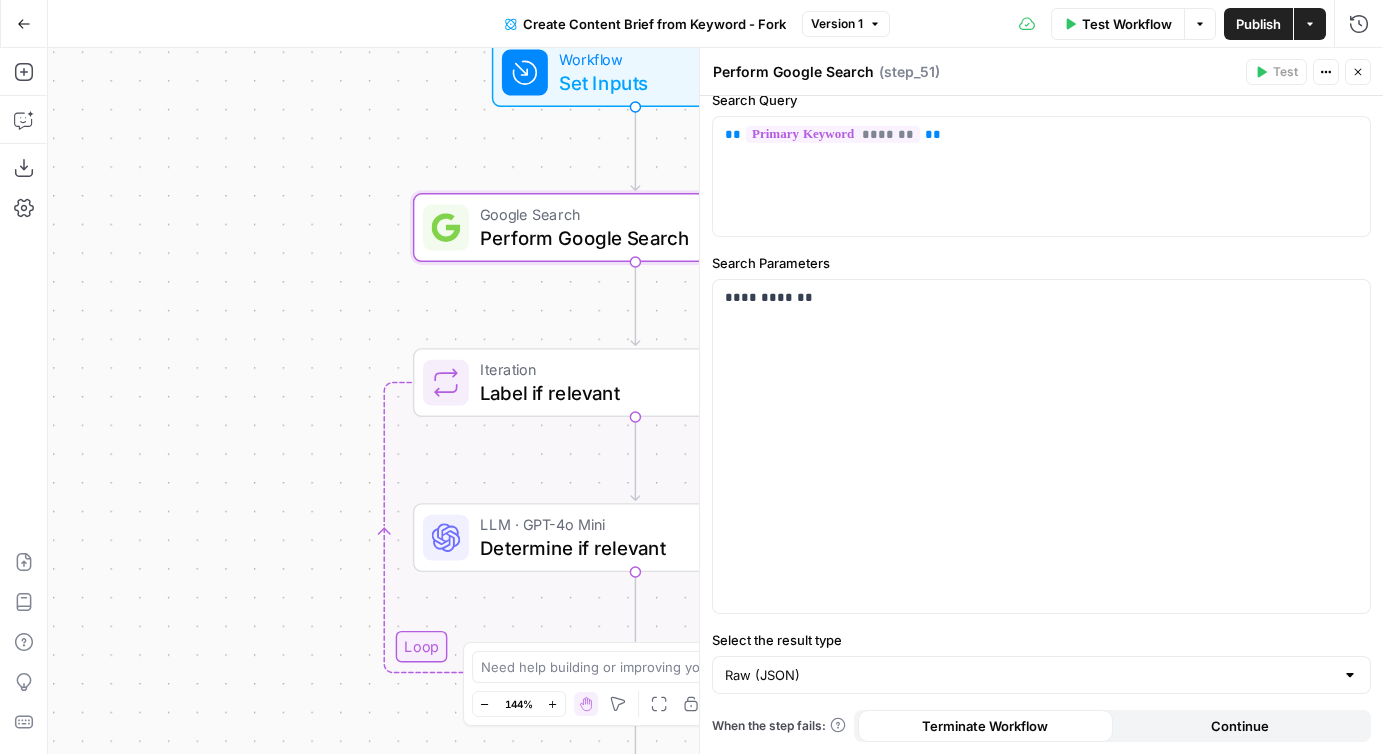 drag, startPoint x: 288, startPoint y: 373, endPoint x: 247, endPoint y: 232, distance: 146.84004 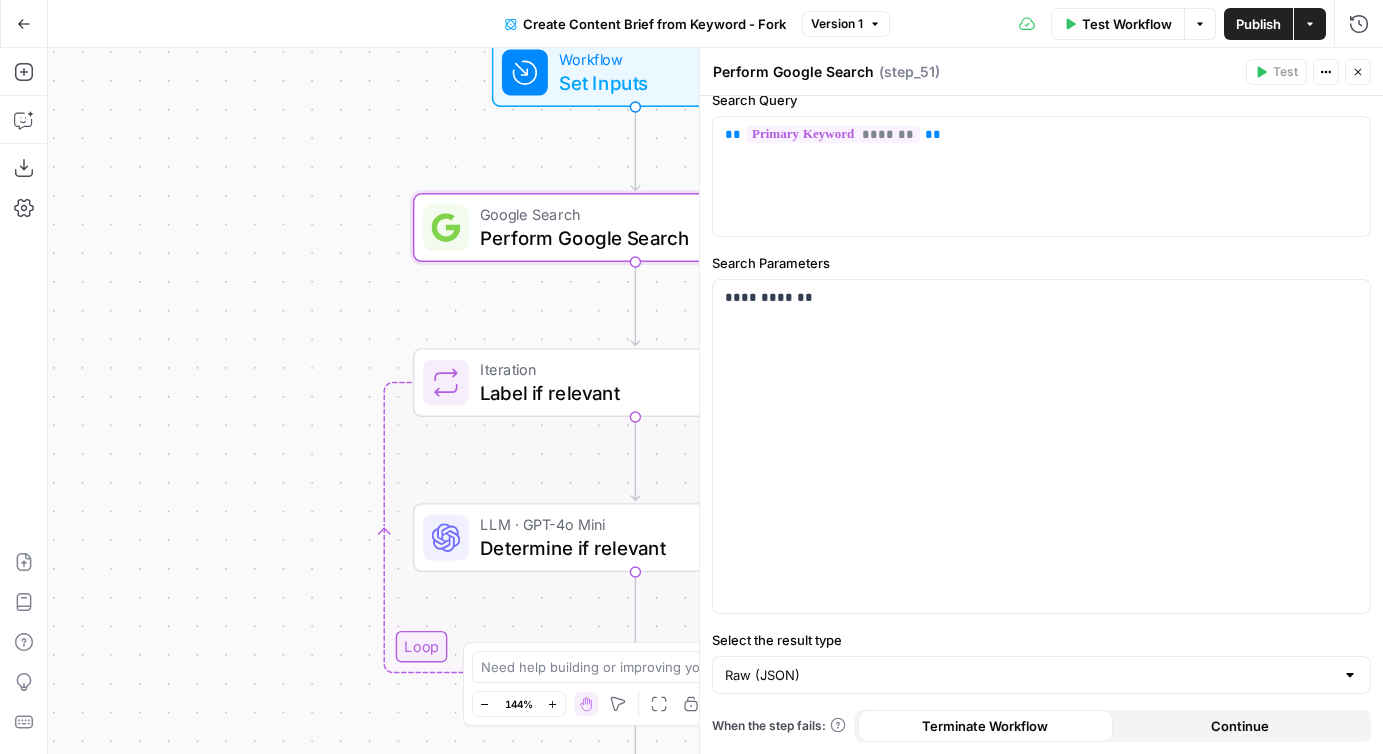 click on "Workflow Set Inputs Inputs Google Search Perform Google Search Step 51 Loop Iteration Label if relevant Step 207 LLM · GPT-4o Mini Determine if relevant Step 208 Complete Run Code · JavaScript Remove irrelevant Step 209 Loop Iteration Analyze Content for Top Ranking Pages Step 89 Web Page Scrape Scrape Page Content Step 90 Run Code · JavaScript Get Headers Step 192 SEO Research Get Semrush Keywords Step 206 Format JSON Format JSON Output Step 96 Complete Run Code · JavaScript Structure Competitor Keywords Step 212 LLM · Claude 3.7 Sonnet Analyze Titles Step 198 LLM · GPT-4o Extract Titles Step 214 Human Review Review Title Selection Step 202 LLM · Perplexity Sonar Pro Perplexity Research Step 218 LLM · O1 Analysis + Outline Step 197 LLM · GPT-4.1 Extract Brief Step 204 LLM · Claude 3.7 Sonnet Develop outline Step 219 LLM · GPT-4.1 Extract only outline Step 220 Write Liquid Text Combine Brief Step 205 Format JSON JSON Step 203 End Output" at bounding box center [715, 401] 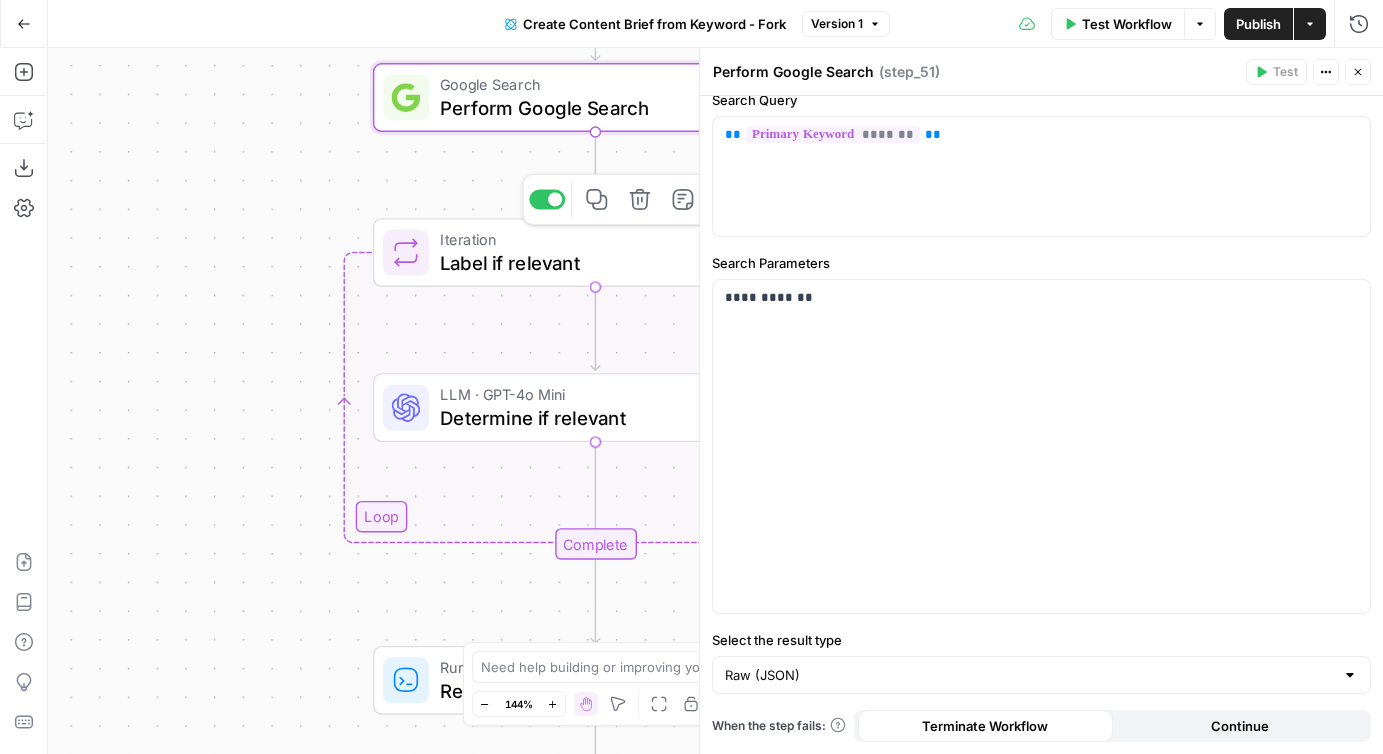 click on "Label if relevant" at bounding box center (580, 262) 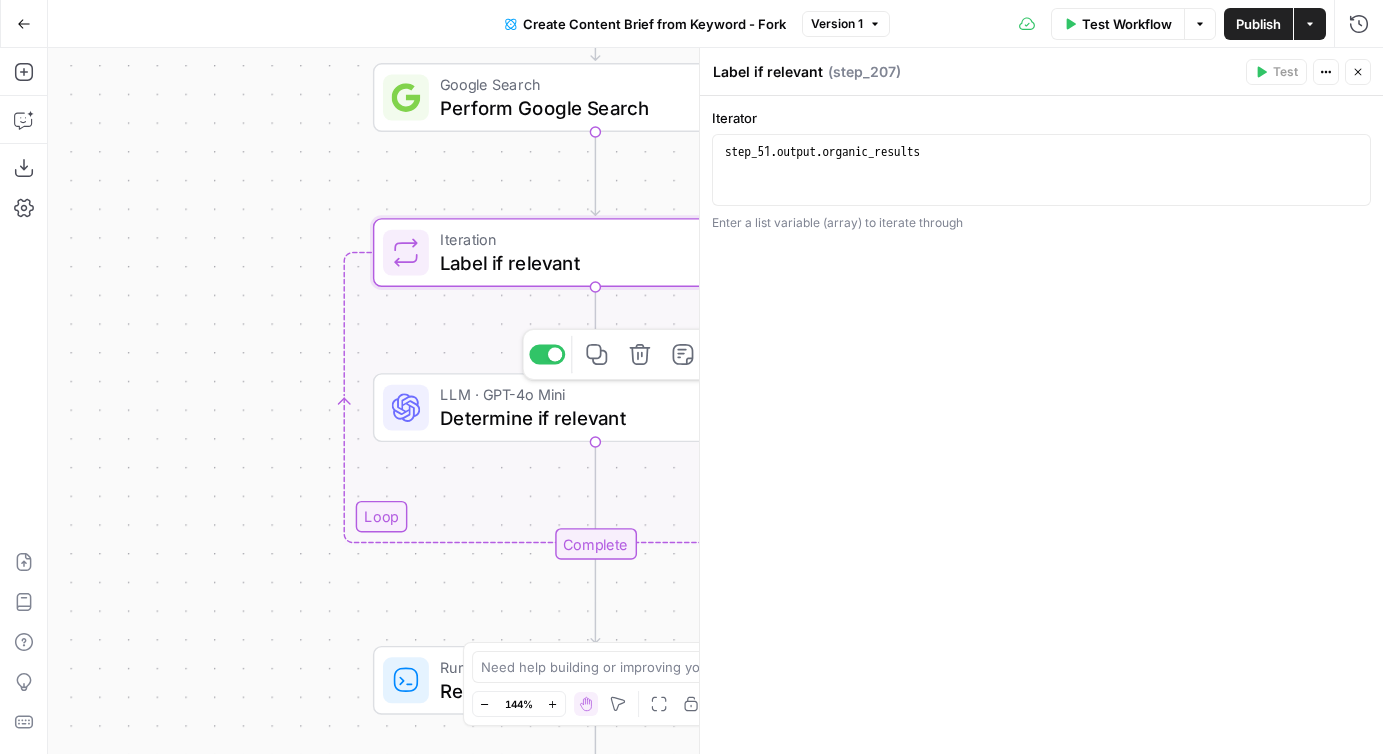 click on "Determine if relevant" at bounding box center [580, 417] 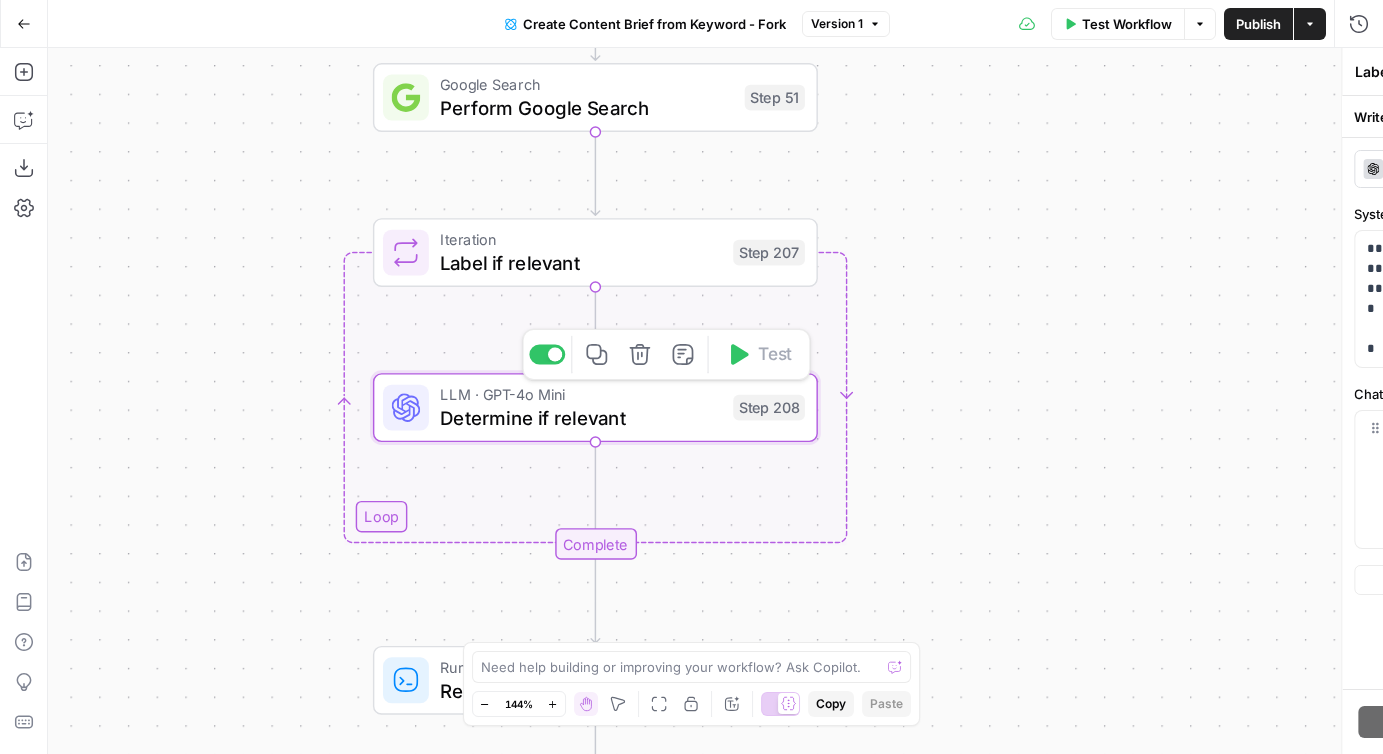 type on "Determine if relevant" 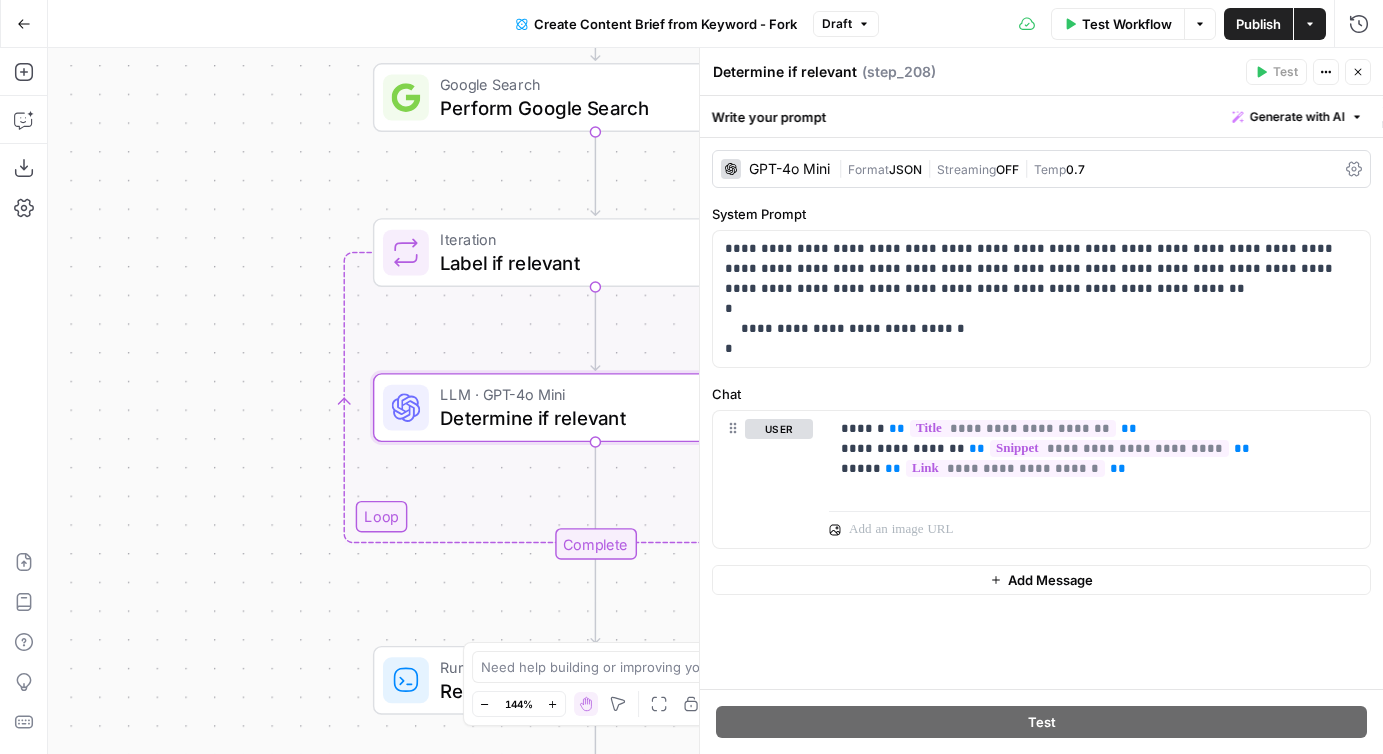 click 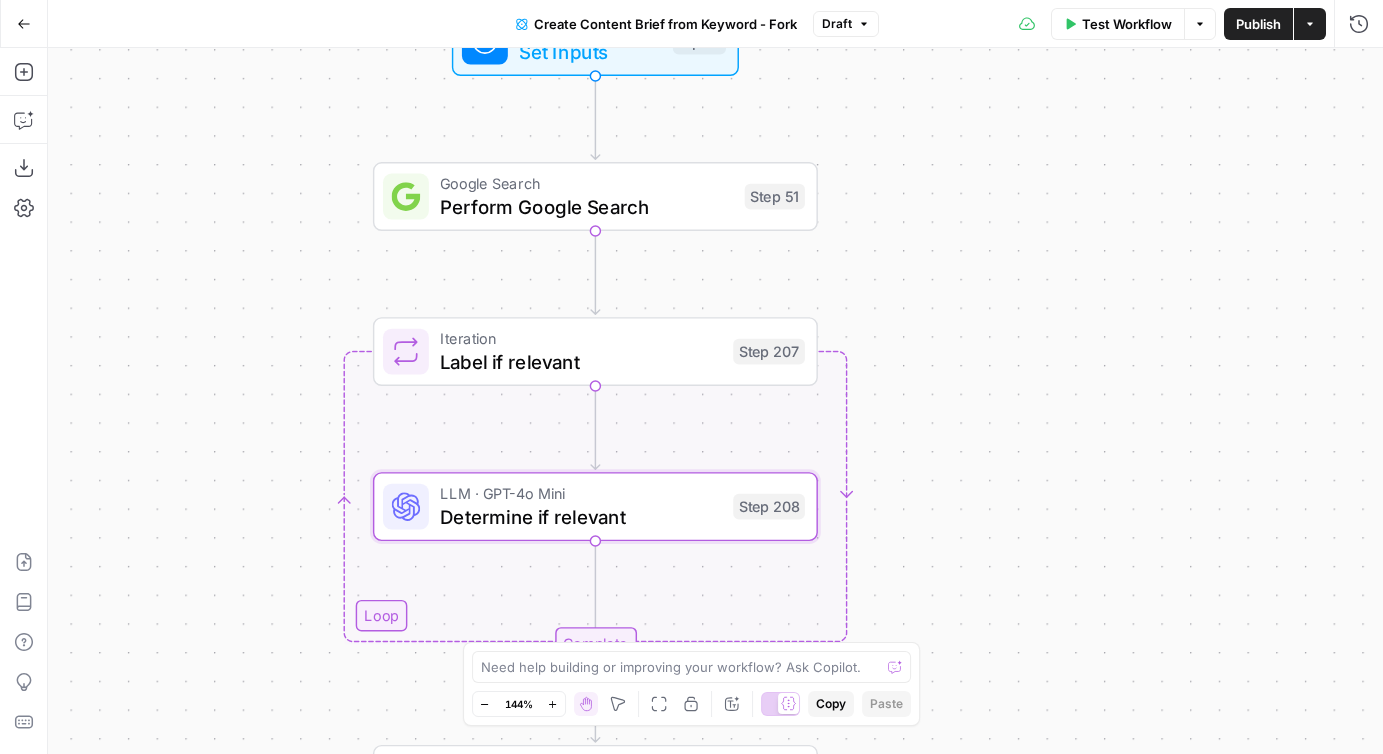 drag, startPoint x: 1000, startPoint y: 195, endPoint x: 999, endPoint y: 294, distance: 99.00505 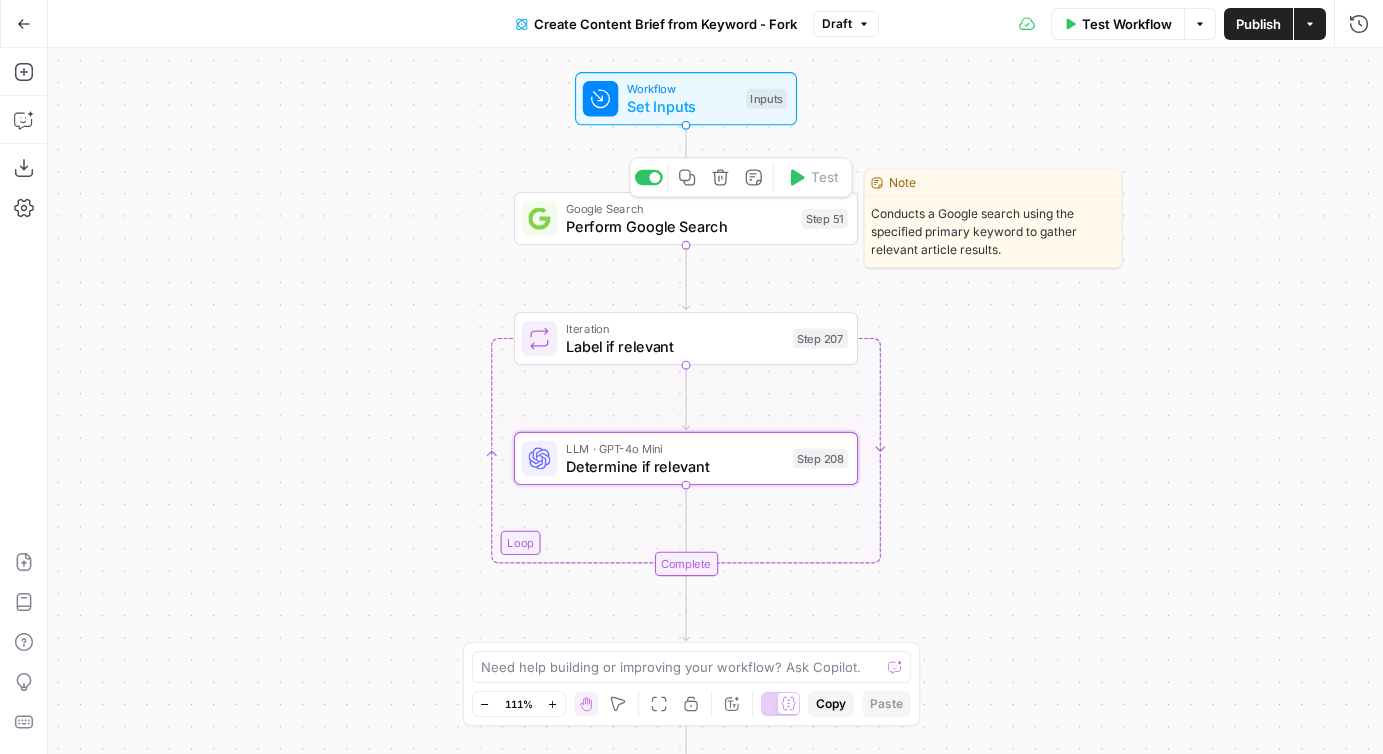 click on "Perform Google Search" at bounding box center [679, 226] 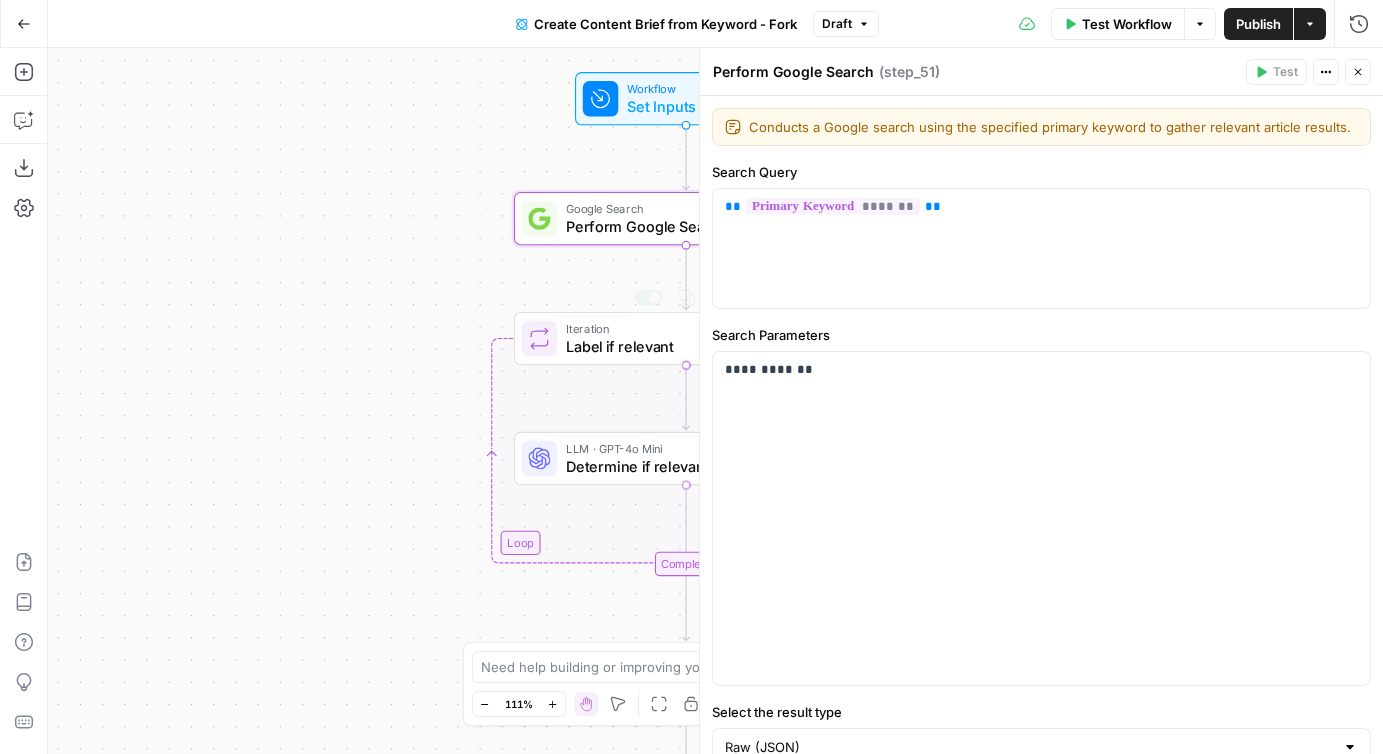 click on "Workflow Set Inputs Inputs Google Search Perform Google Search Step 51 Loop Iteration Label if relevant Step 207 Copy step Delete step Add Note Test LLM · GPT-4o Mini Determine if relevant Step 208 Complete Run Code · JavaScript Remove irrelevant Step 209 Loop Iteration Analyze Content for Top Ranking Pages Step 89 Web Page Scrape Scrape Page Content Step 90 Run Code · JavaScript Get Headers Step 192 SEO Research Get Semrush Keywords Step 206 Format JSON Format JSON Output Step 96 Complete Run Code · JavaScript Structure Competitor Keywords Step 212 LLM · Claude 3.7 Sonnet Analyze Titles Step 198 LLM · GPT-4o Extract Titles Step 214 Human Review Review Title Selection Step 202 LLM · Perplexity Sonar Pro Perplexity Research Step 218 LLM · O1 Analysis + Outline Step 197 LLM · GPT-4.1 Extract Brief Step 204 LLM · Claude 3.7 Sonnet Develop outline Step 219 LLM · GPT-4.1 Extract only outline Step 220 Write Liquid Text Combine Brief Step 205 Format JSON JSON Step 203 End Output" at bounding box center [715, 401] 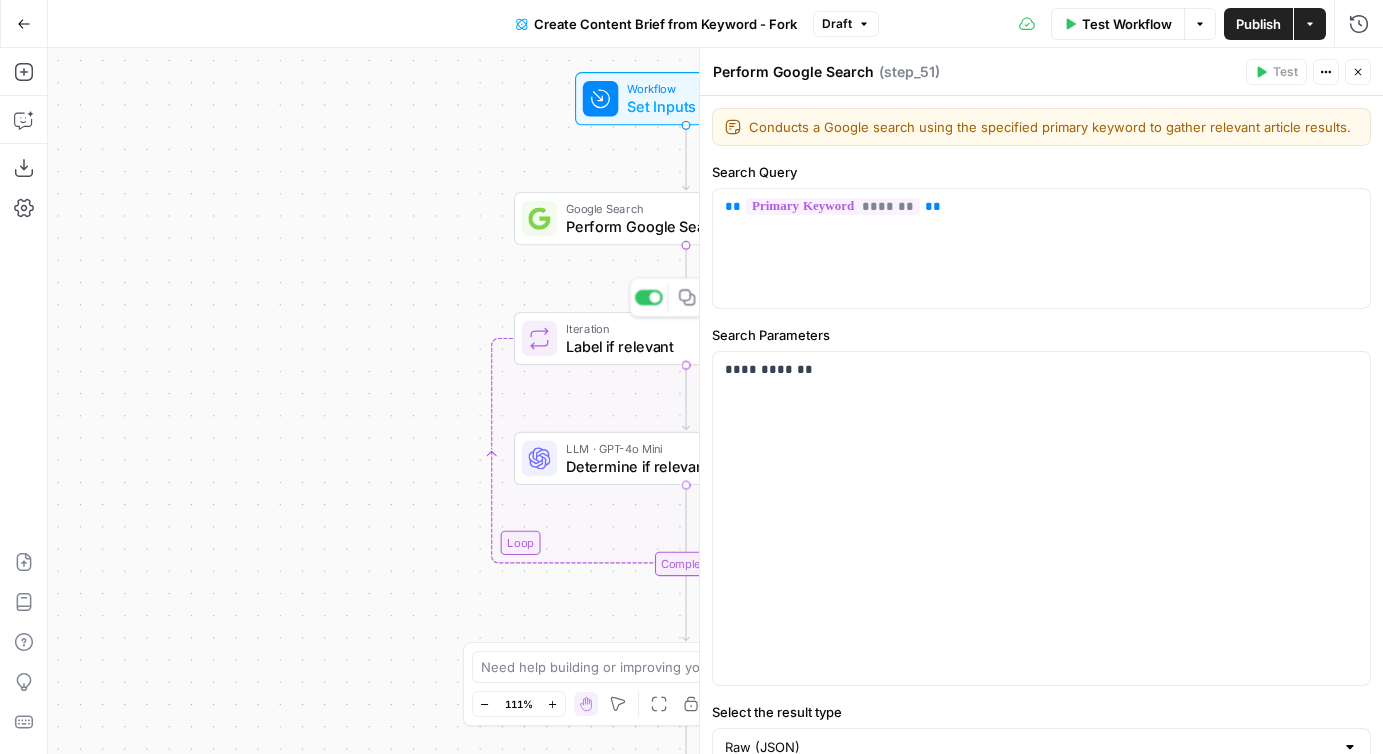 click on "Label if relevant" at bounding box center [675, 346] 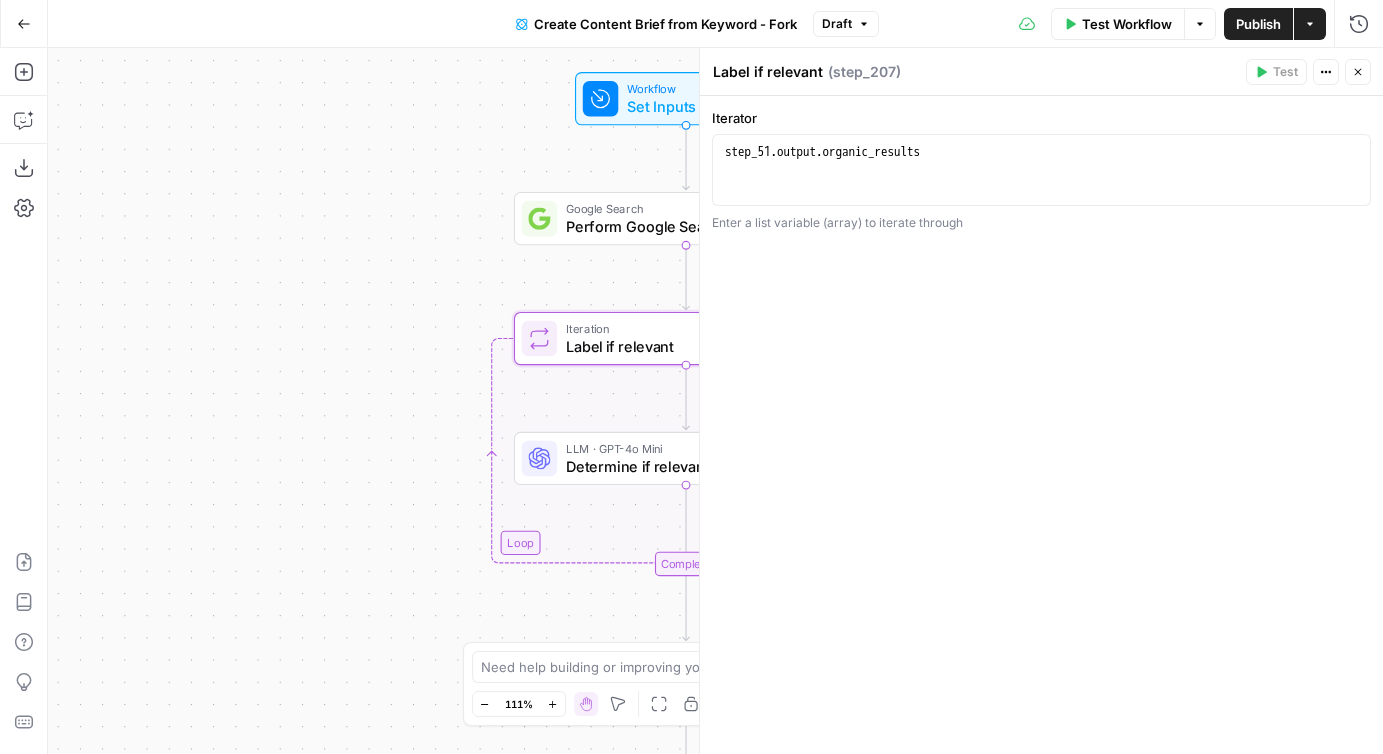 click on "Workflow Set Inputs Inputs Google Search Perform Google Search Step 51 Loop Iteration Label if relevant Step 207 LLM · GPT-4o Mini Determine if relevant Step 208 Complete Run Code · JavaScript Remove irrelevant Step 209 Loop Iteration Analyze Content for Top Ranking Pages Step 89 Web Page Scrape Scrape Page Content Step 90 Run Code · JavaScript Get Headers Step 192 SEO Research Get Semrush Keywords Step 206 Format JSON Format JSON Output Step 96 Complete Run Code · JavaScript Structure Competitor Keywords Step 212 LLM · Claude 3.7 Sonnet Analyze Titles Step 198 LLM · GPT-4o Extract Titles Step 214 Human Review Review Title Selection Step 202 LLM · Perplexity Sonar Pro Perplexity Research Step 218 LLM · O1 Analysis + Outline Step 197 LLM · GPT-4.1 Extract Brief Step 204 LLM · Claude 3.7 Sonnet Develop outline Step 219 LLM · GPT-4.1 Extract only outline Step 220 Write Liquid Text Combine Brief Step 205 Format JSON JSON Step 203 End Output" at bounding box center [715, 401] 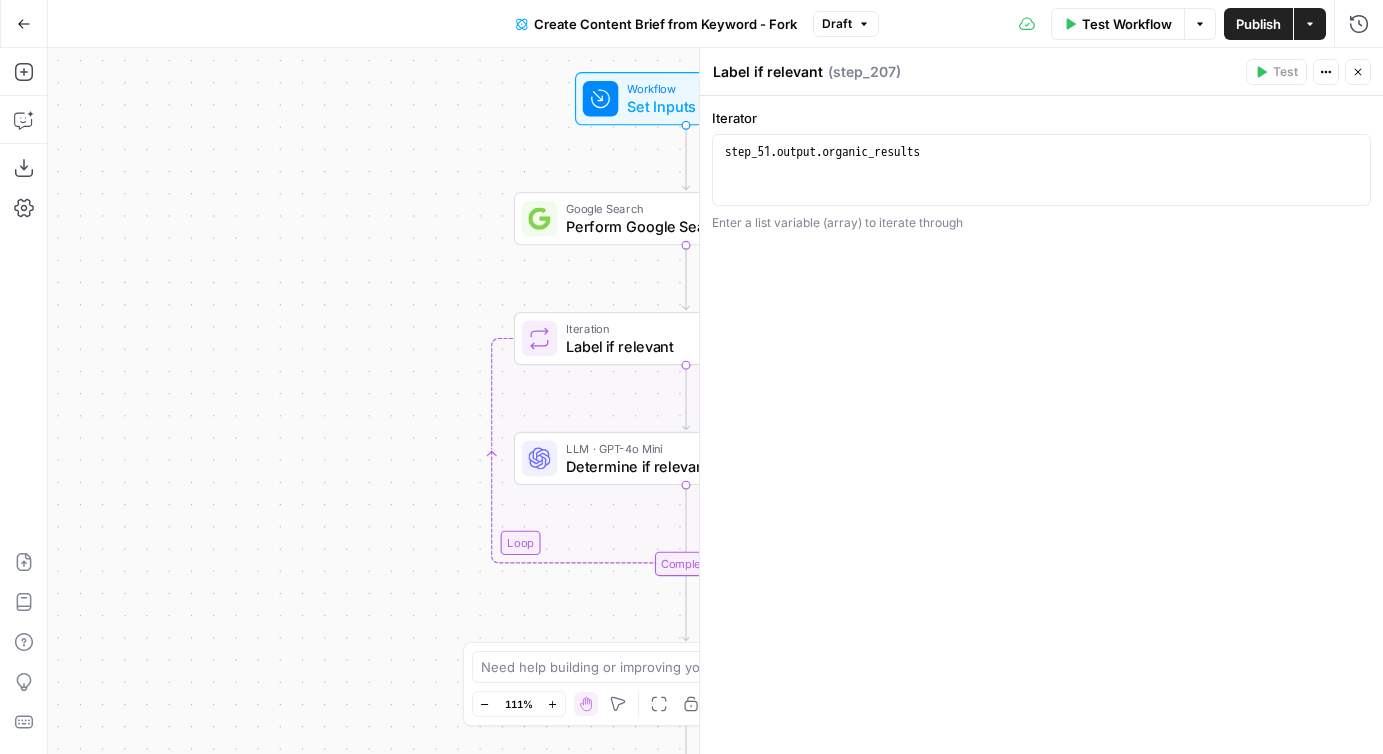 click 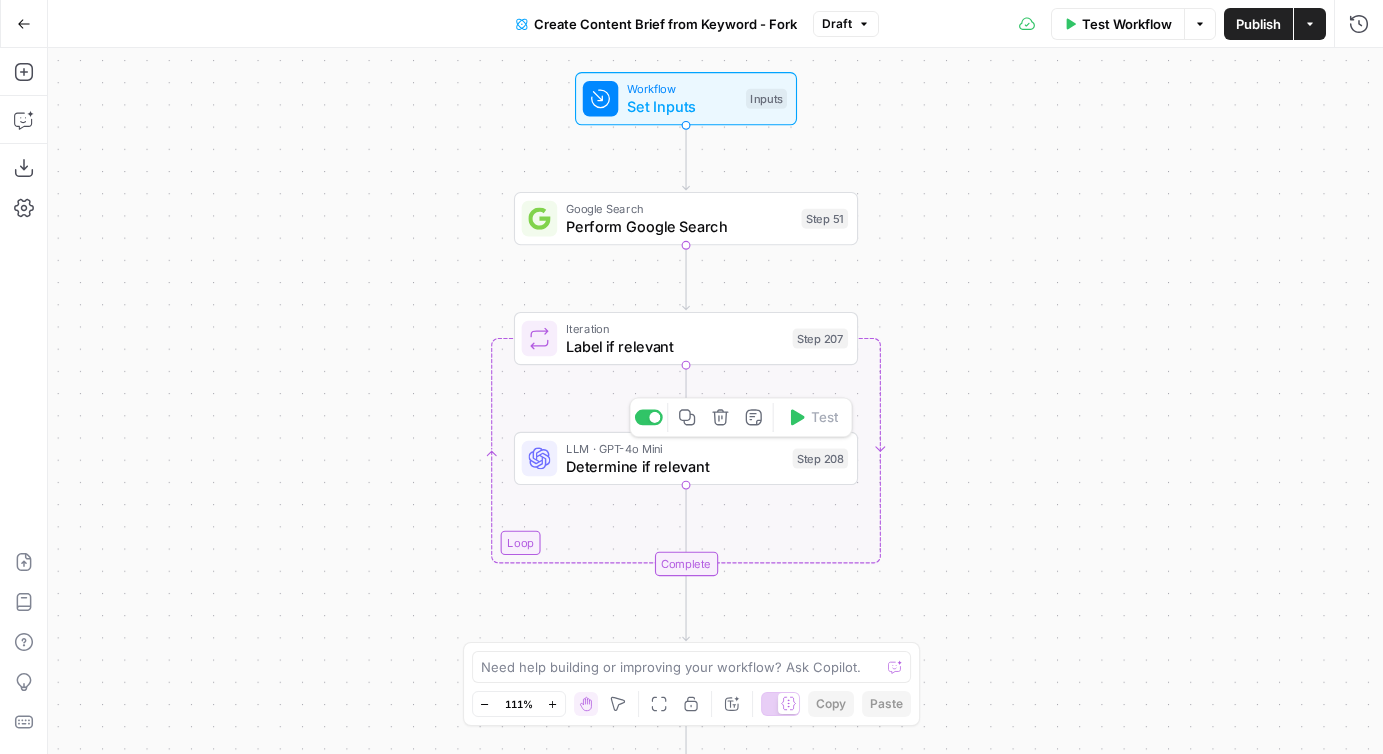 click on "Determine if relevant" at bounding box center [675, 466] 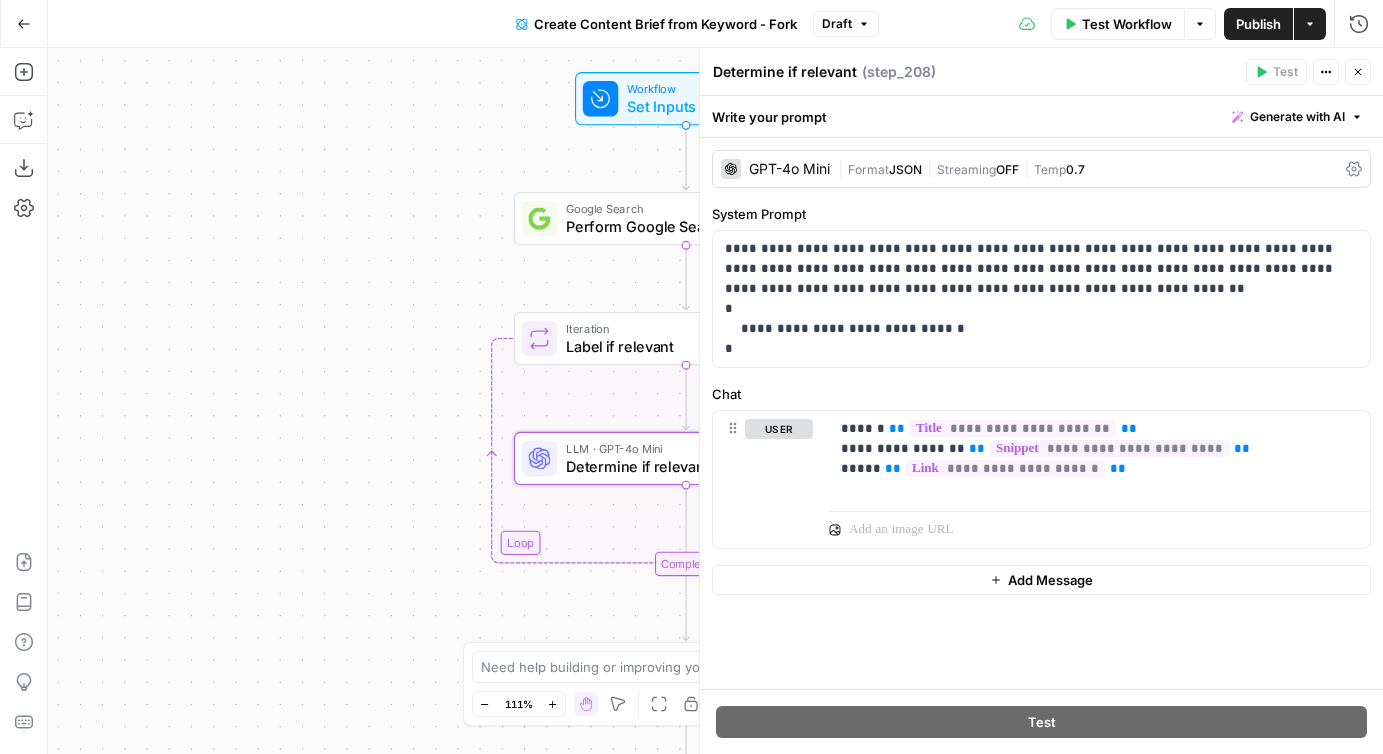 click on "Workflow Set Inputs Inputs Google Search Perform Google Search Step 51 Loop Iteration Label if relevant Step 207 LLM · GPT-4o Mini Determine if relevant Step 208 Complete Run Code · JavaScript Remove irrelevant Step 209 Loop Iteration Analyze Content for Top Ranking Pages Step 89 Web Page Scrape Scrape Page Content Step 90 Run Code · JavaScript Get Headers Step 192 SEO Research Get Semrush Keywords Step 206 Format JSON Format JSON Output Step 96 Complete Run Code · JavaScript Structure Competitor Keywords Step 212 LLM · Claude 3.7 Sonnet Analyze Titles Step 198 LLM · GPT-4o Extract Titles Step 214 Human Review Review Title Selection Step 202 LLM · Perplexity Sonar Pro Perplexity Research Step 218 LLM · O1 Analysis + Outline Step 197 LLM · GPT-4.1 Extract Brief Step 204 LLM · Claude 3.7 Sonnet Develop outline Step 219 LLM · GPT-4.1 Extract only outline Step 220 Write Liquid Text Combine Brief Step 205 Format JSON JSON Step 203 End Output" at bounding box center (715, 401) 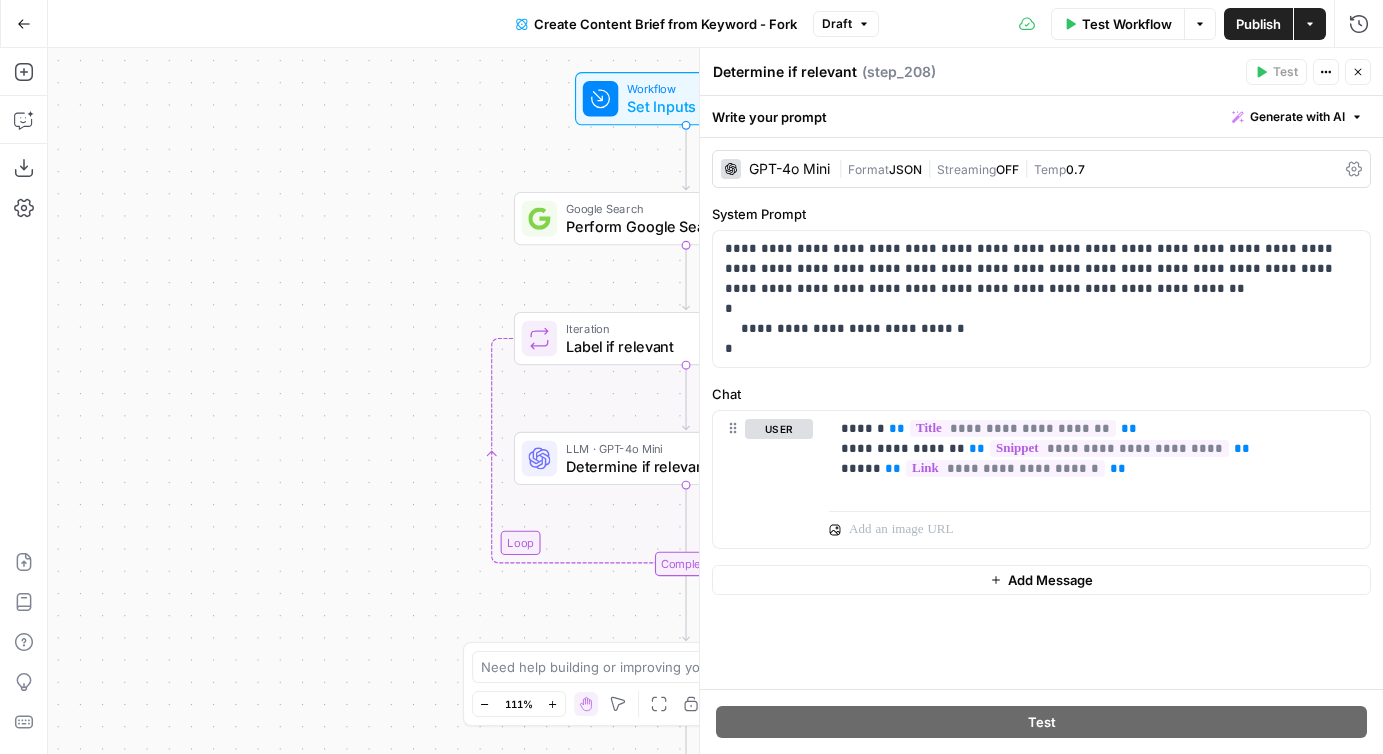 click 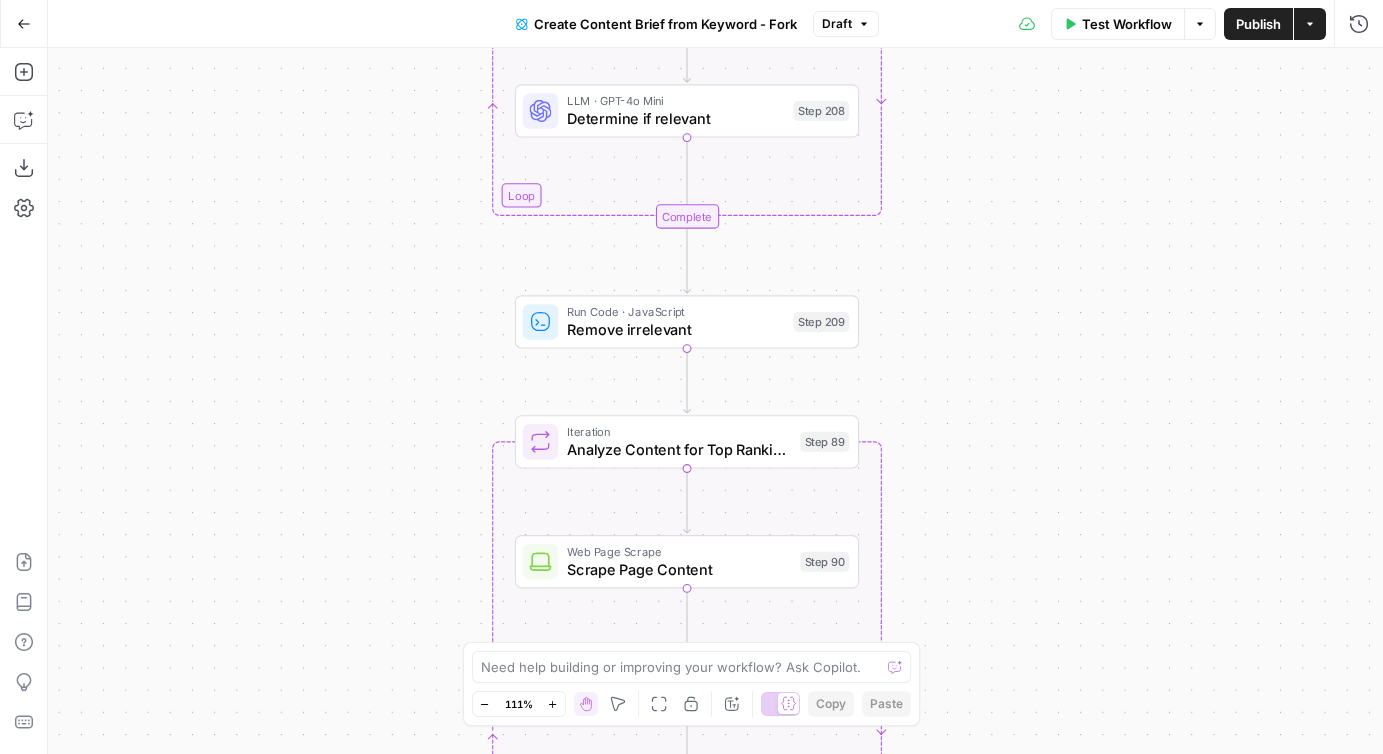 drag, startPoint x: 990, startPoint y: 527, endPoint x: 990, endPoint y: 302, distance: 225 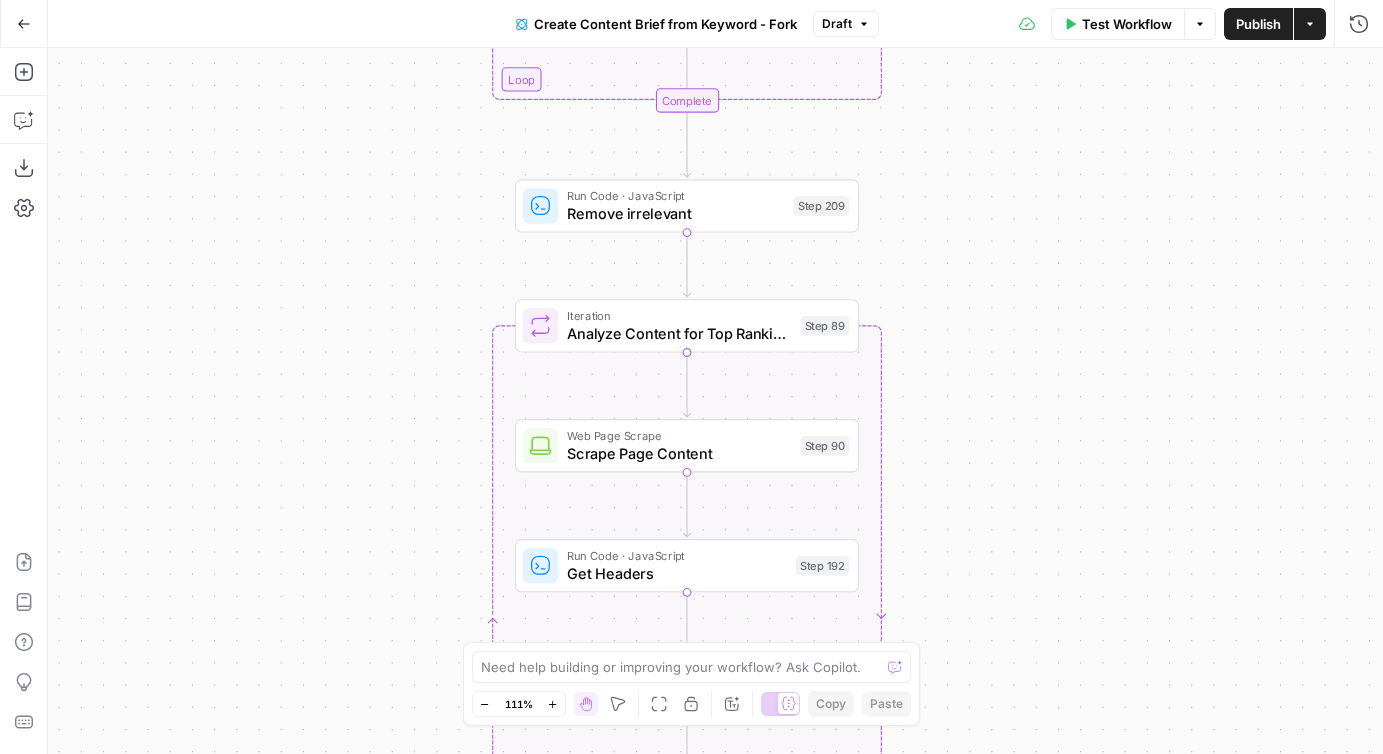 drag, startPoint x: 968, startPoint y: 388, endPoint x: 978, endPoint y: 210, distance: 178.28067 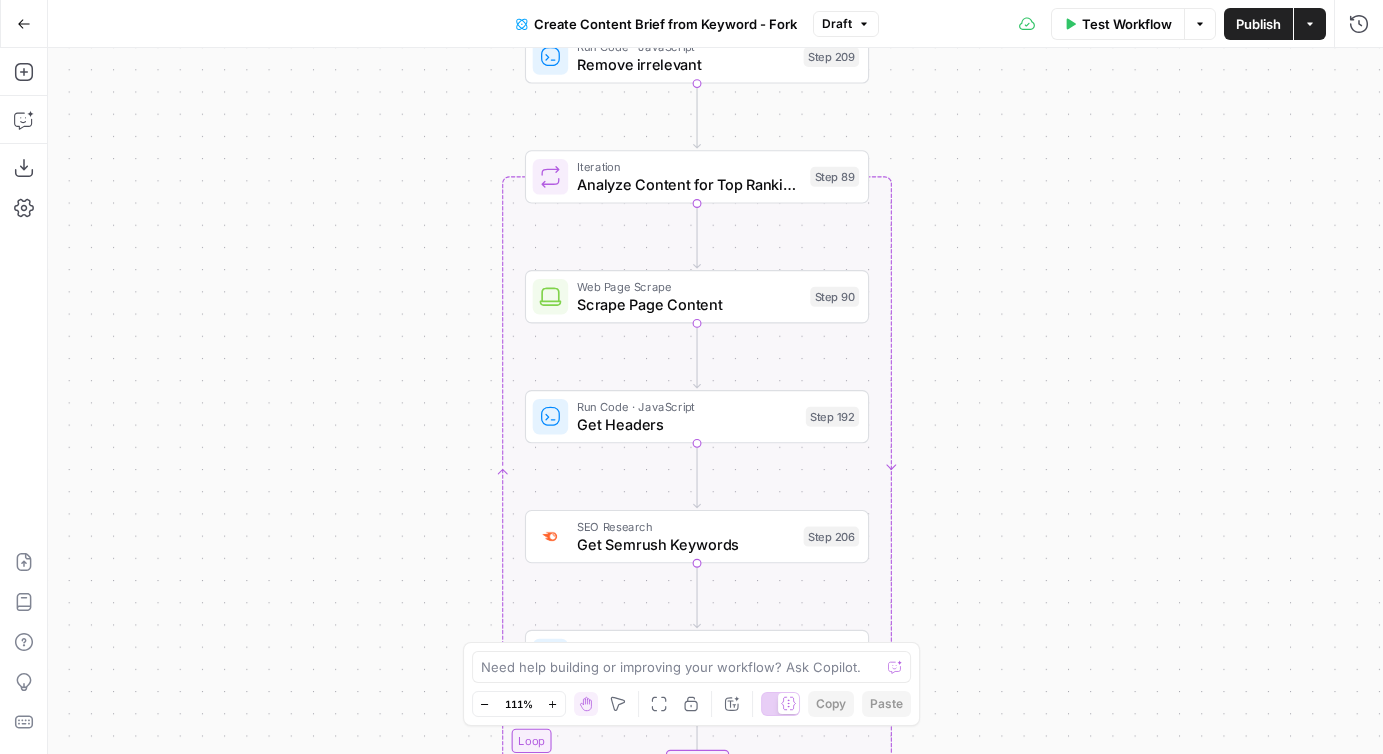 drag, startPoint x: 989, startPoint y: 410, endPoint x: 989, endPoint y: 323, distance: 87 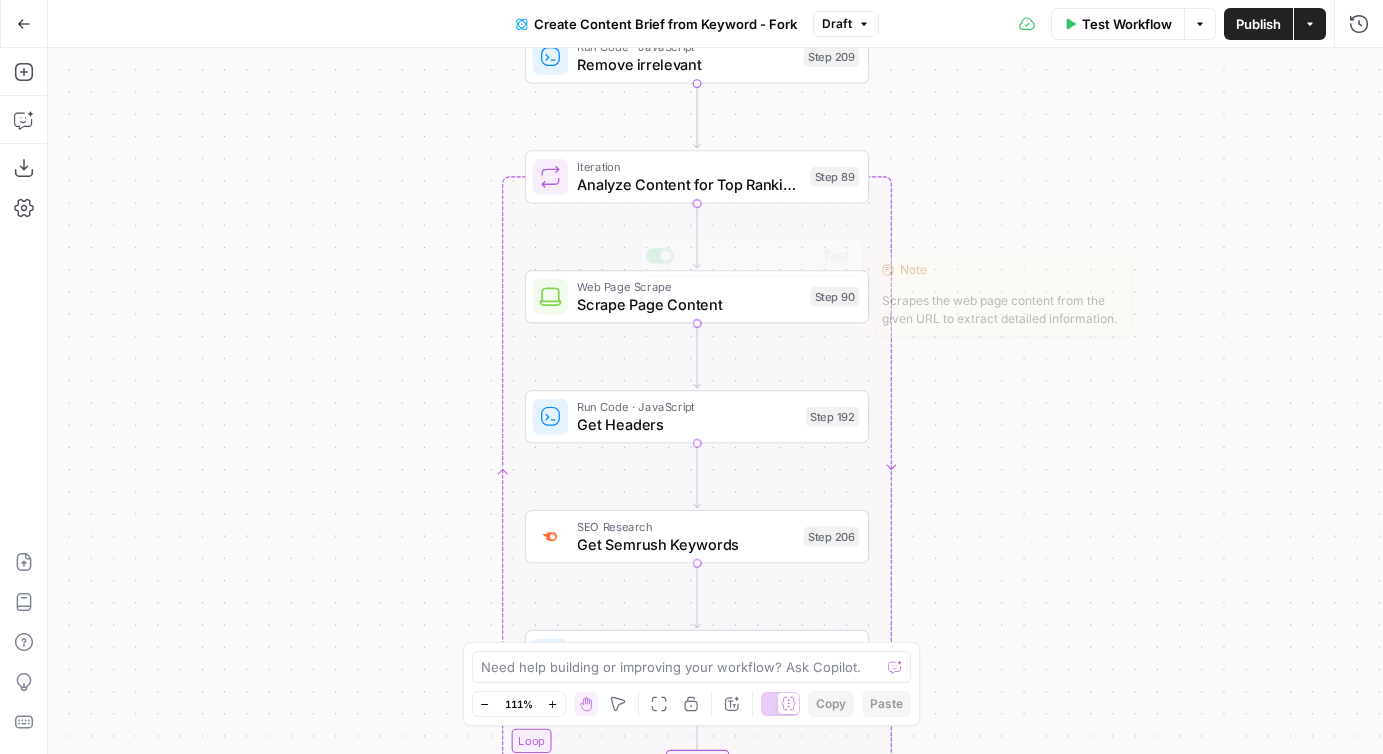 click on "Analyze Content for Top Ranking Pages" at bounding box center [689, 185] 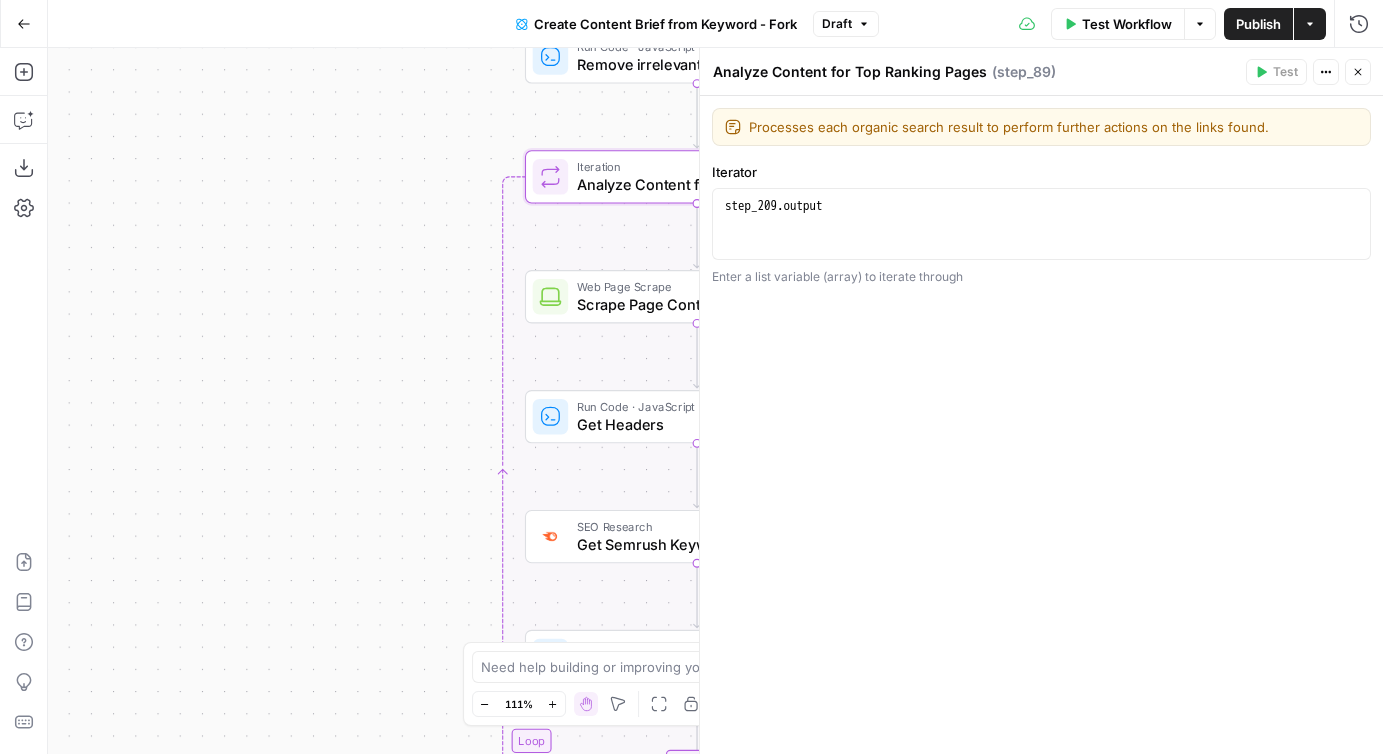 click 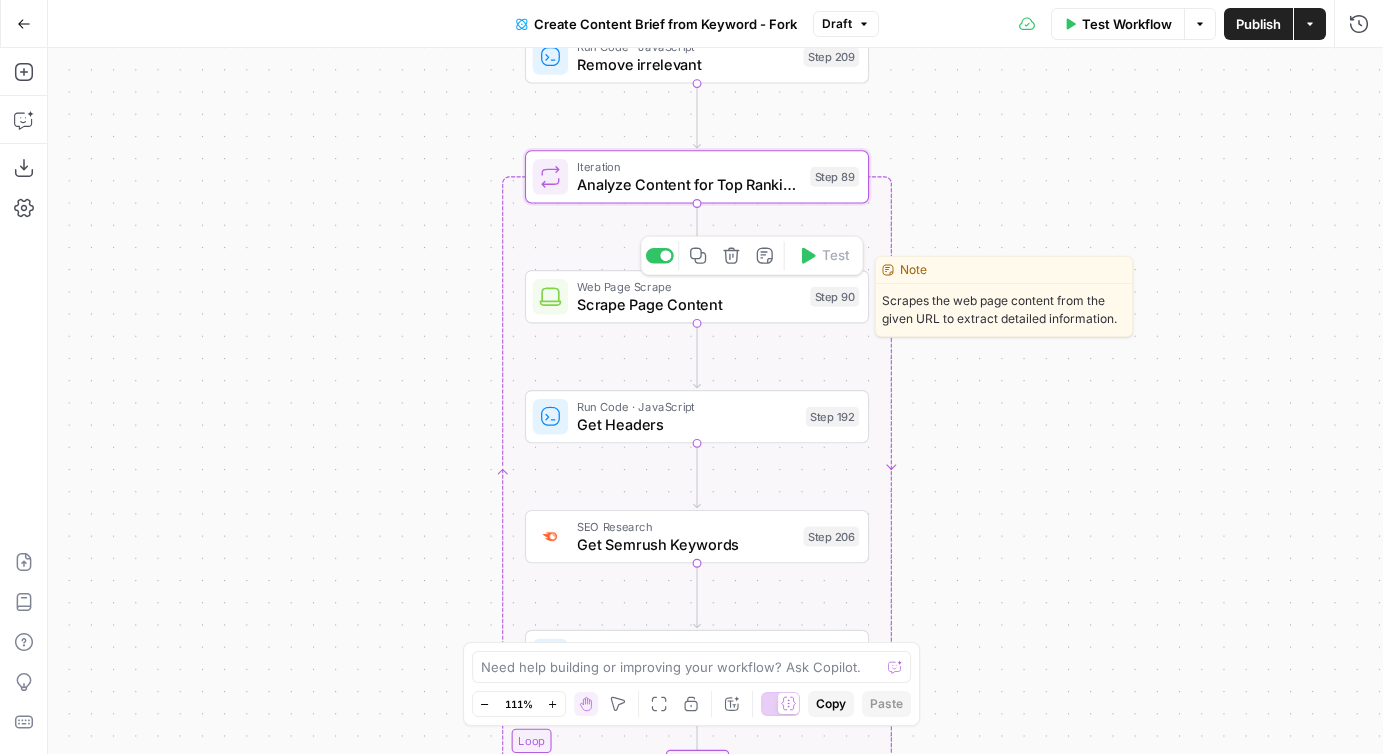 click on "Scrape Page Content" at bounding box center [689, 304] 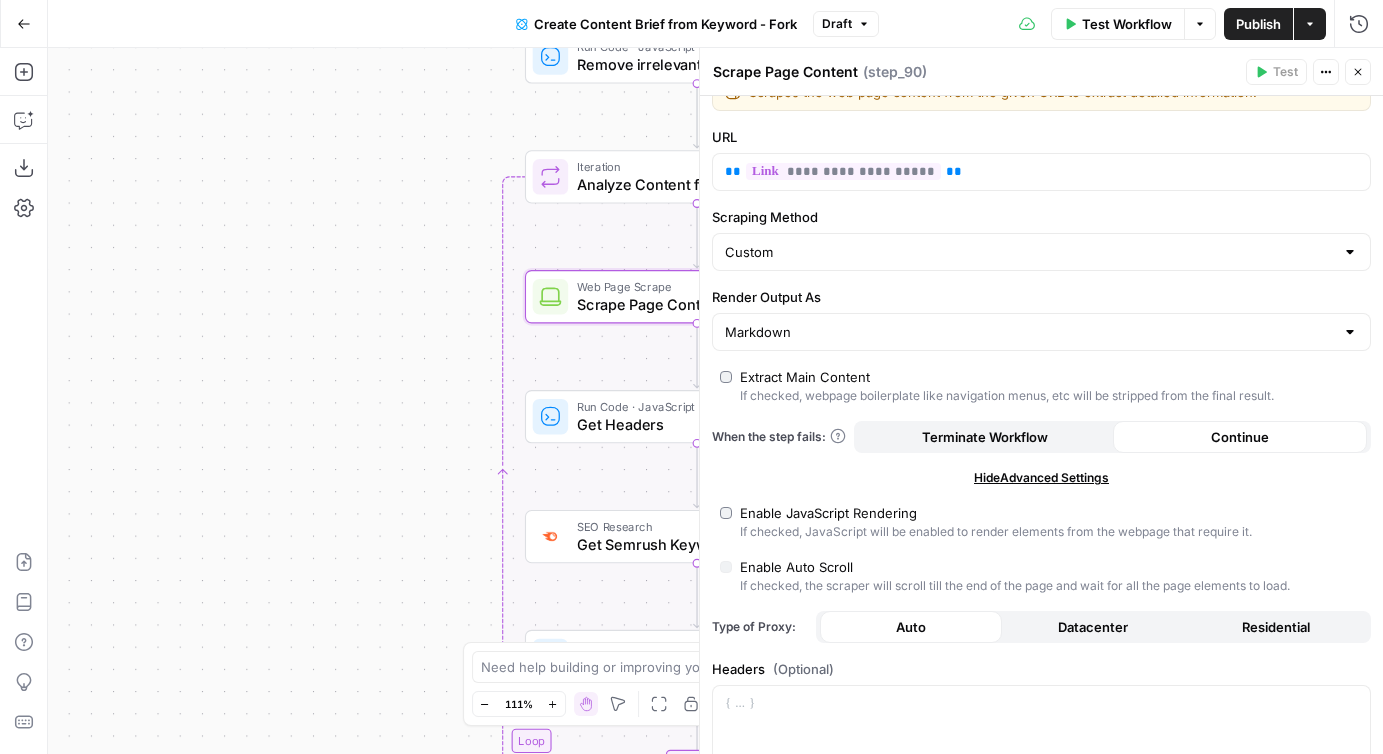 scroll, scrollTop: 0, scrollLeft: 0, axis: both 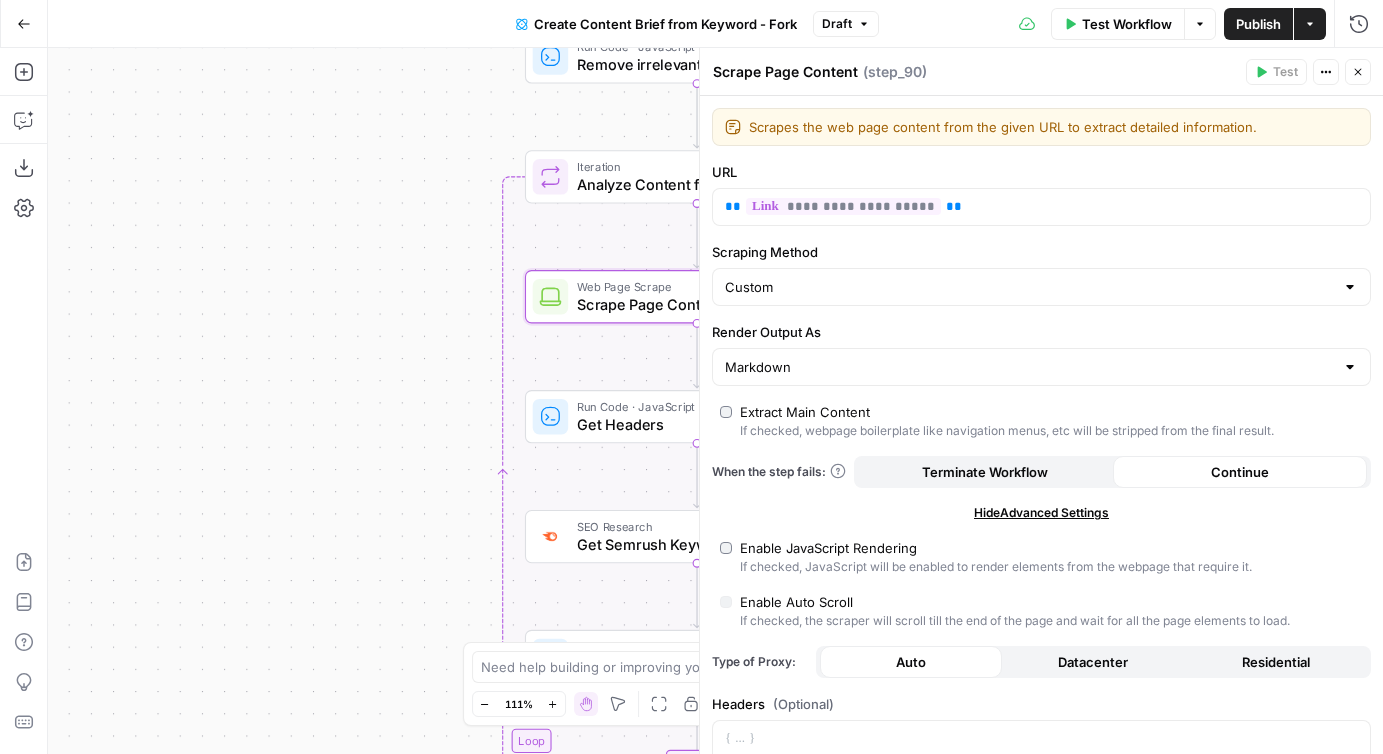 click on "E" at bounding box center (1352, 66) 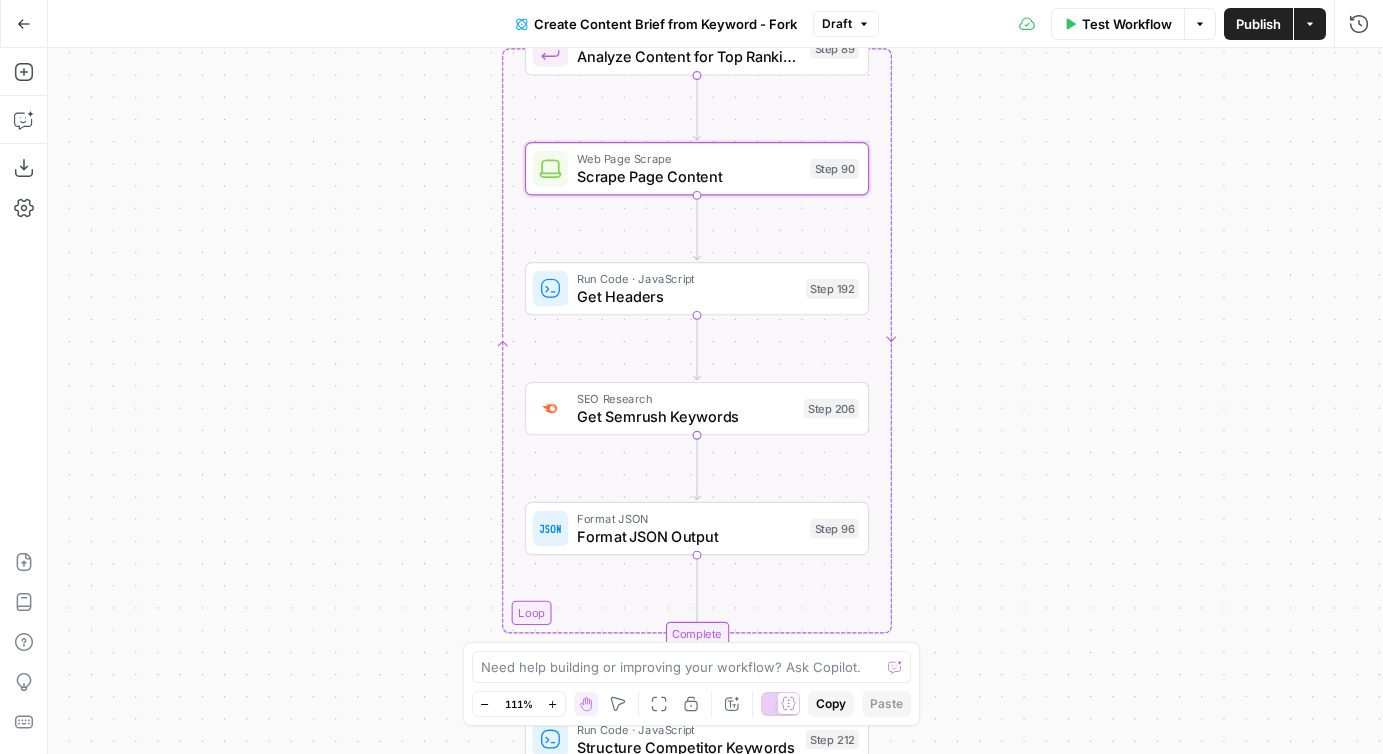 drag, startPoint x: 1015, startPoint y: 465, endPoint x: 1015, endPoint y: 332, distance: 133 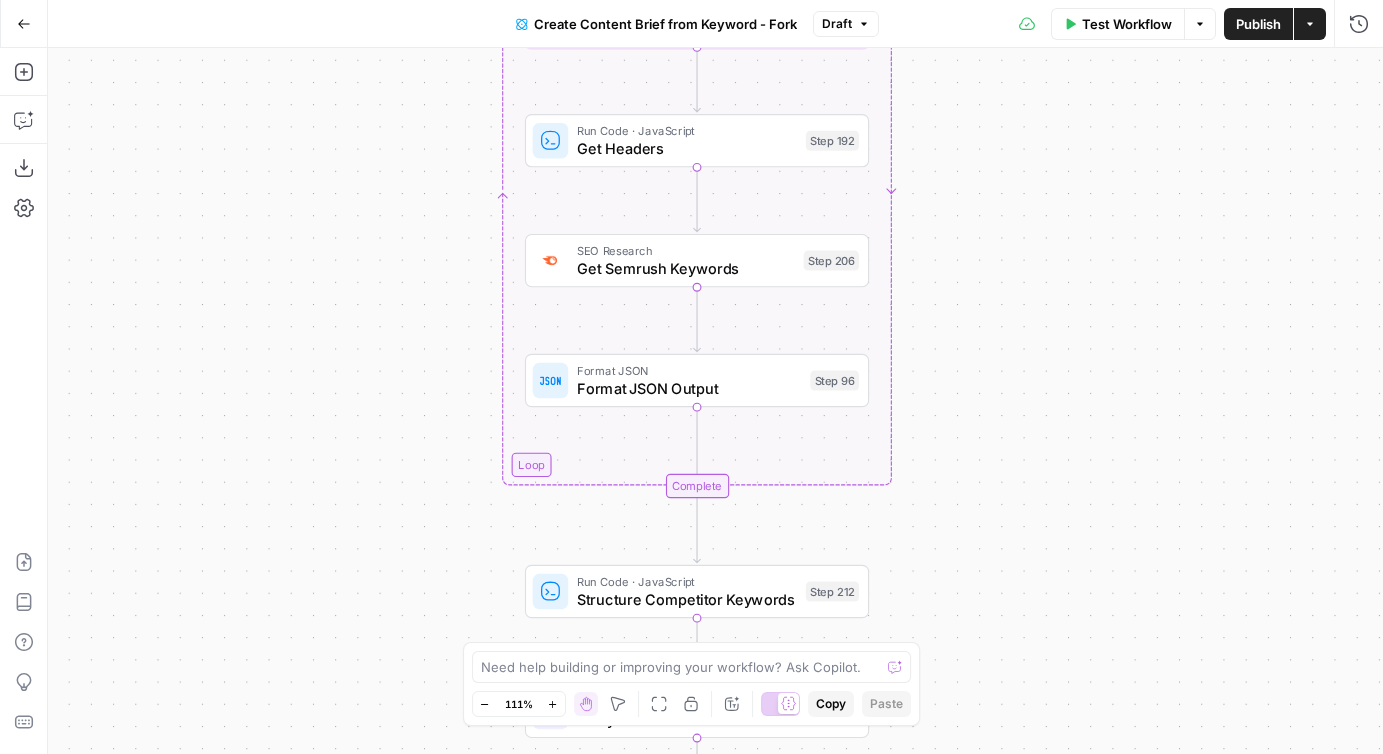 drag, startPoint x: 932, startPoint y: 488, endPoint x: 930, endPoint y: 168, distance: 320.00626 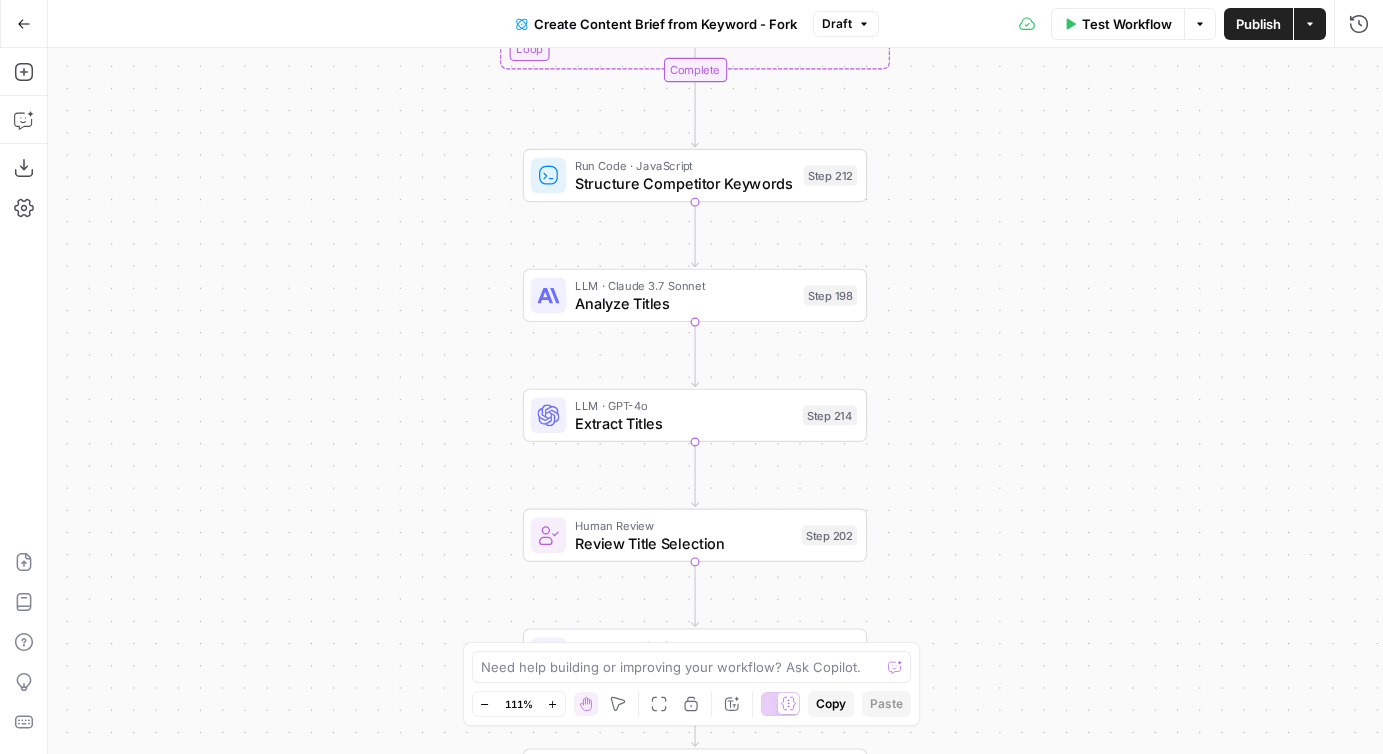 drag, startPoint x: 963, startPoint y: 407, endPoint x: 963, endPoint y: 168, distance: 239 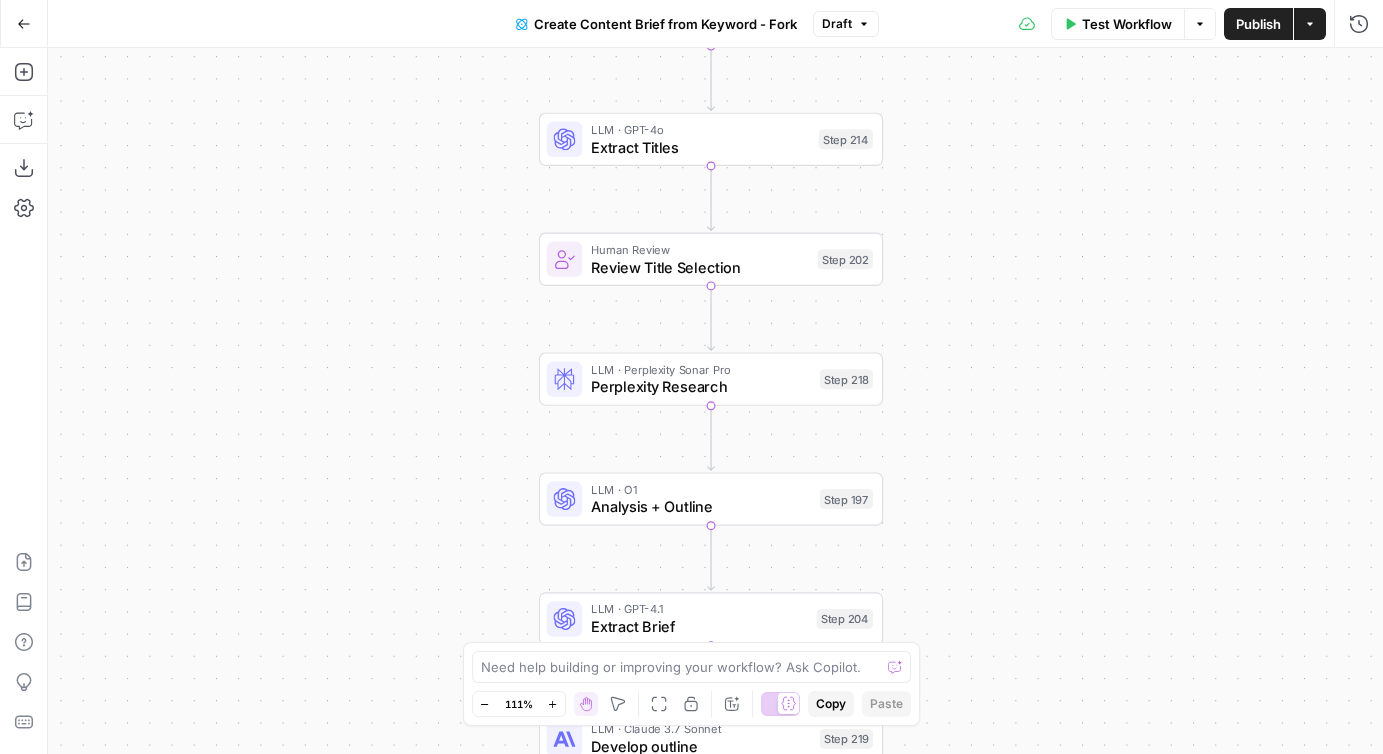 drag, startPoint x: 961, startPoint y: 407, endPoint x: 977, endPoint y: 131, distance: 276.46338 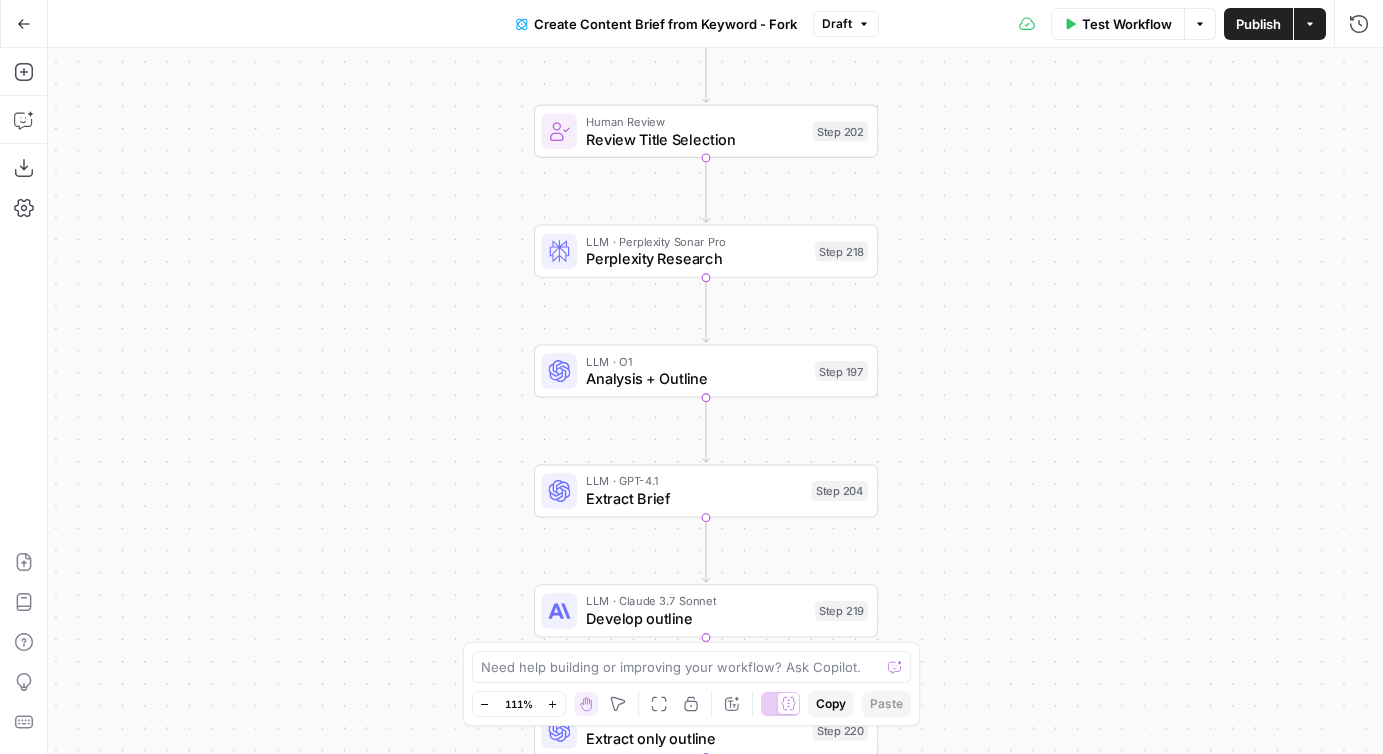 drag, startPoint x: 982, startPoint y: 389, endPoint x: 977, endPoint y: 245, distance: 144.08678 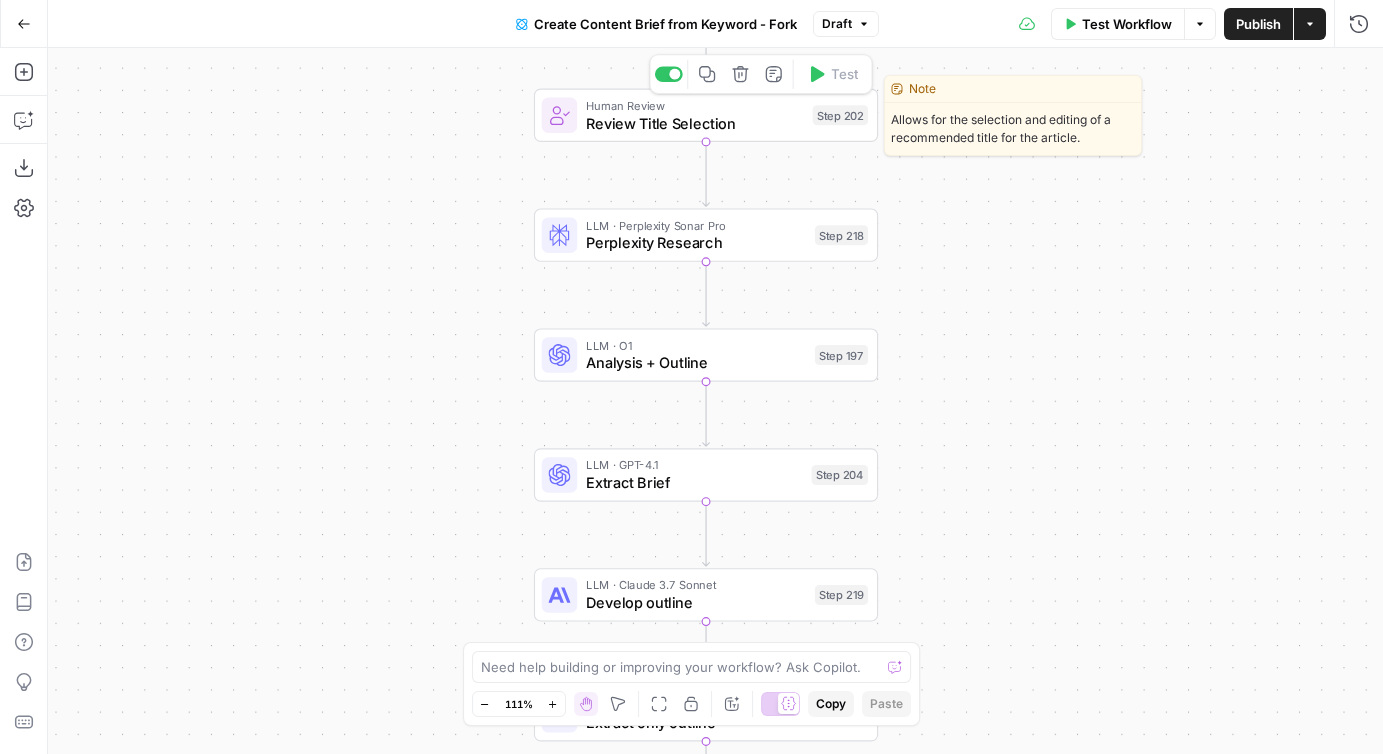 click on "Review Title Selection" at bounding box center [695, 123] 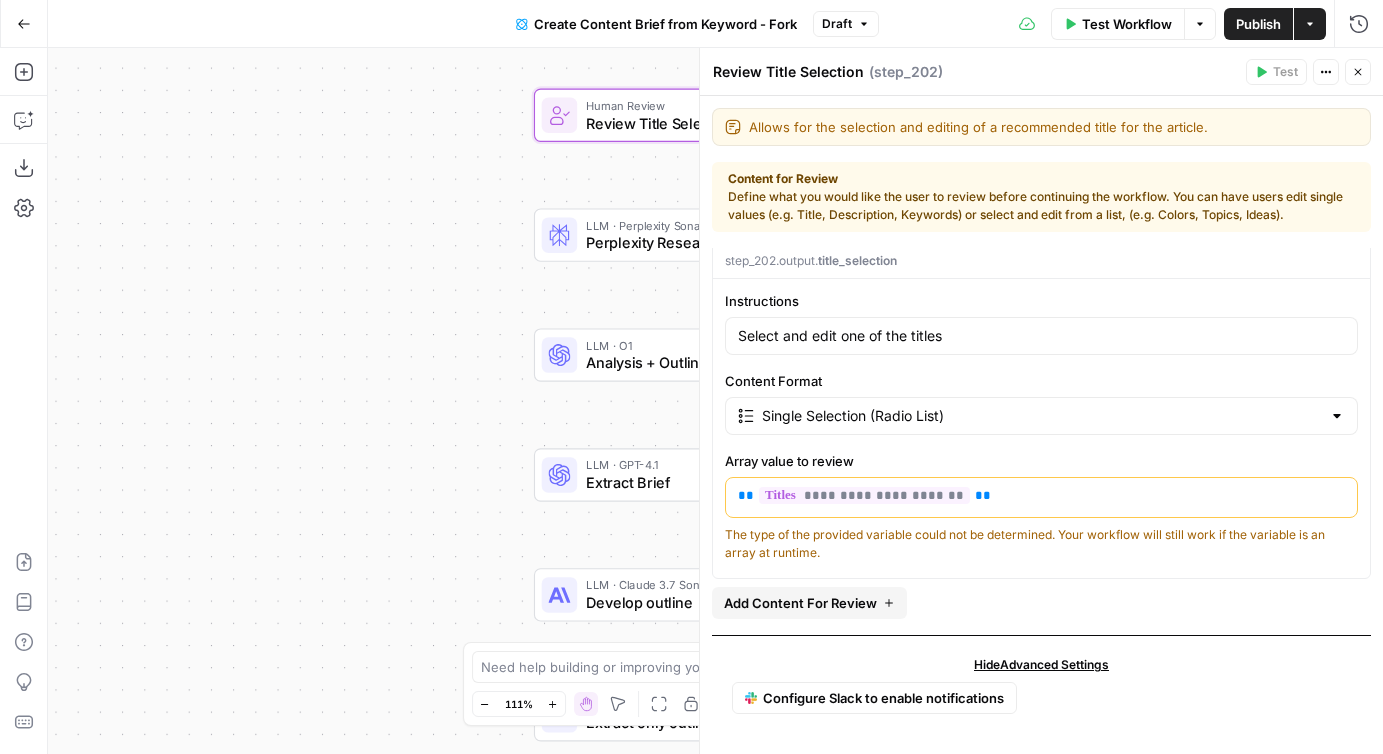 scroll, scrollTop: 0, scrollLeft: 0, axis: both 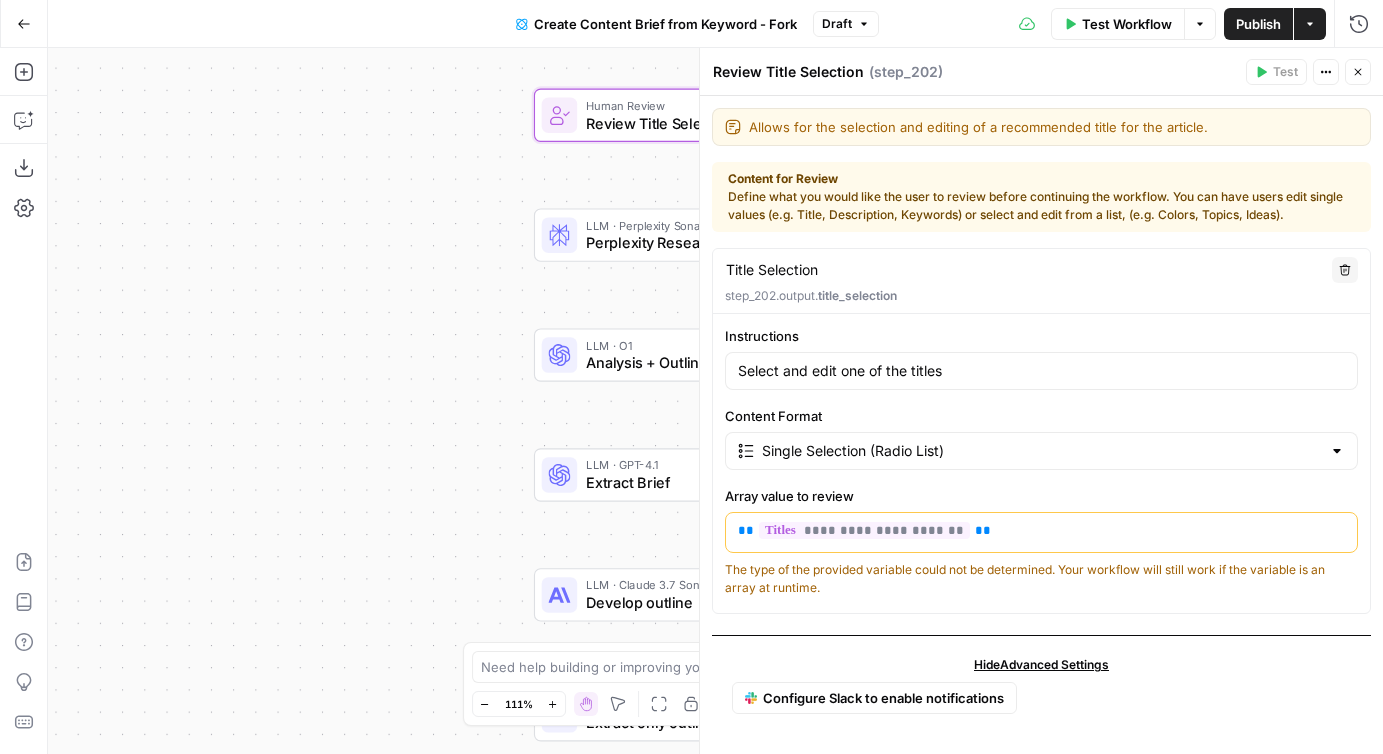 click on "Close" at bounding box center (1358, 72) 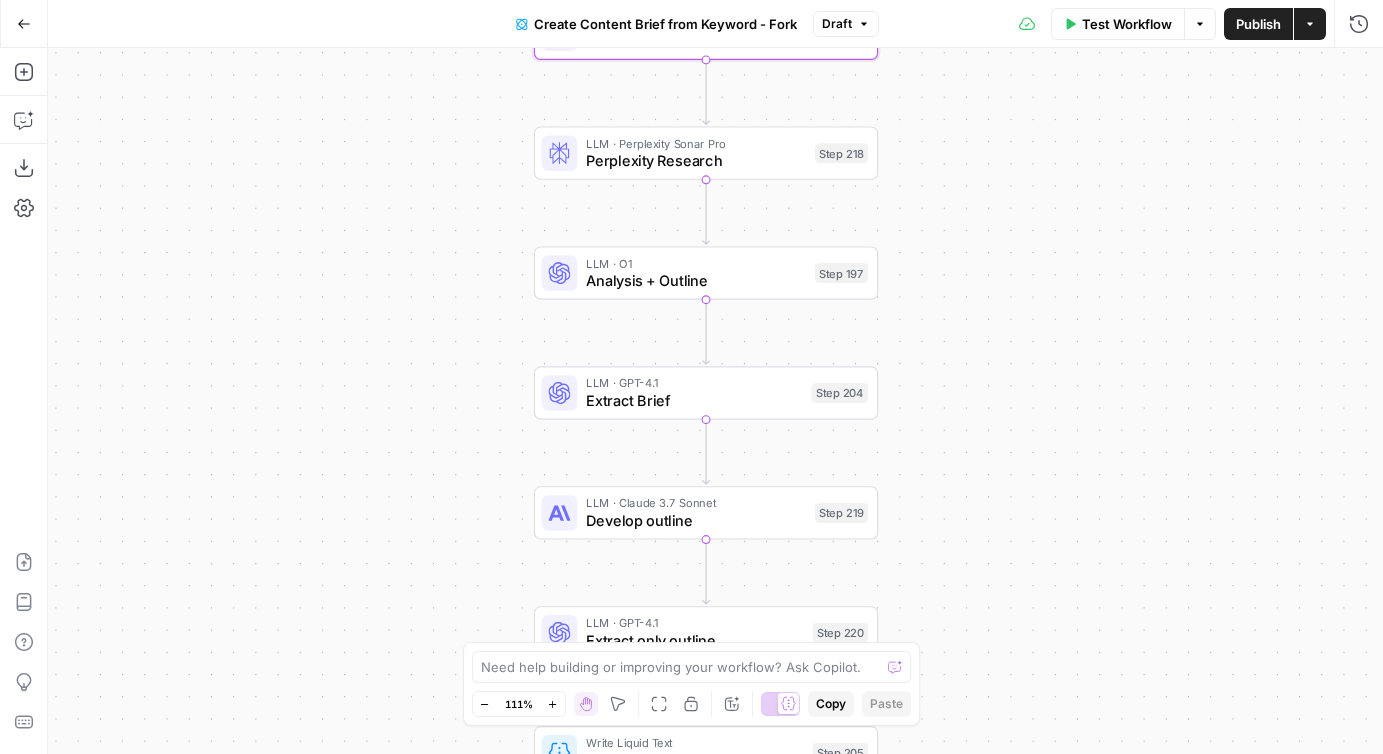 drag, startPoint x: 981, startPoint y: 545, endPoint x: 981, endPoint y: 457, distance: 88 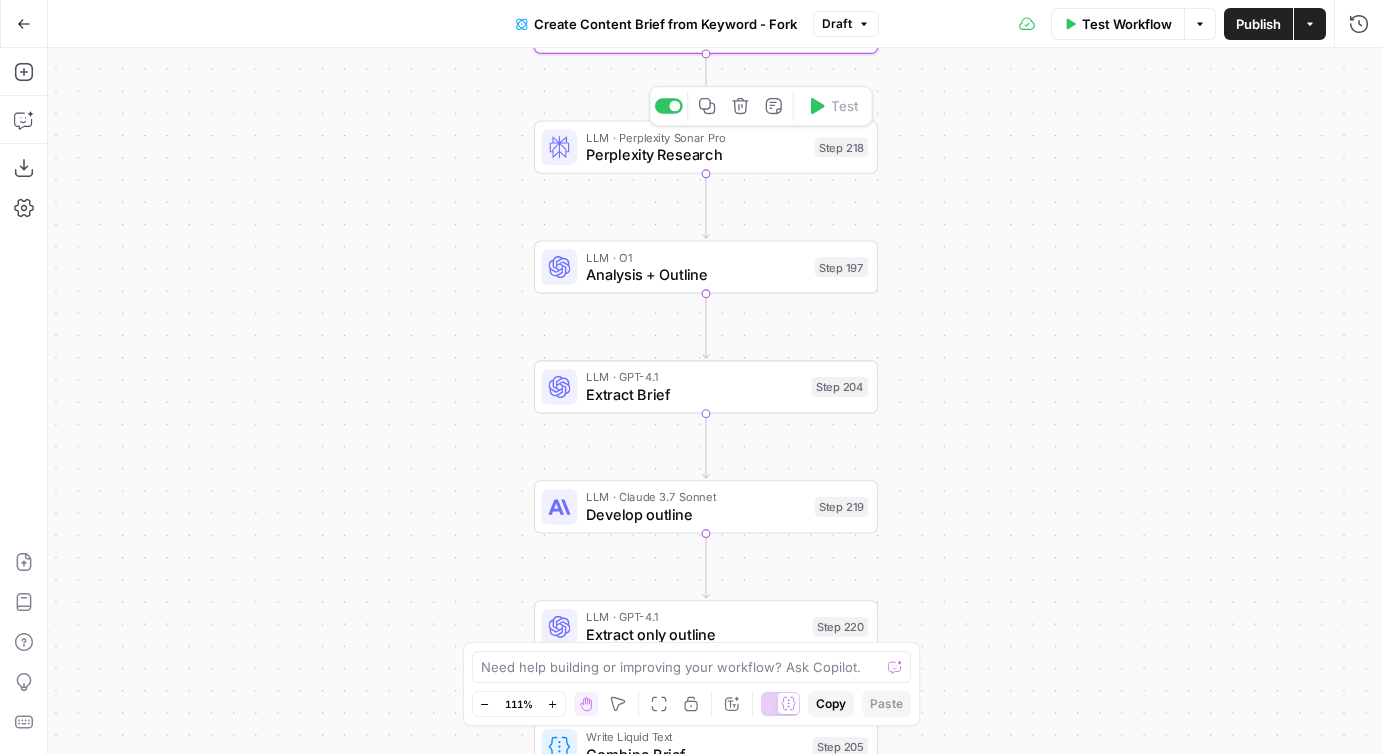 click on "Perplexity Research" at bounding box center (696, 155) 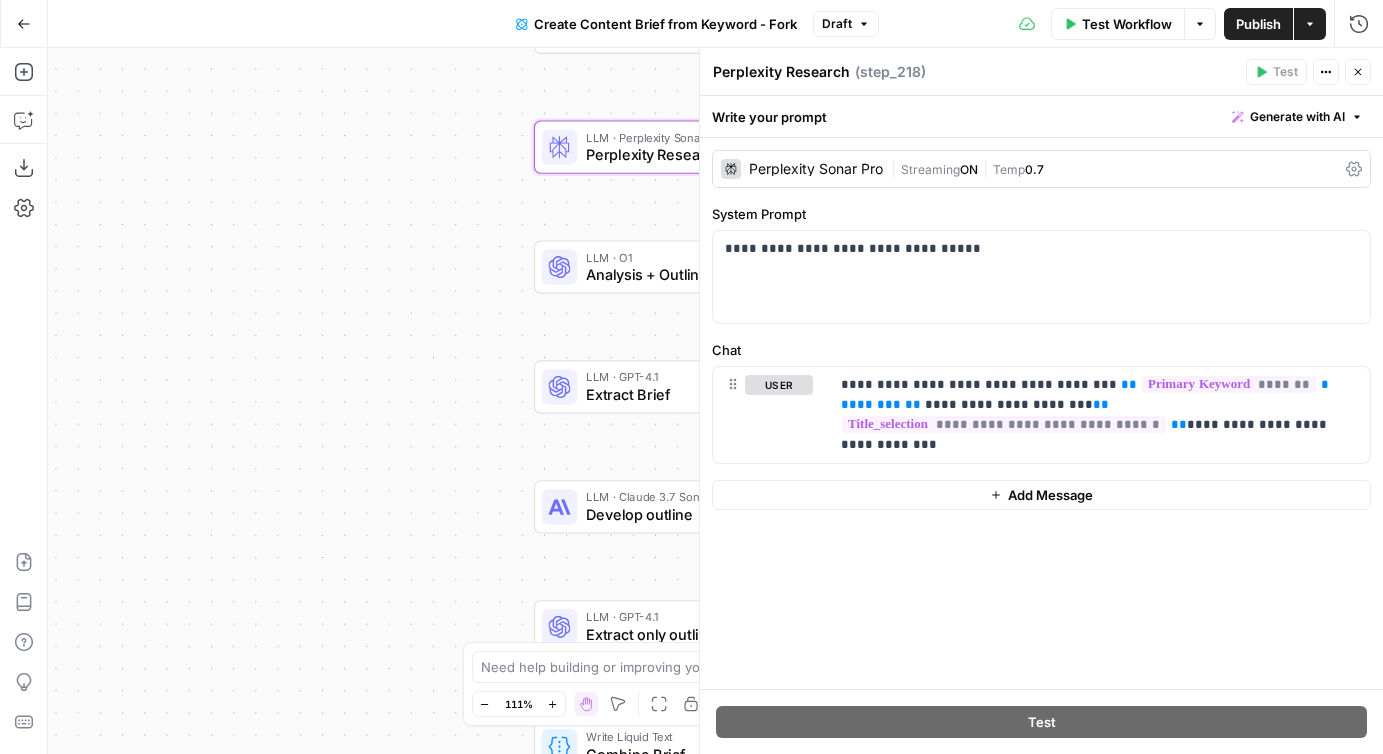 click on "Workflow Set Inputs Inputs Google Search Perform Google Search Step 51 Loop Iteration Label if relevant Step 207 LLM · GPT-4o Mini Determine if relevant Step 208 Complete Run Code · JavaScript Remove irrelevant Step 209 Loop Iteration Analyze Content for Top Ranking Pages Step 89 Web Page Scrape Scrape Page Content Step 90 Run Code · JavaScript Get Headers Step 192 SEO Research Get Semrush Keywords Step 206 Format JSON Format JSON Output Step 96 Complete Run Code · JavaScript Structure Competitor Keywords Step 212 LLM · Claude 3.7 Sonnet Analyze Titles Step 198 LLM · GPT-4o Extract Titles Step 214 Human Review Review Title Selection Step 202 LLM · Perplexity Sonar Pro Perplexity Research Step 218 LLM · O1 Analysis + Outline Step 197 LLM · GPT-4.1 Extract Brief Step 204 LLM · Claude 3.7 Sonnet Develop outline Step 219 LLM · GPT-4.1 Extract only outline Step 220 Write Liquid Text Combine Brief Step 205 Format JSON JSON Step 203 End Output" at bounding box center [715, 401] 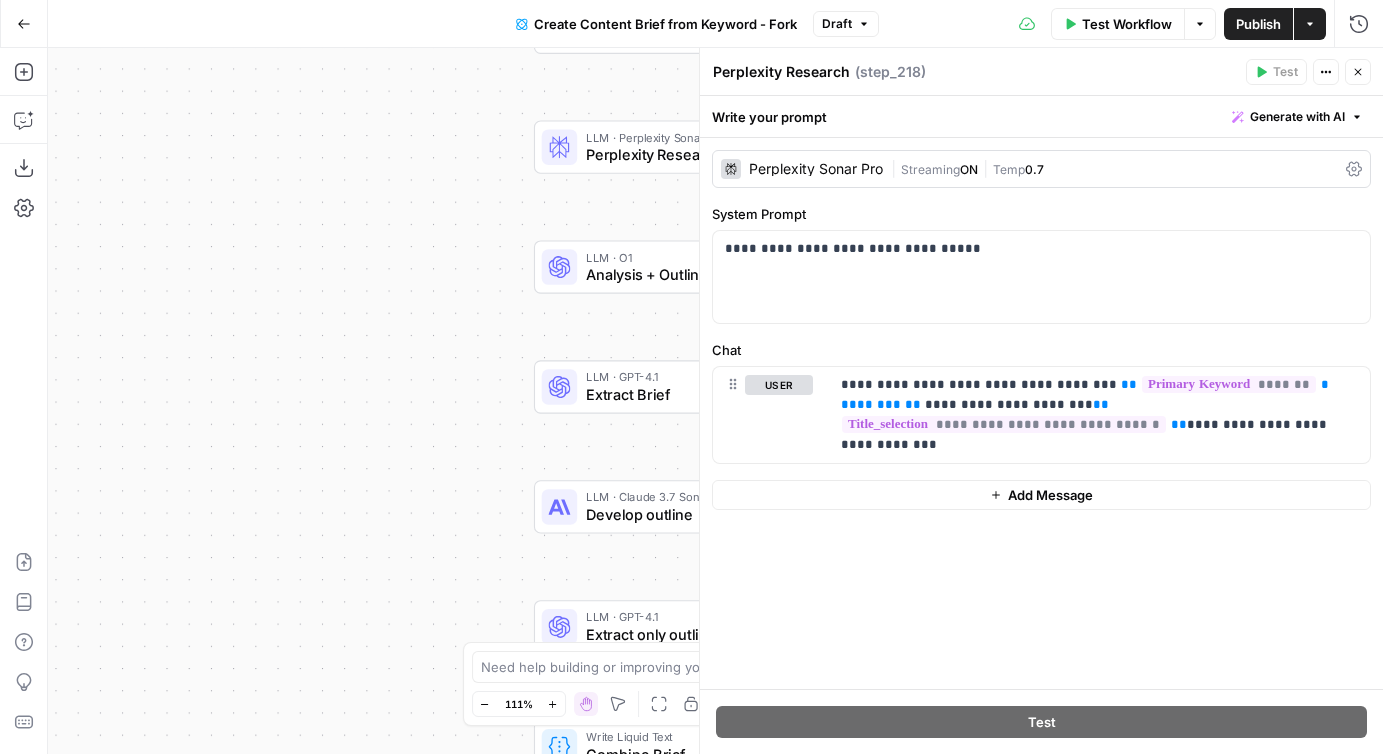 click 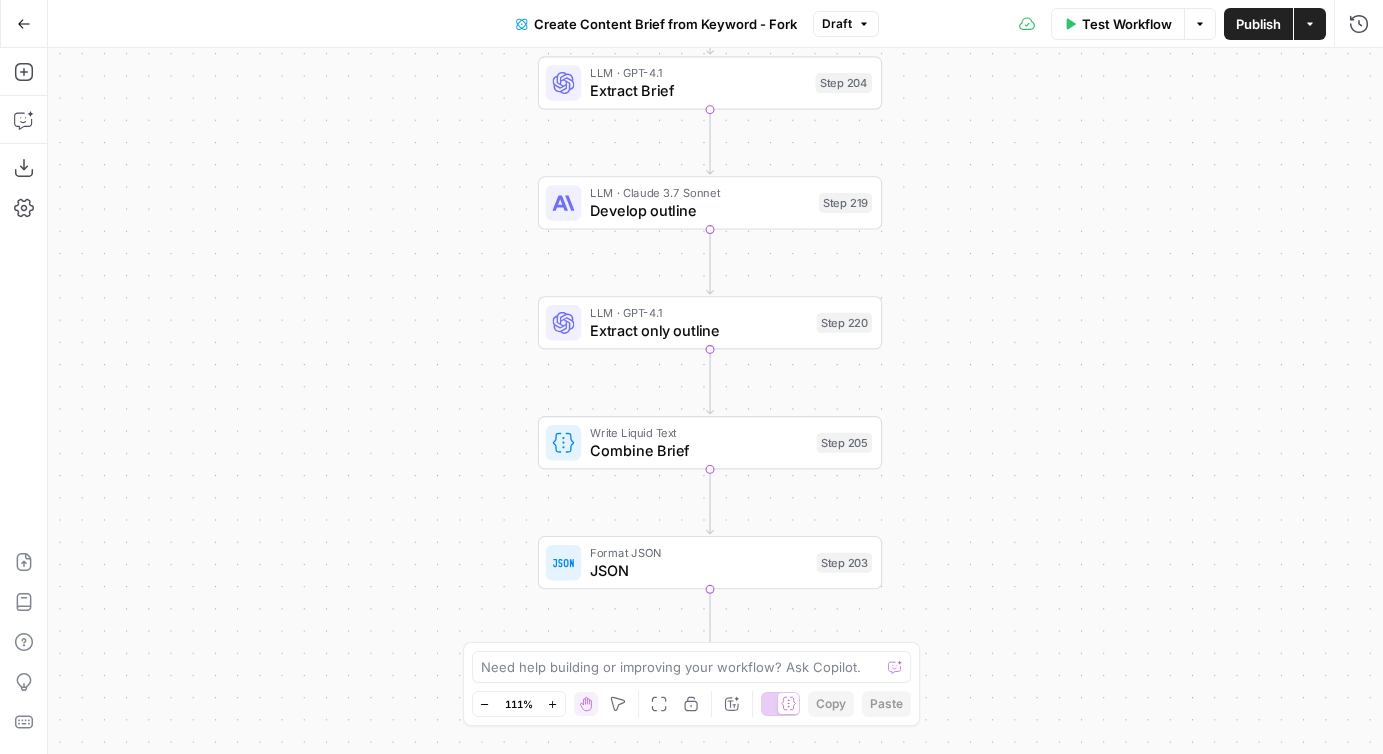 drag, startPoint x: 1039, startPoint y: 516, endPoint x: 1043, endPoint y: 147, distance: 369.02167 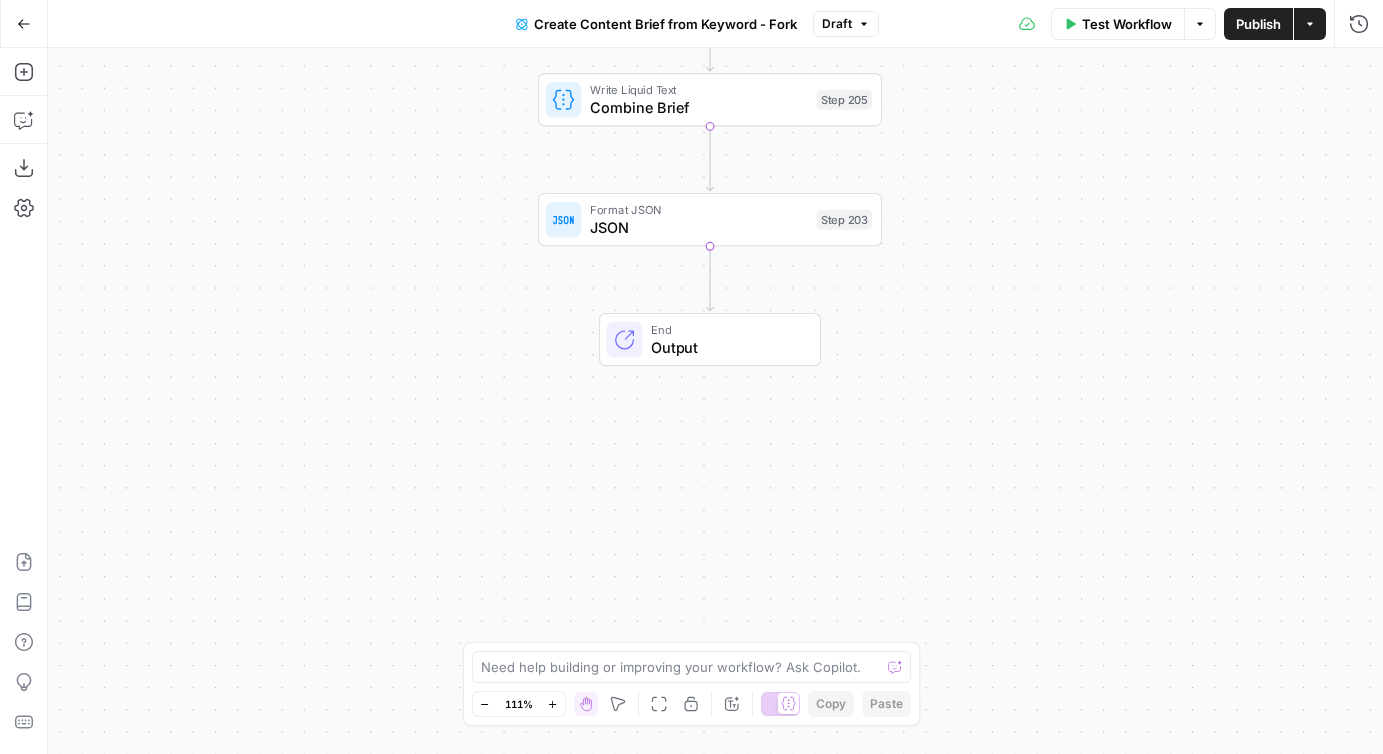 drag, startPoint x: 1036, startPoint y: 450, endPoint x: 1036, endPoint y: 165, distance: 285 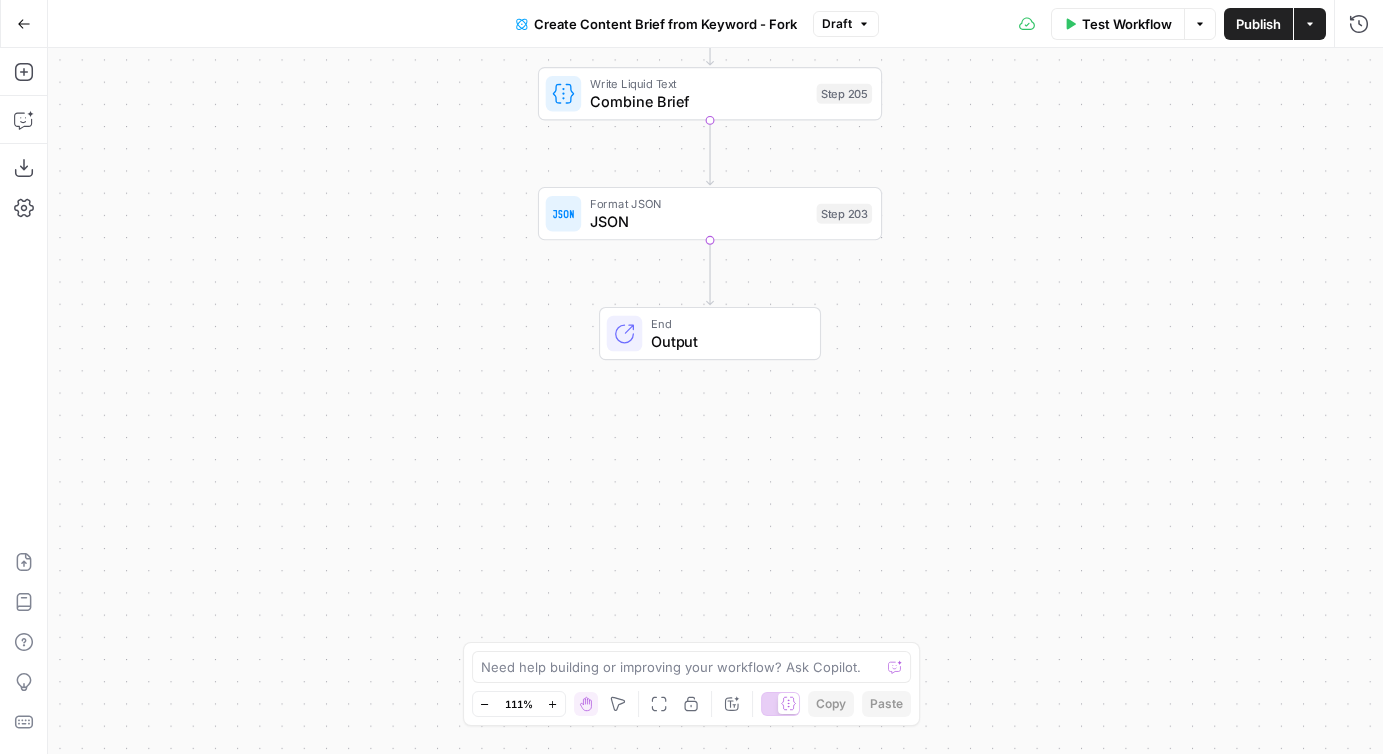 drag, startPoint x: 904, startPoint y: 146, endPoint x: 905, endPoint y: 729, distance: 583.00085 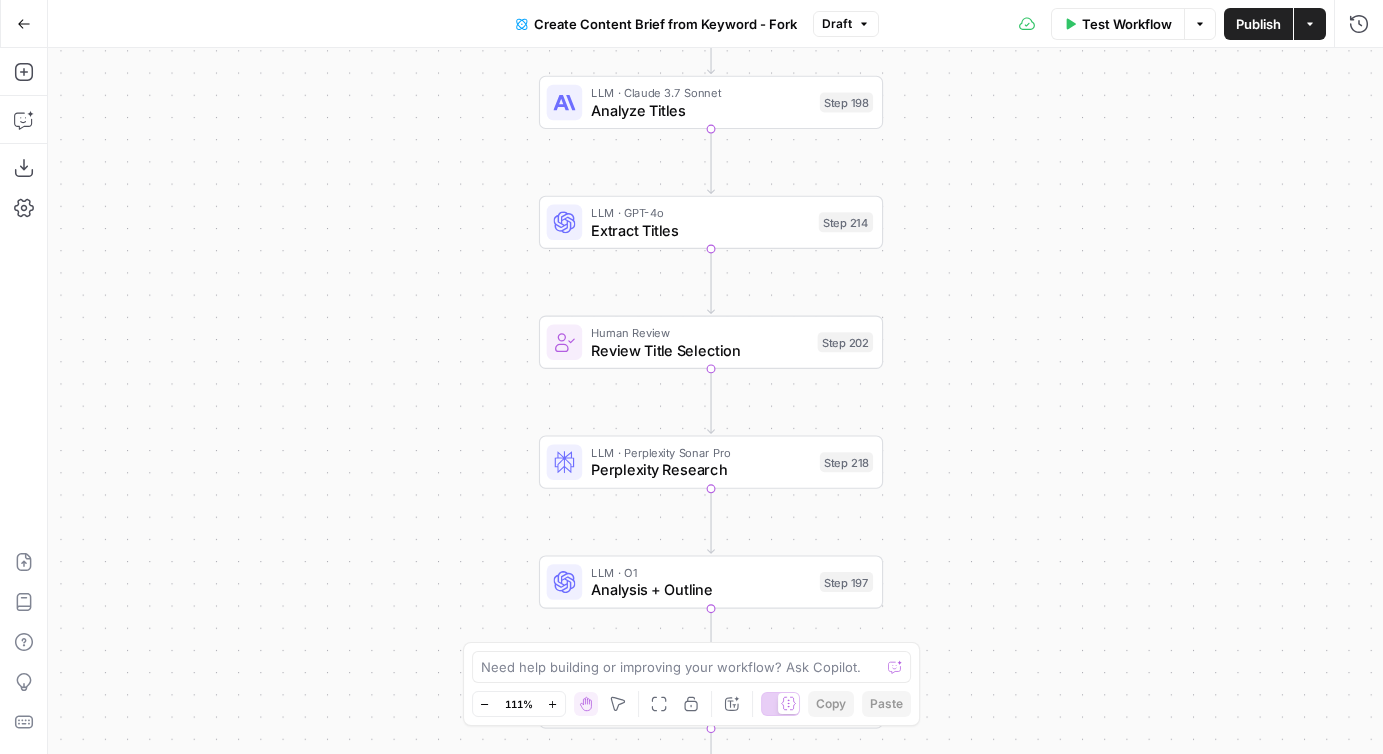 drag, startPoint x: 987, startPoint y: 341, endPoint x: 987, endPoint y: 751, distance: 410 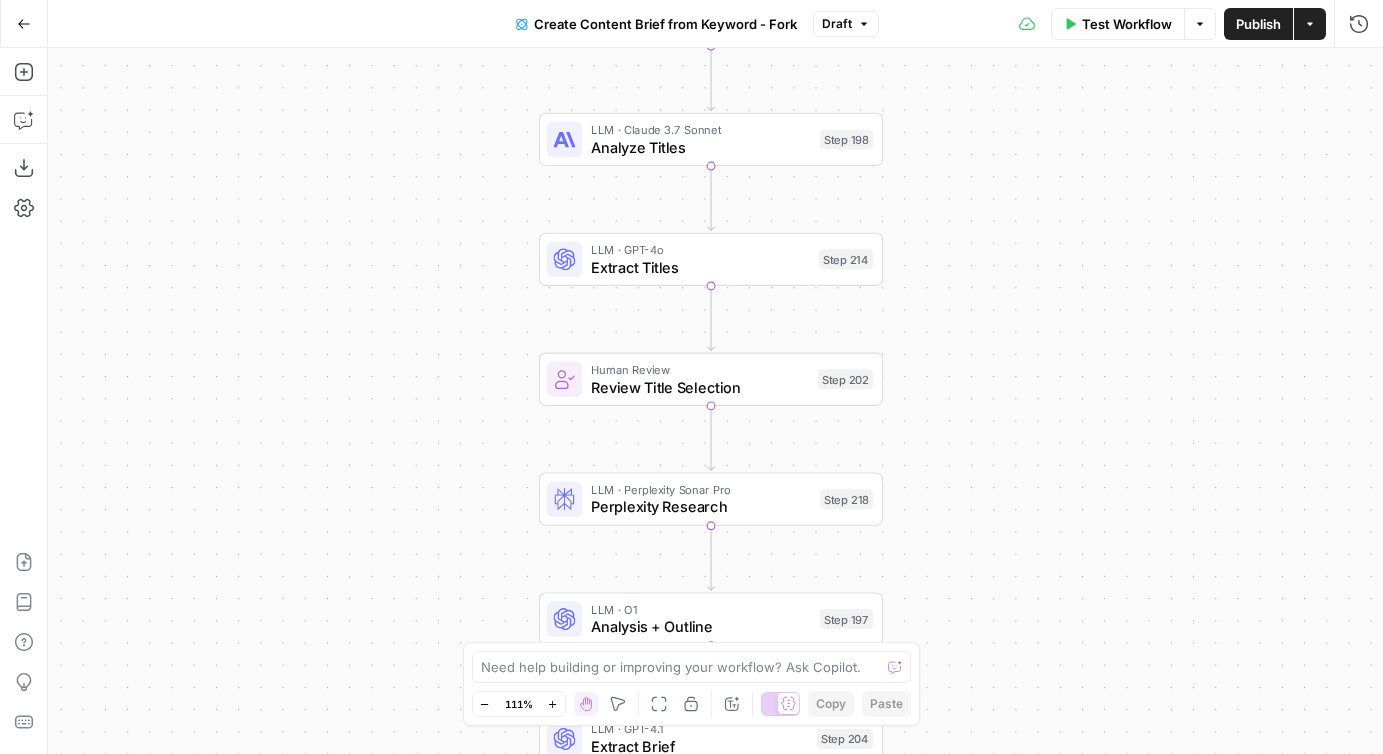 drag, startPoint x: 959, startPoint y: 217, endPoint x: 954, endPoint y: 650, distance: 433.02887 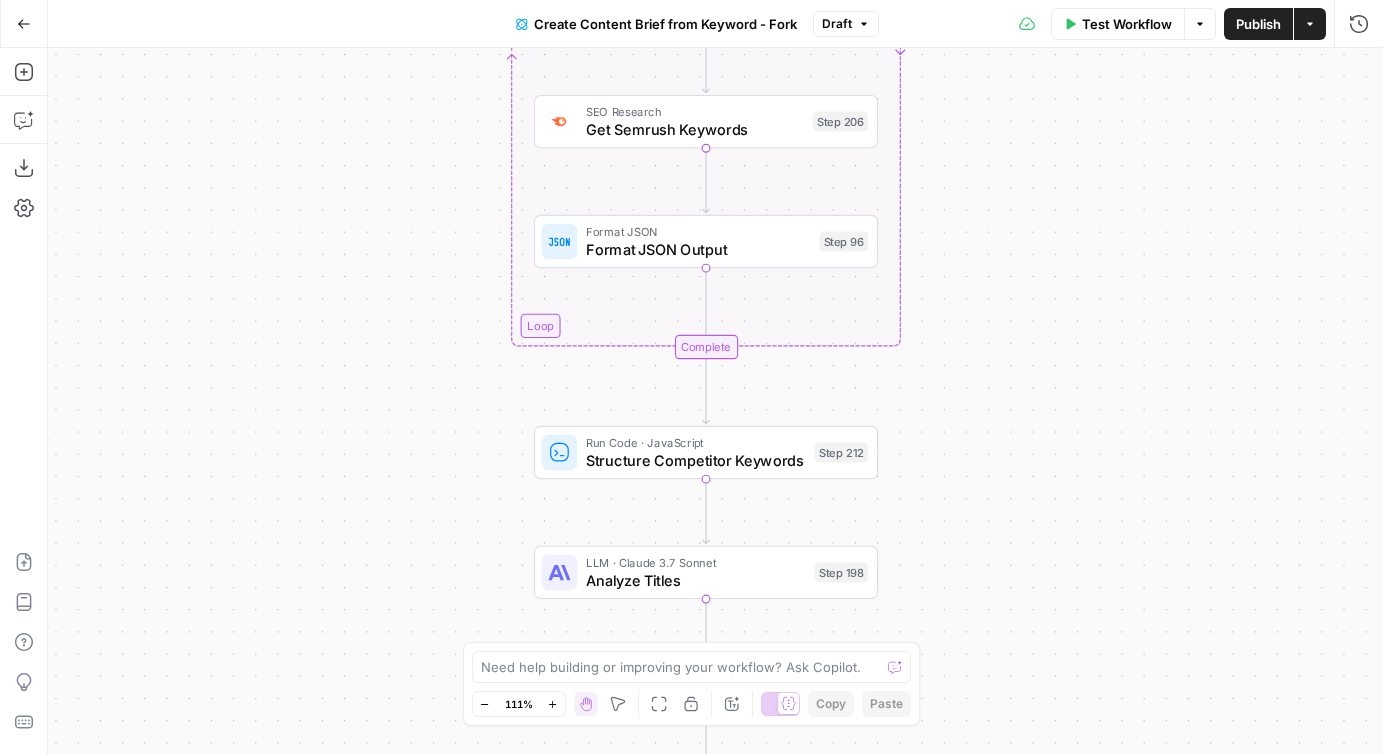 drag, startPoint x: 961, startPoint y: 193, endPoint x: 961, endPoint y: 604, distance: 411 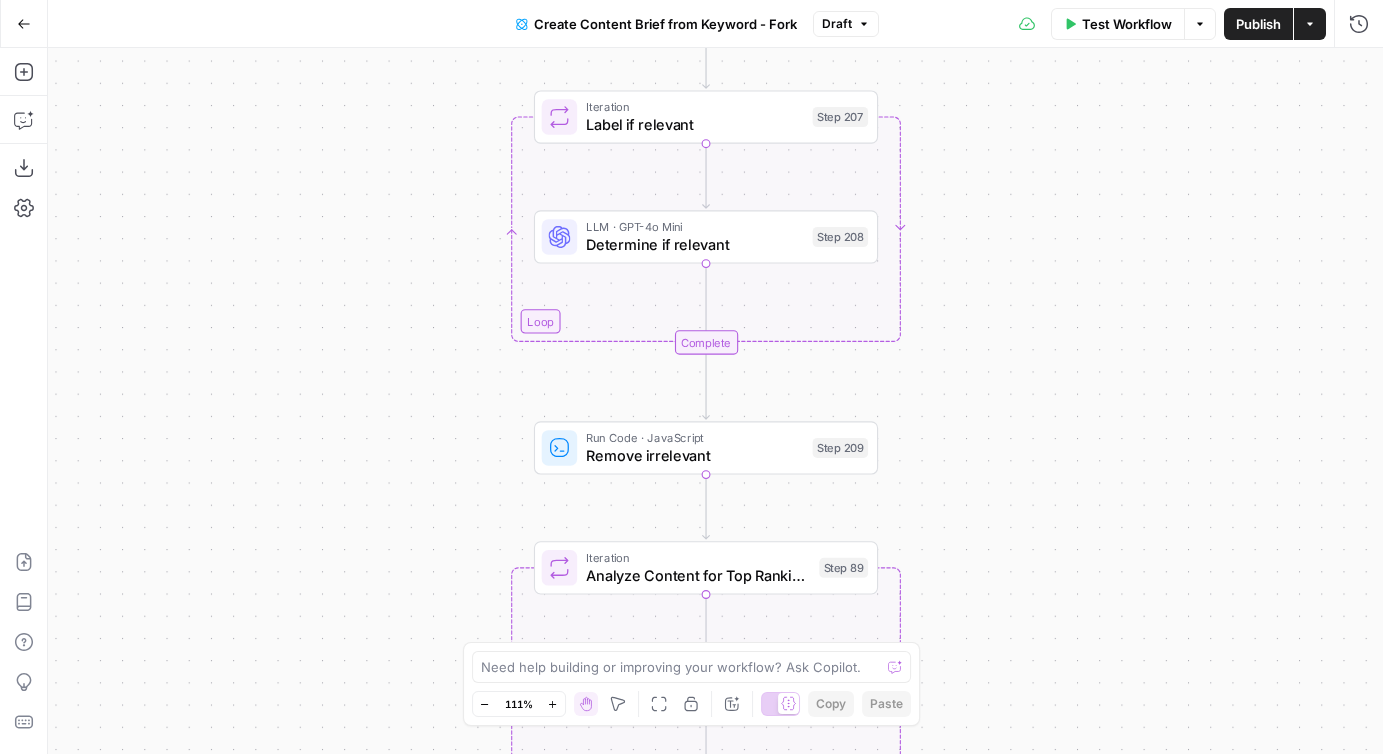 drag, startPoint x: 972, startPoint y: 147, endPoint x: 972, endPoint y: 542, distance: 395 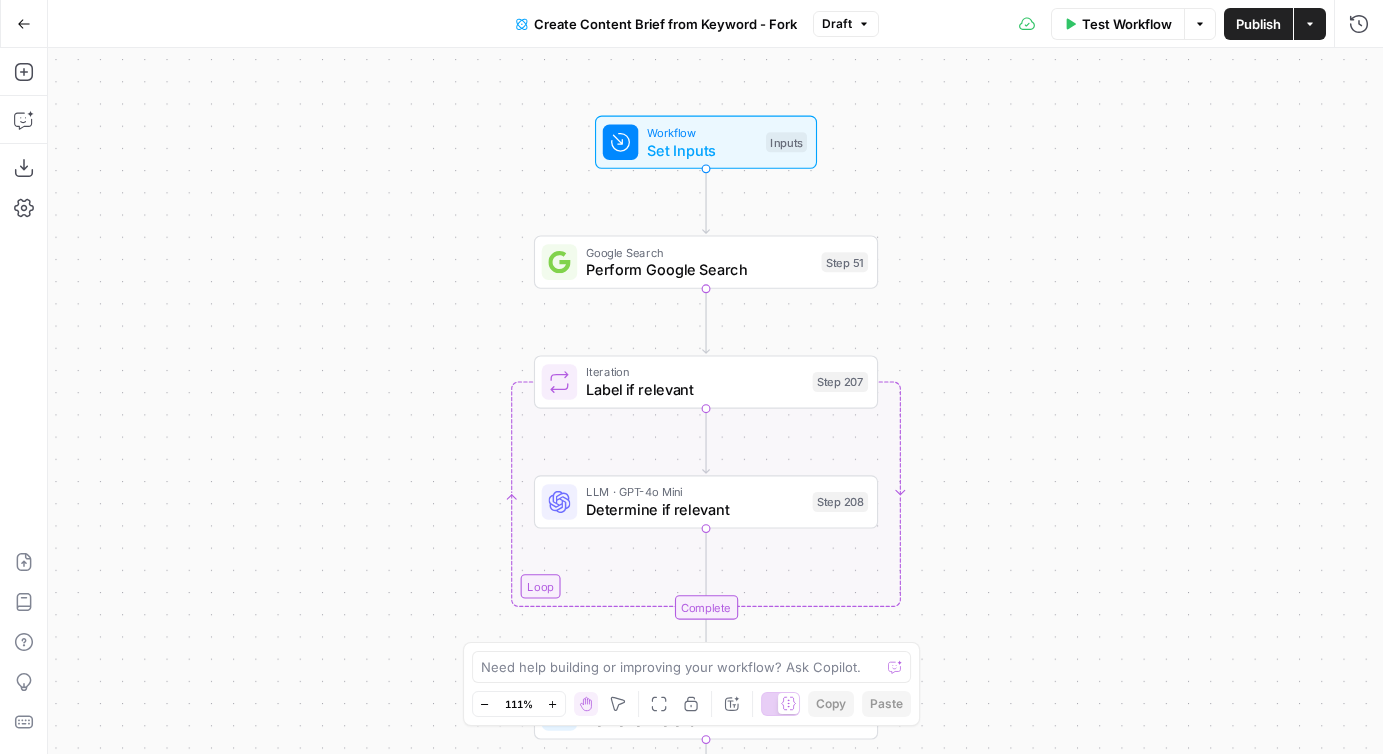 drag, startPoint x: 981, startPoint y: 167, endPoint x: 980, endPoint y: 435, distance: 268.00186 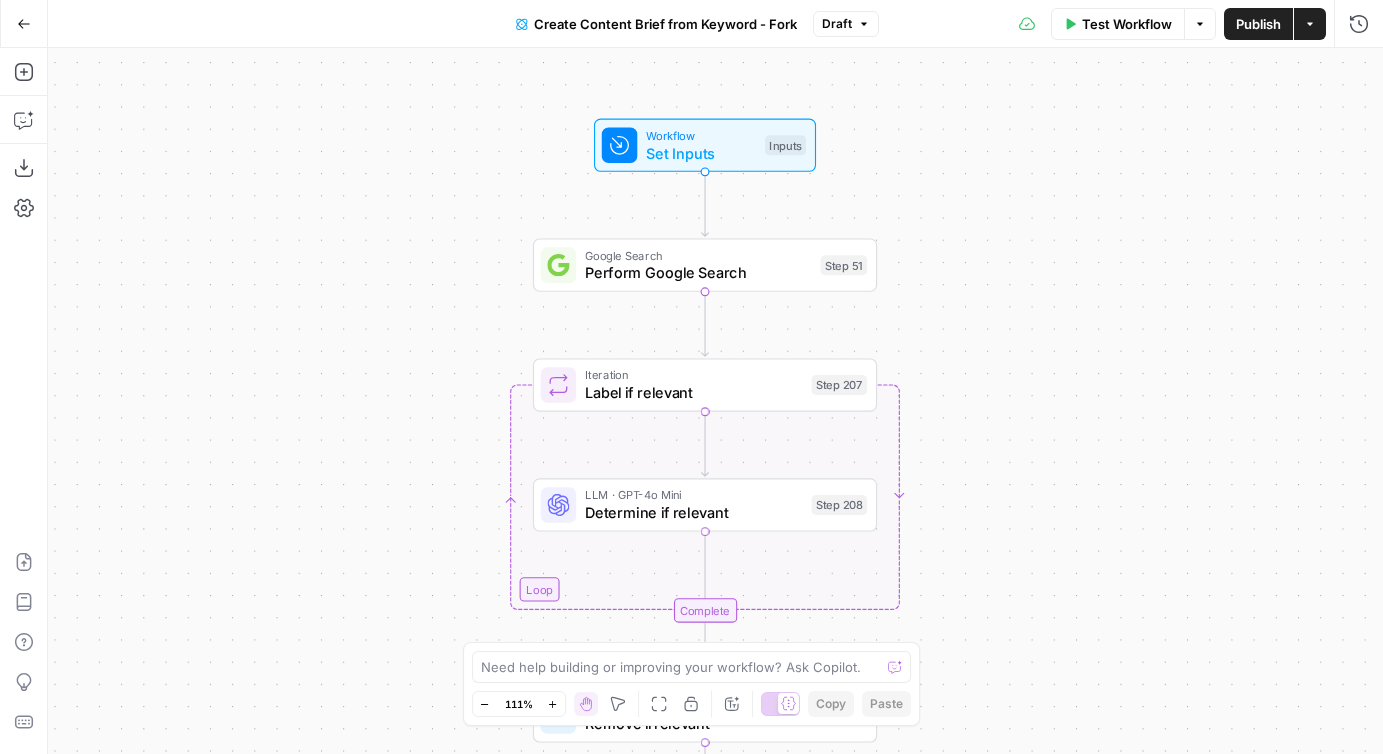 click on "Label if relevant" at bounding box center (694, 393) 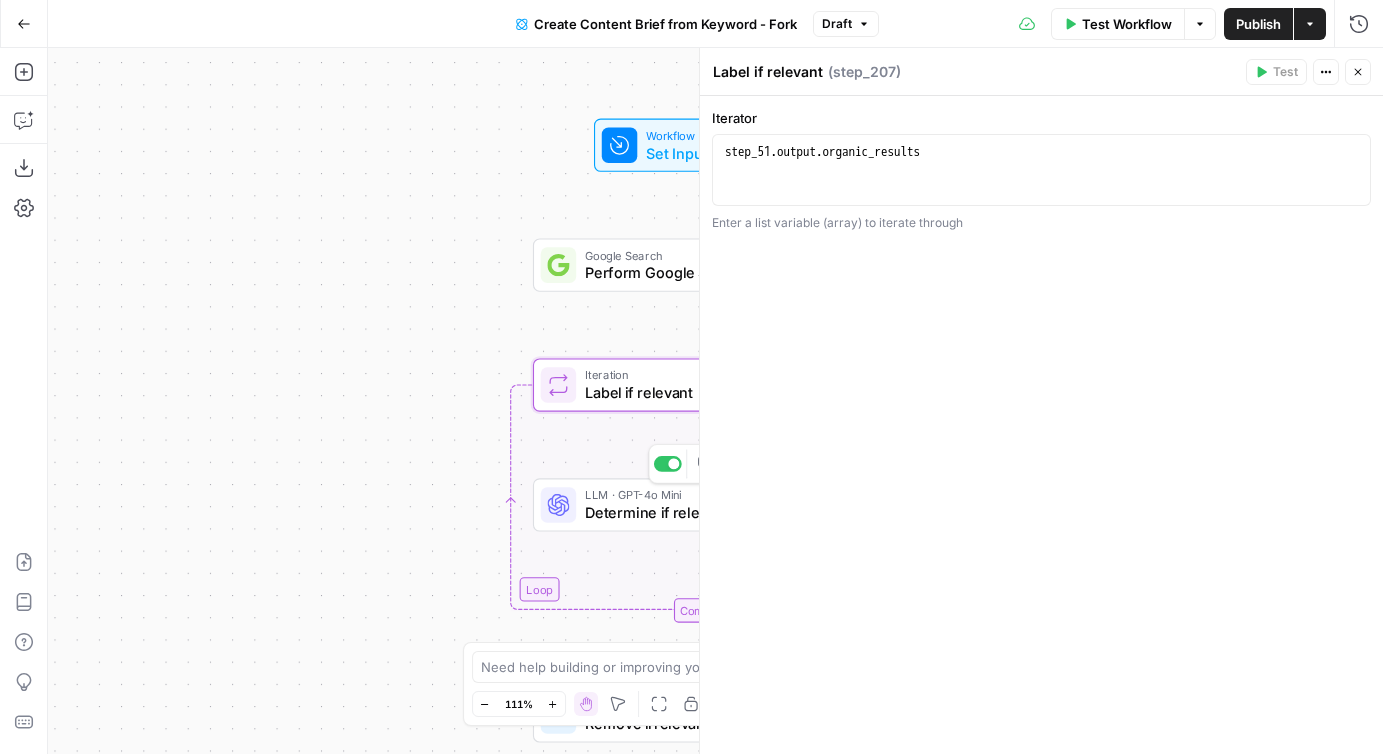 click on "Determine if relevant" at bounding box center (694, 513) 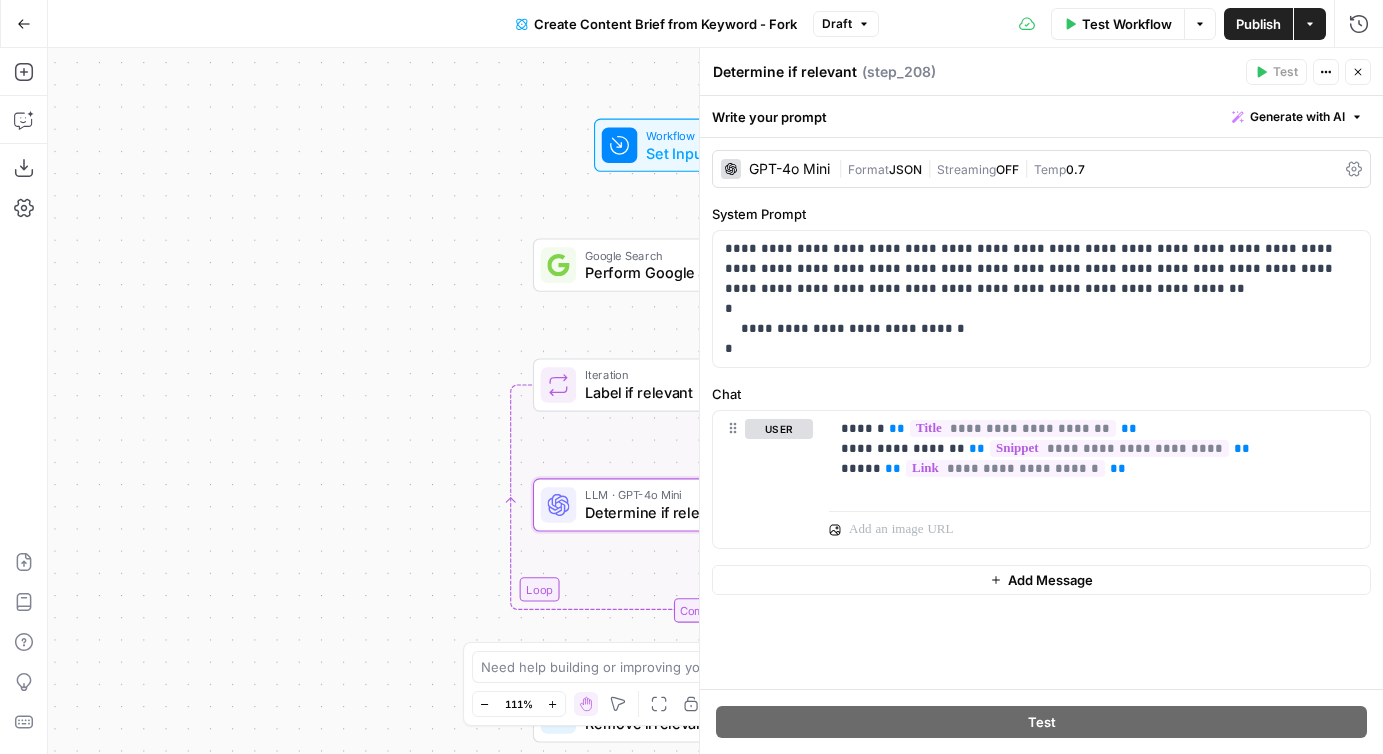 click on "Label if relevant" at bounding box center (694, 393) 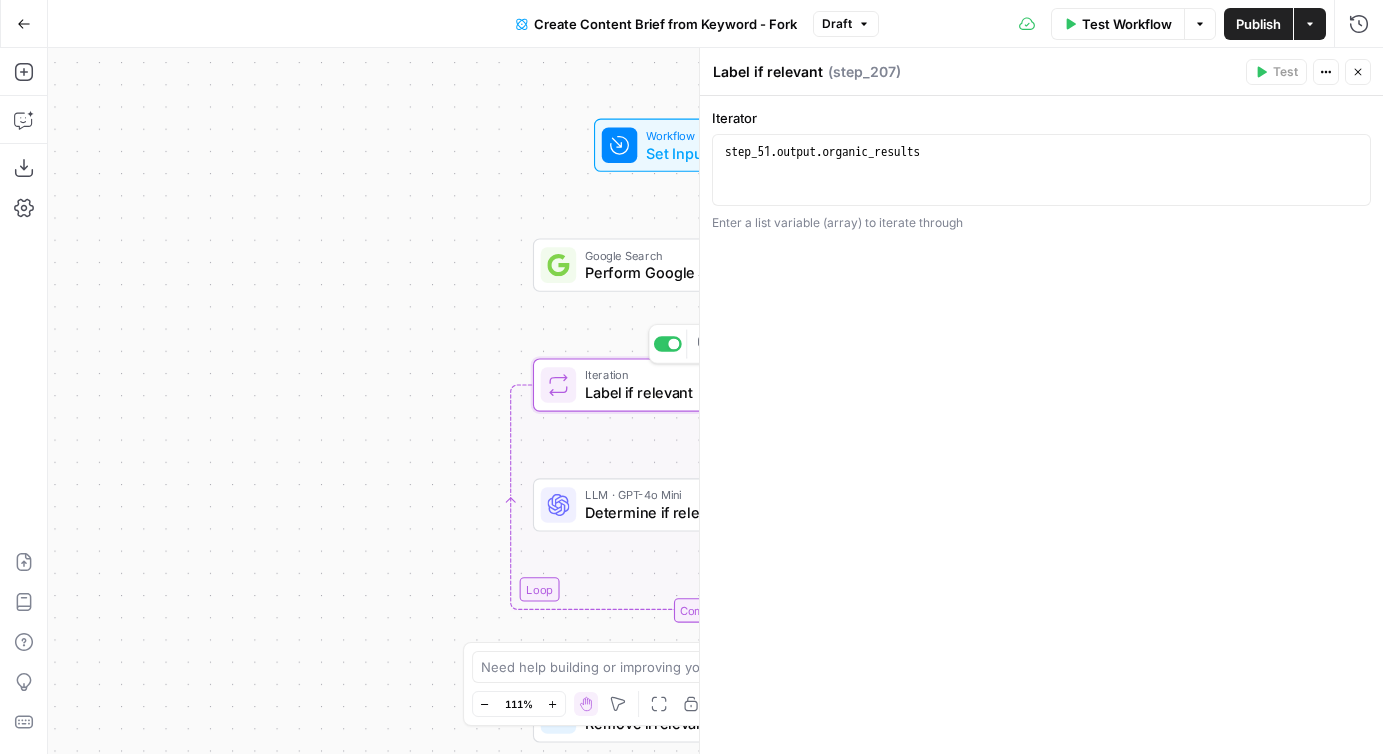 click on "Workflow Set Inputs Inputs Google Search Perform Google Search Step 51 Loop Iteration Label if relevant Step 207 Copy step Delete step Add Note Test LLM · GPT-4o Mini Determine if relevant Step 208 Complete Run Code · JavaScript Remove irrelevant Step 209 Loop Iteration Analyze Content for Top Ranking Pages Step 89 Web Page Scrape Scrape Page Content Step 90 Run Code · JavaScript Get Headers Step 192 SEO Research Get Semrush Keywords Step 206 Format JSON Format JSON Output Step 96 Complete Run Code · JavaScript Structure Competitor Keywords Step 212 LLM · Claude 3.7 Sonnet Analyze Titles Step 198 LLM · GPT-4o Extract Titles Step 214 Human Review Review Title Selection Step 202 LLM · Perplexity Sonar Pro Perplexity Research Step 218 LLM · O1 Analysis + Outline Step 197 LLM · GPT-4.1 Extract Brief Step 204 LLM · Claude 3.7 Sonnet Develop outline Step 219 LLM · GPT-4.1 Extract only outline Step 220 Write Liquid Text Combine Brief Step 205 Format JSON JSON Step 203 End Output" at bounding box center (715, 401) 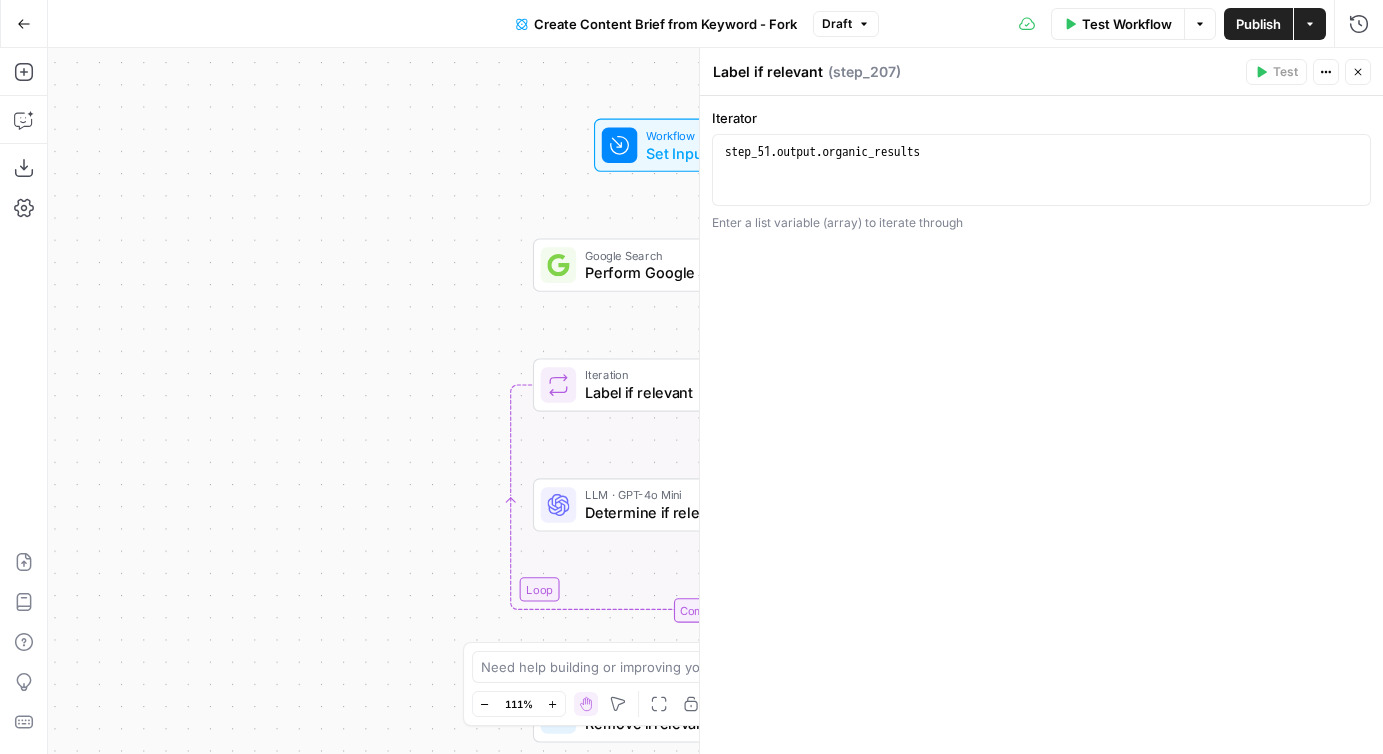click on "Close" at bounding box center (1358, 72) 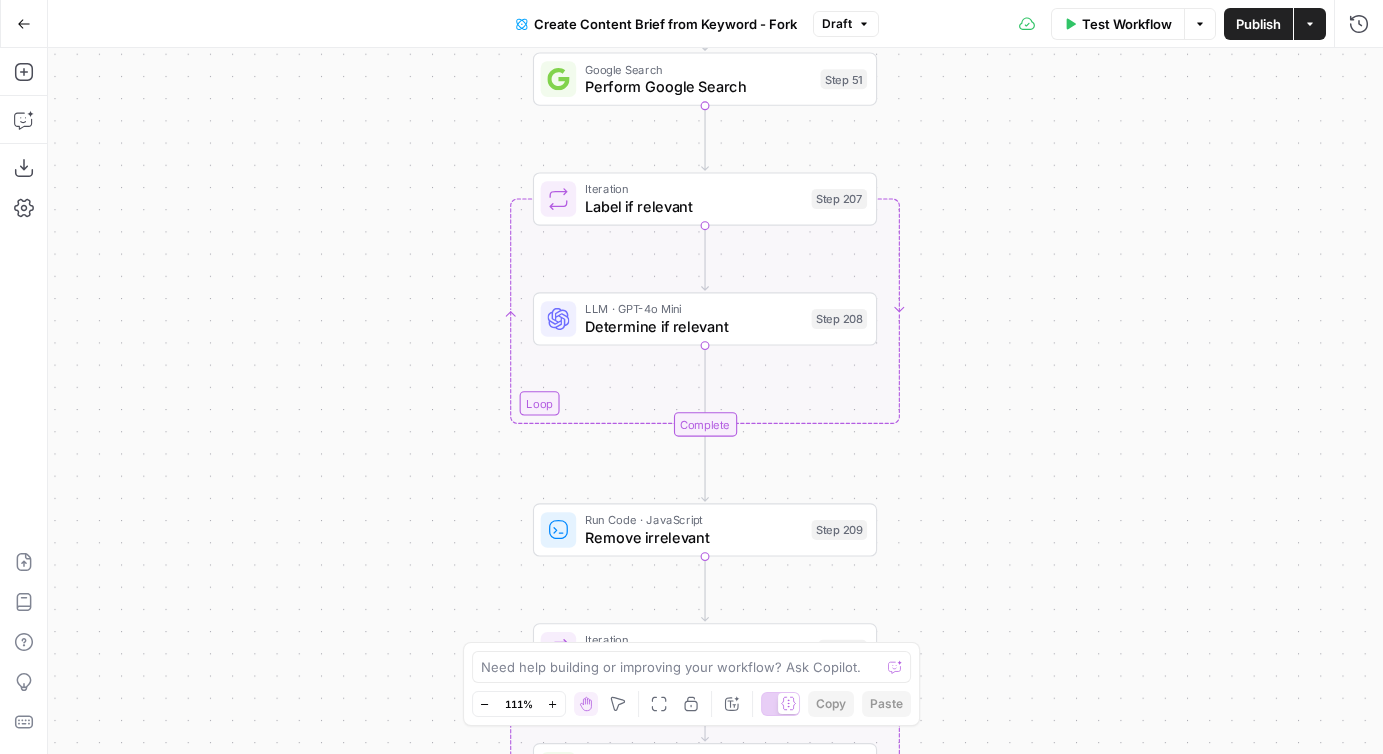 drag, startPoint x: 1168, startPoint y: 441, endPoint x: 1177, endPoint y: 235, distance: 206.1965 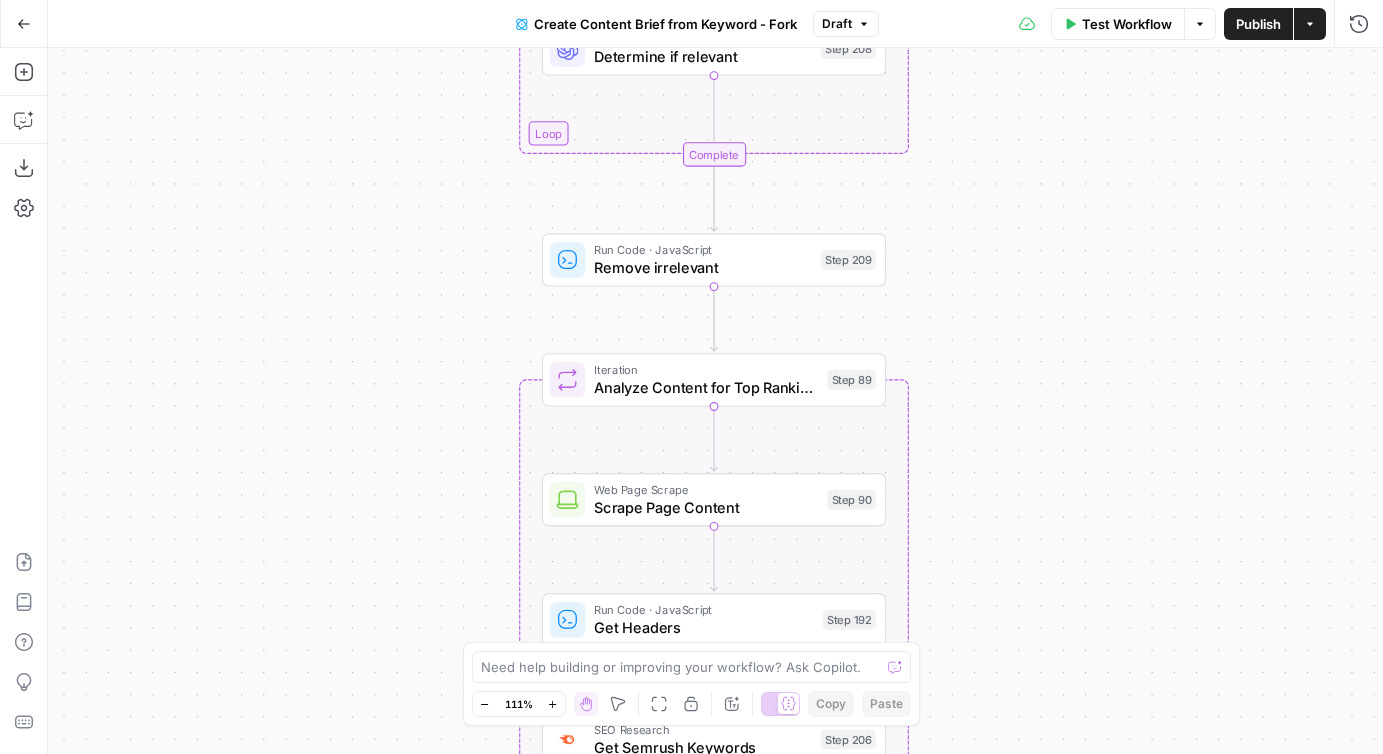 drag, startPoint x: 1032, startPoint y: 506, endPoint x: 1031, endPoint y: 306, distance: 200.0025 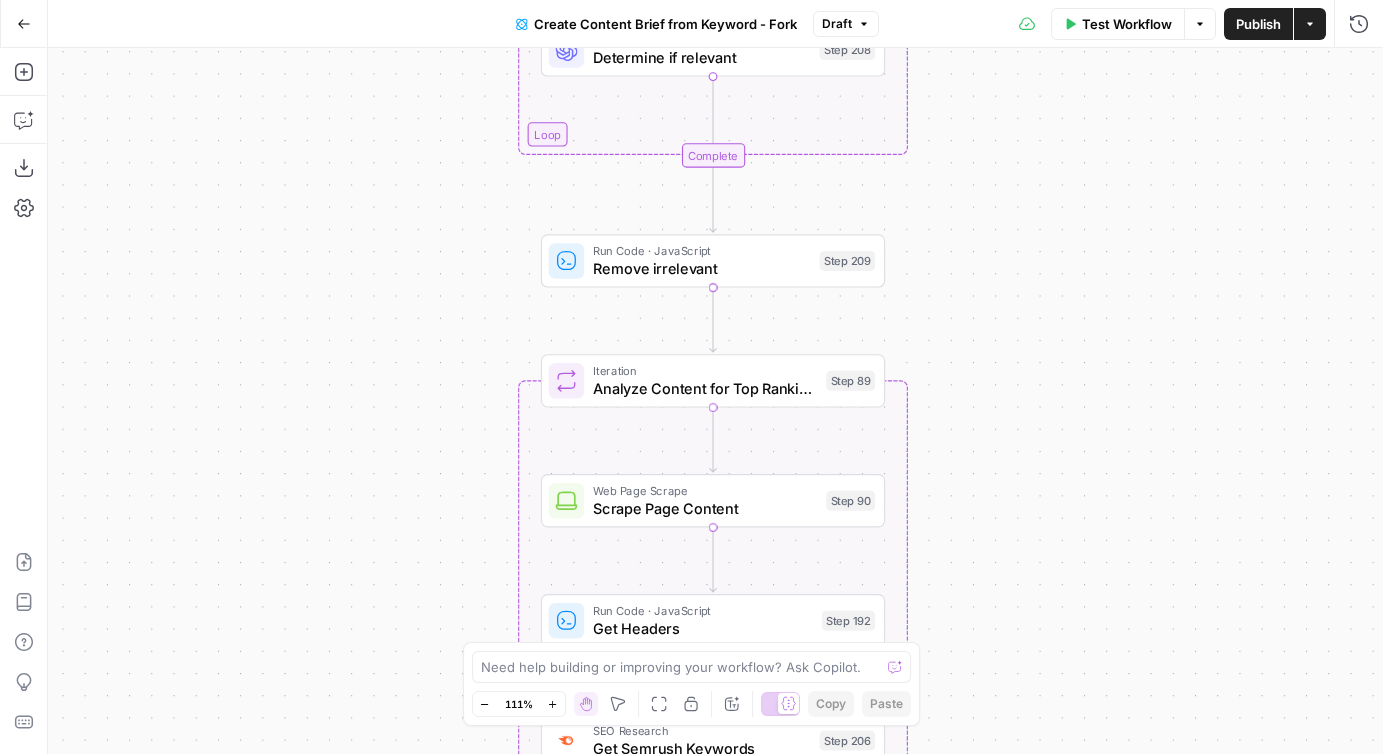 click on "Remove irrelevant" at bounding box center [702, 269] 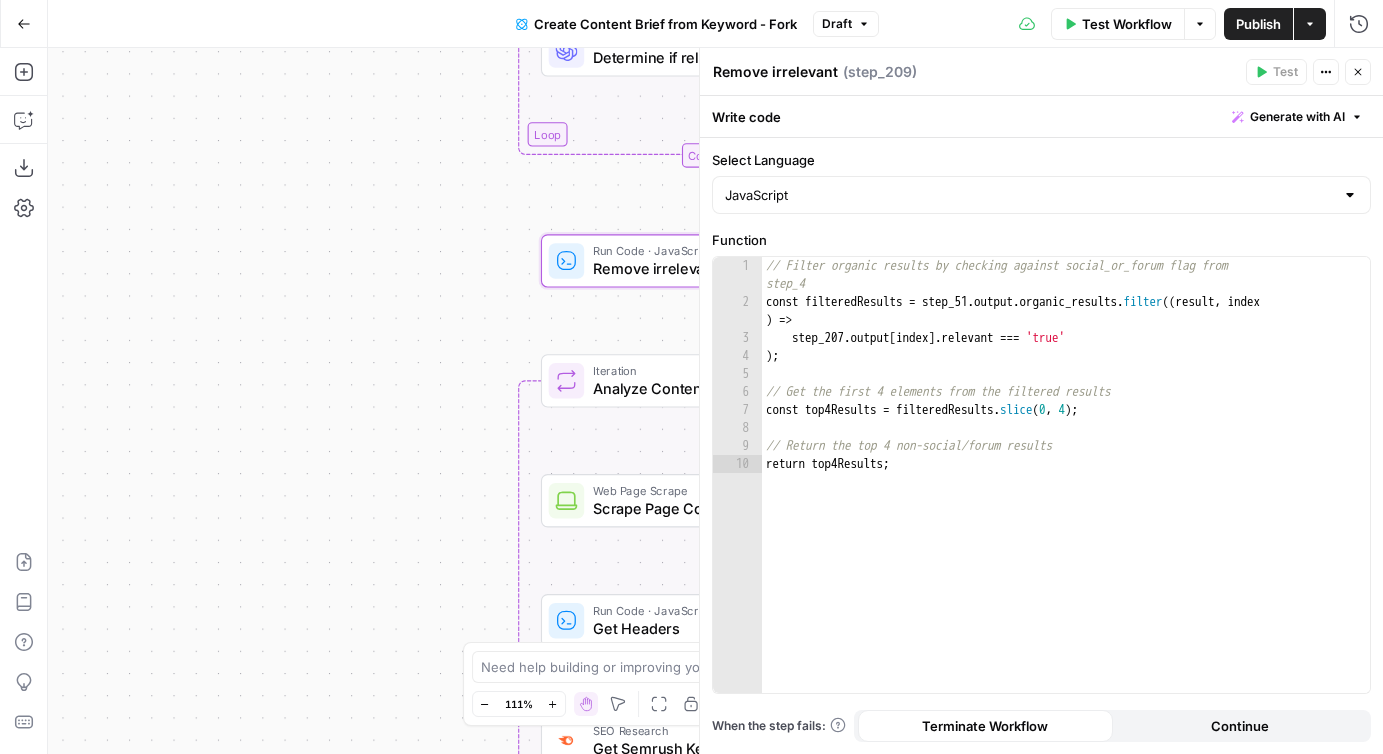 click 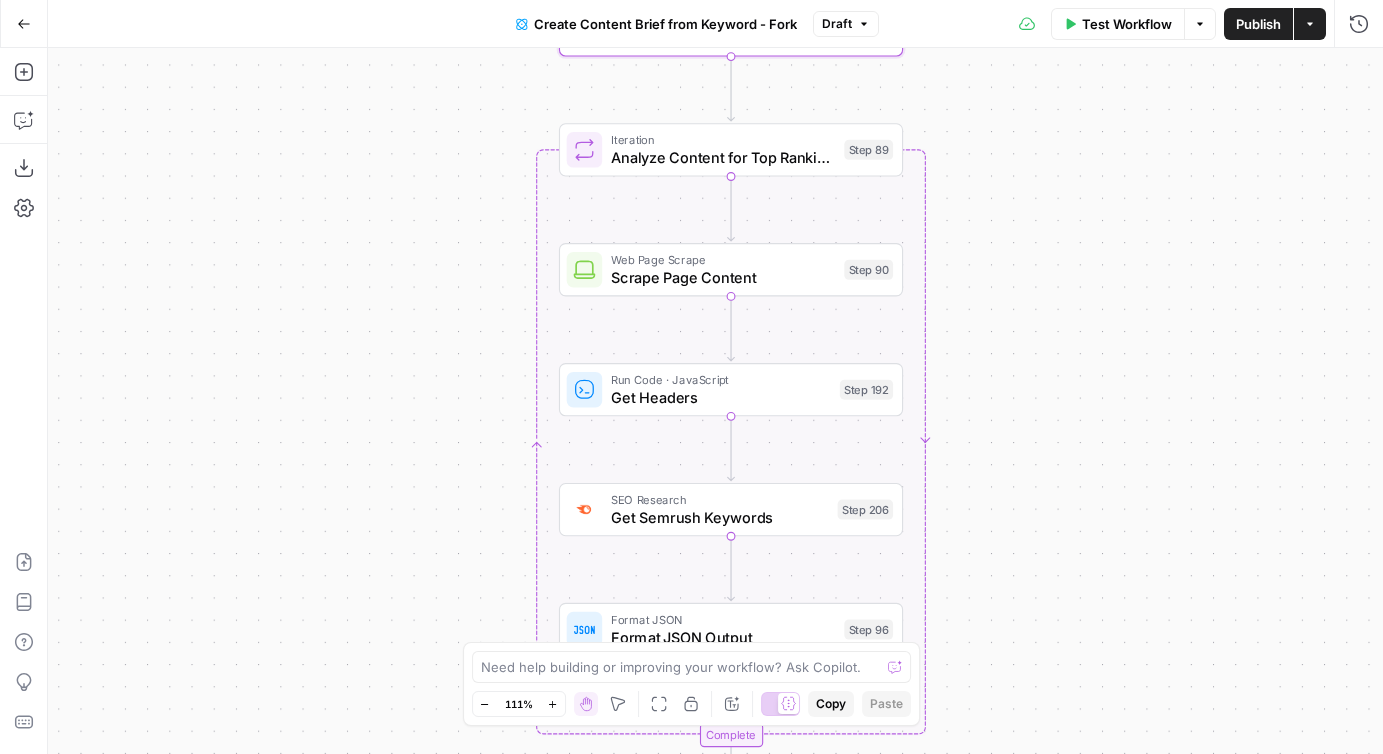 drag, startPoint x: 1015, startPoint y: 490, endPoint x: 1033, endPoint y: 259, distance: 231.70024 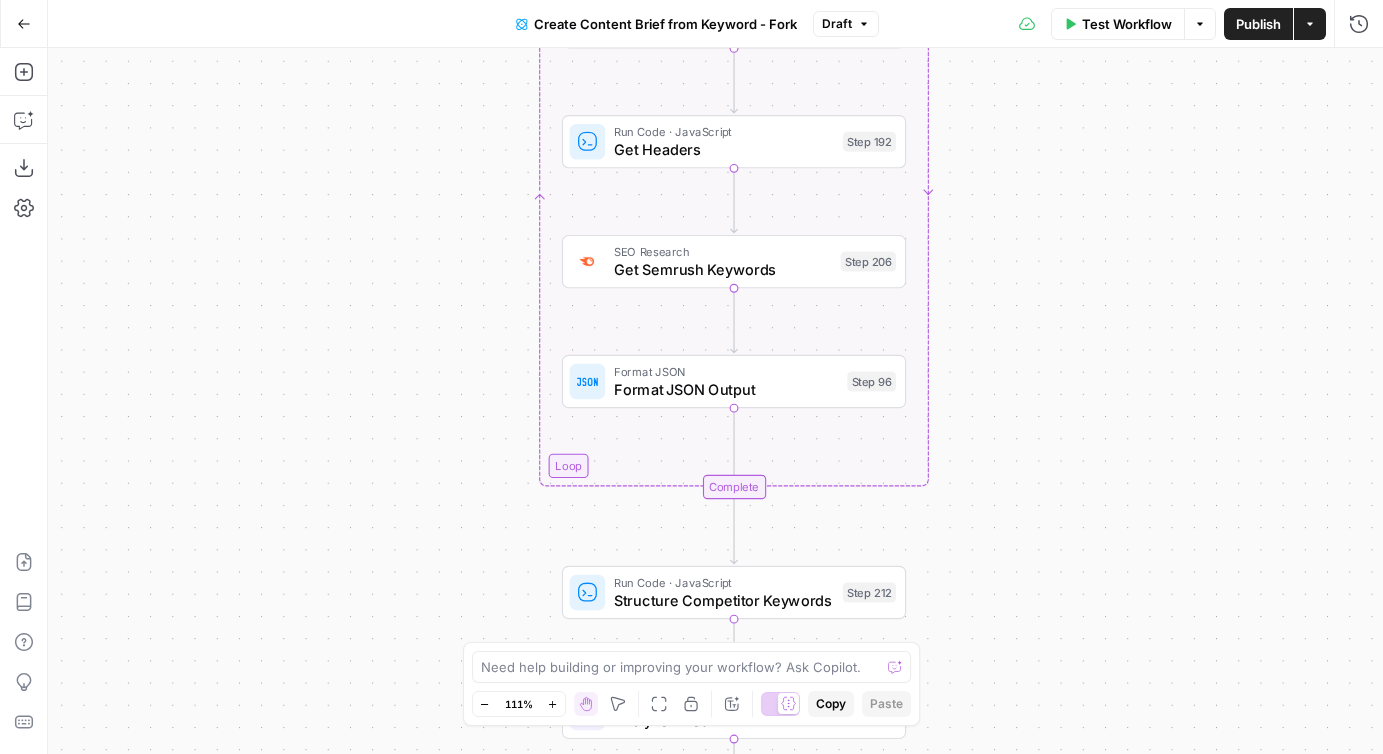 drag, startPoint x: 1072, startPoint y: 522, endPoint x: 1075, endPoint y: 275, distance: 247.01822 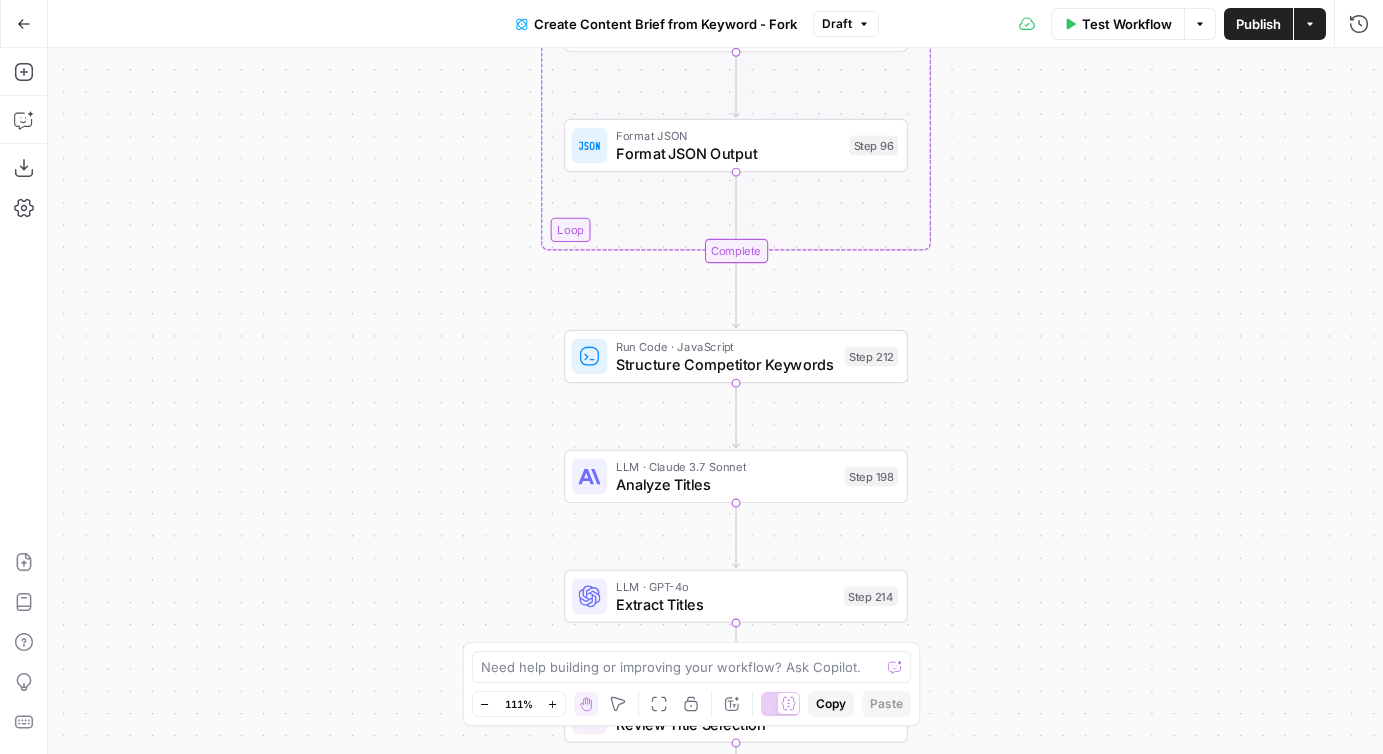 drag, startPoint x: 998, startPoint y: 467, endPoint x: 1010, endPoint y: 129, distance: 338.21295 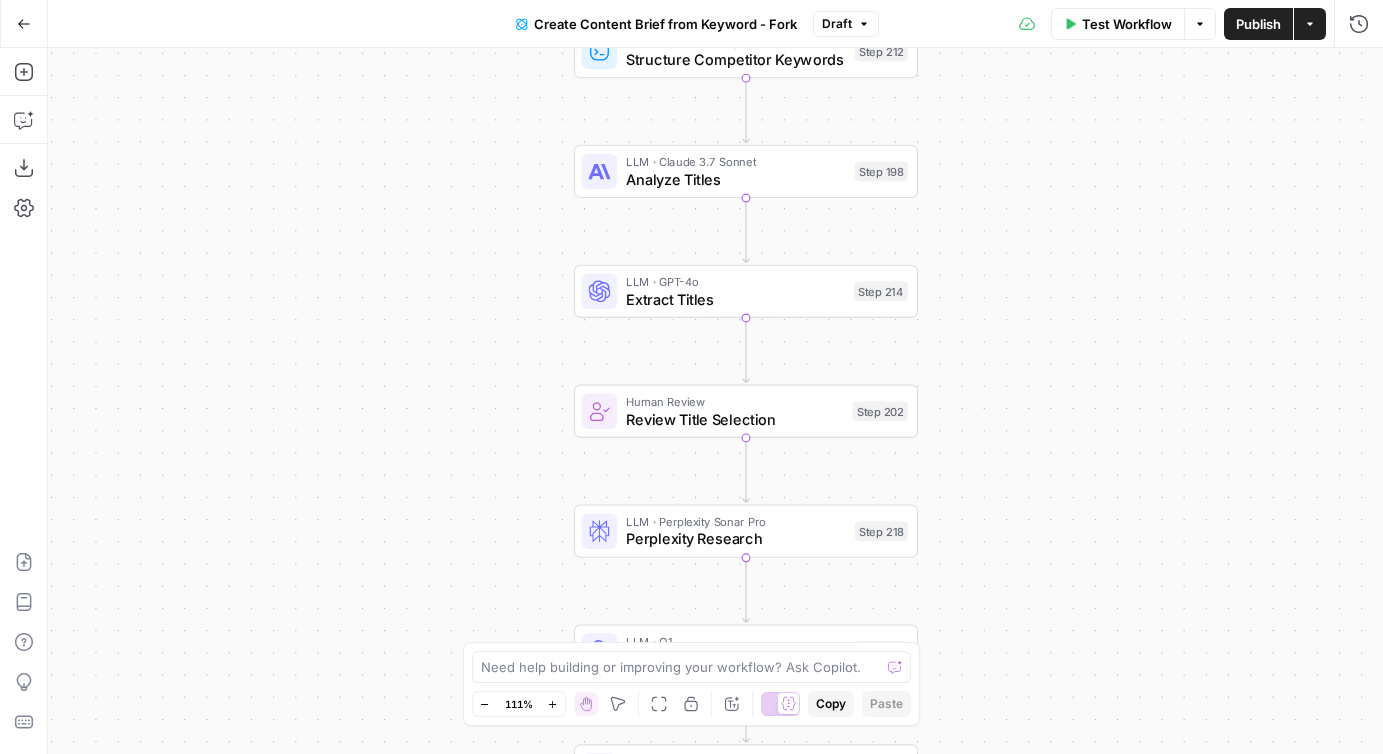 drag, startPoint x: 983, startPoint y: 432, endPoint x: 989, endPoint y: 49, distance: 383.047 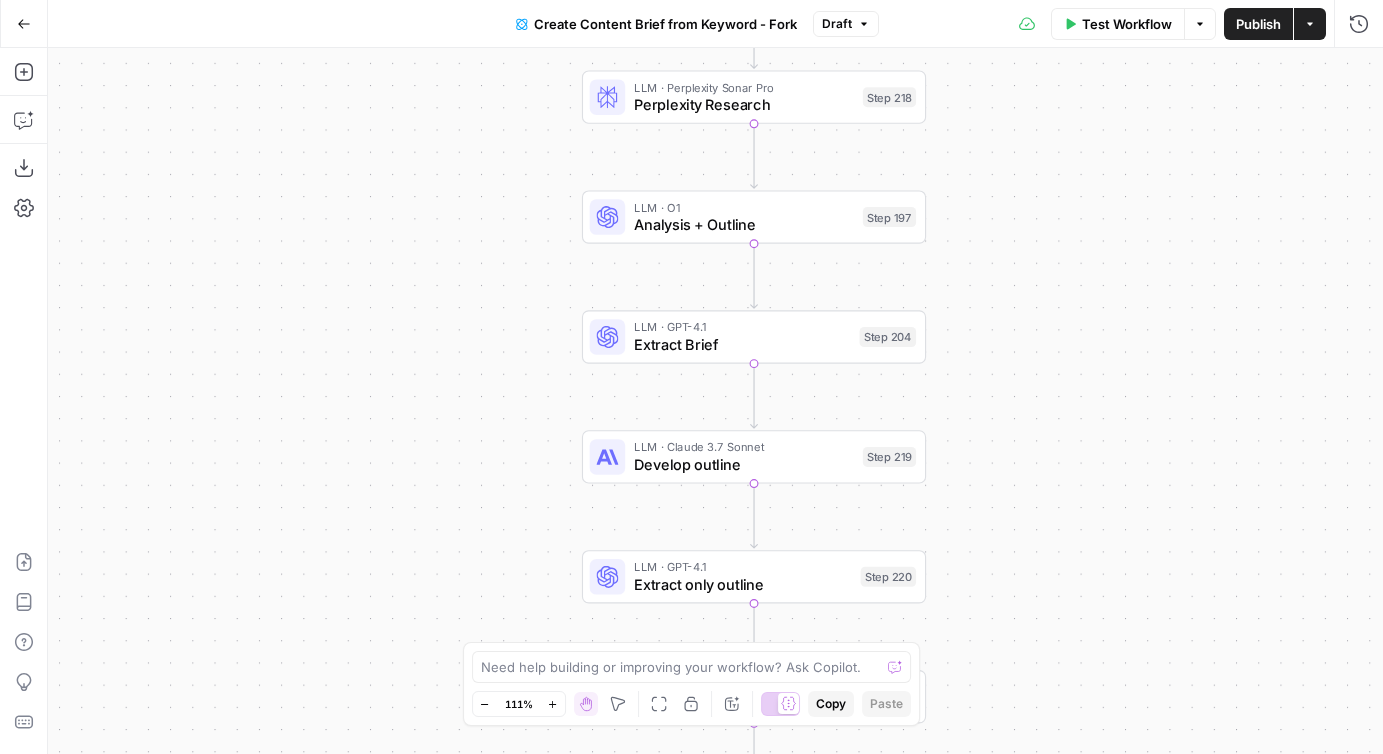 drag, startPoint x: 970, startPoint y: 518, endPoint x: 973, endPoint y: 232, distance: 286.01575 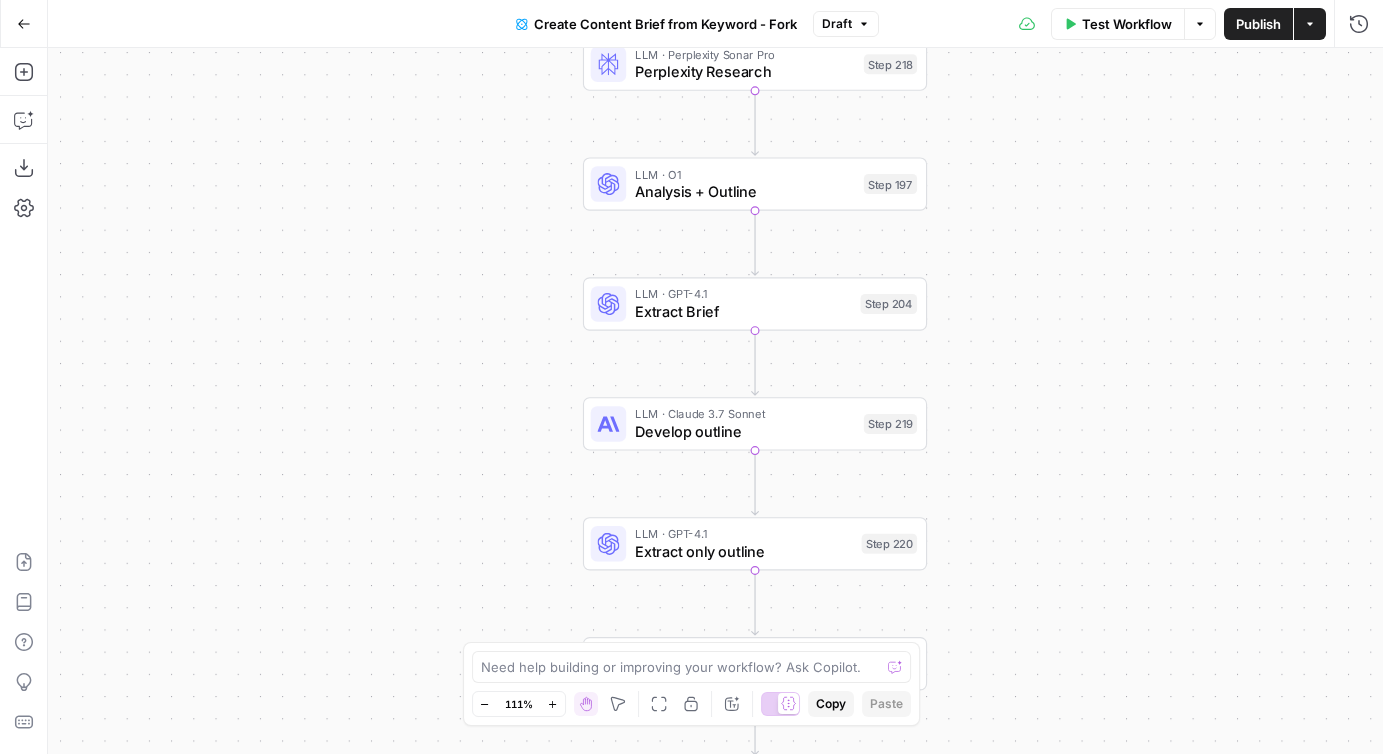 click on "Workflow Set Inputs Inputs Google Search Perform Google Search Step 51 Loop Iteration Label if relevant Step 207 LLM · GPT-4o Mini Determine if relevant Step 208 Complete Run Code · JavaScript Remove irrelevant Step 209 Loop Iteration Analyze Content for Top Ranking Pages Step 89 Web Page Scrape Scrape Page Content Step 90 Run Code · JavaScript Get Headers Step 192 SEO Research Get Semrush Keywords Step 206 Format JSON Format JSON Output Step 96 Complete Run Code · JavaScript Structure Competitor Keywords Step 212 LLM · Claude 3.7 Sonnet Analyze Titles Step 198 LLM · GPT-4o Extract Titles Step 214 Human Review Review Title Selection Step 202 LLM · Perplexity Sonar Pro Perplexity Research Step 218 LLM · O1 Analysis + Outline Step 197 LLM · GPT-4.1 Extract Brief Step 204 LLM · Claude 3.7 Sonnet Develop outline Step 219 LLM · GPT-4.1 Extract only outline Step 220 Write Liquid Text Combine Brief Step 205 Format JSON JSON Step 203 End Output" at bounding box center (715, 401) 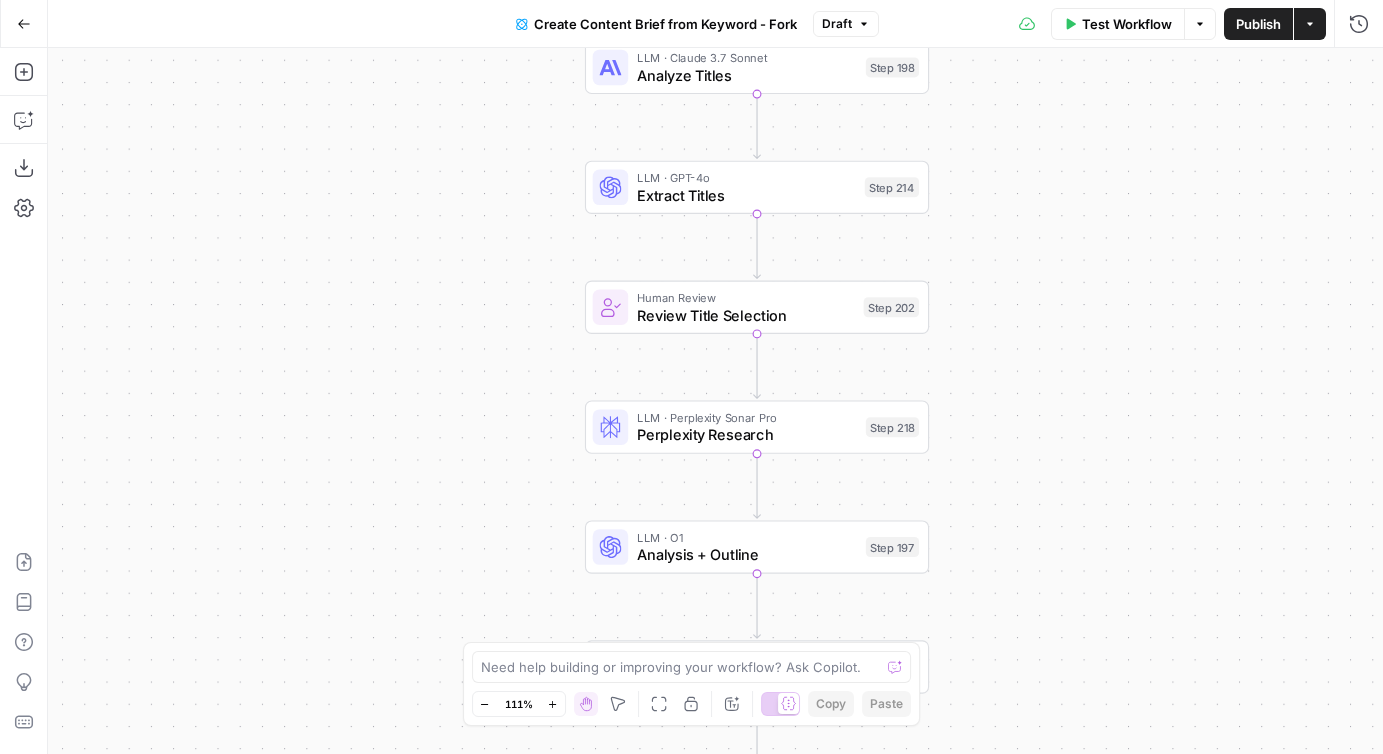 drag, startPoint x: 1070, startPoint y: 149, endPoint x: 1073, endPoint y: 515, distance: 366.0123 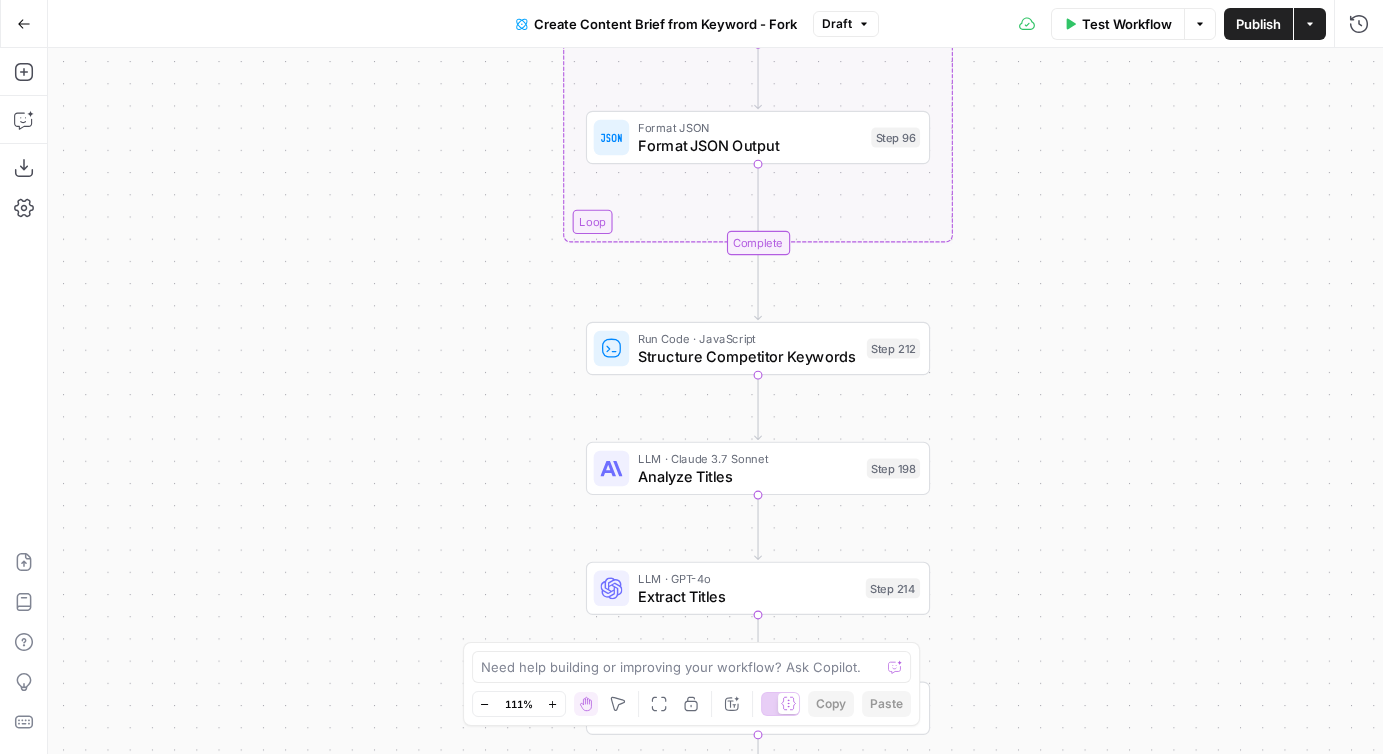 drag, startPoint x: 1052, startPoint y: 149, endPoint x: 1052, endPoint y: 548, distance: 399 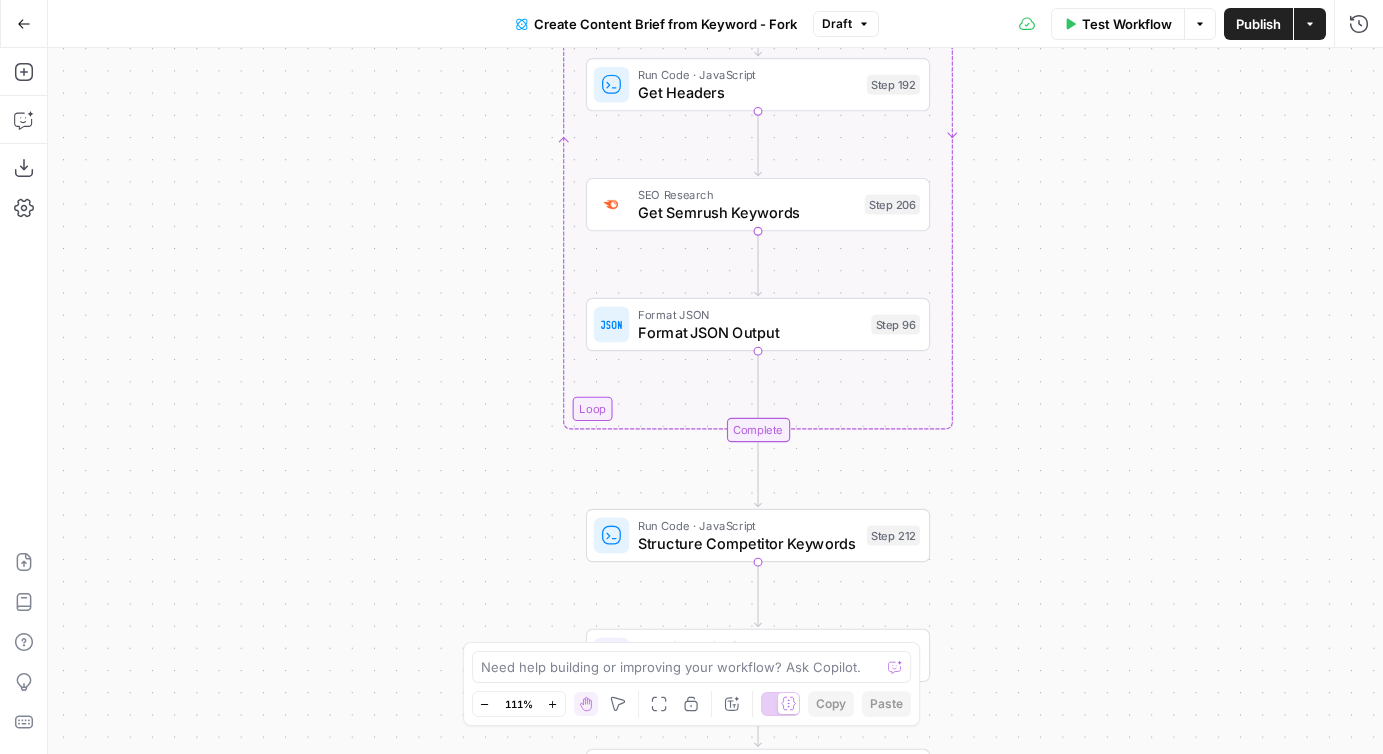 drag, startPoint x: 1042, startPoint y: 152, endPoint x: 1040, endPoint y: 566, distance: 414.00482 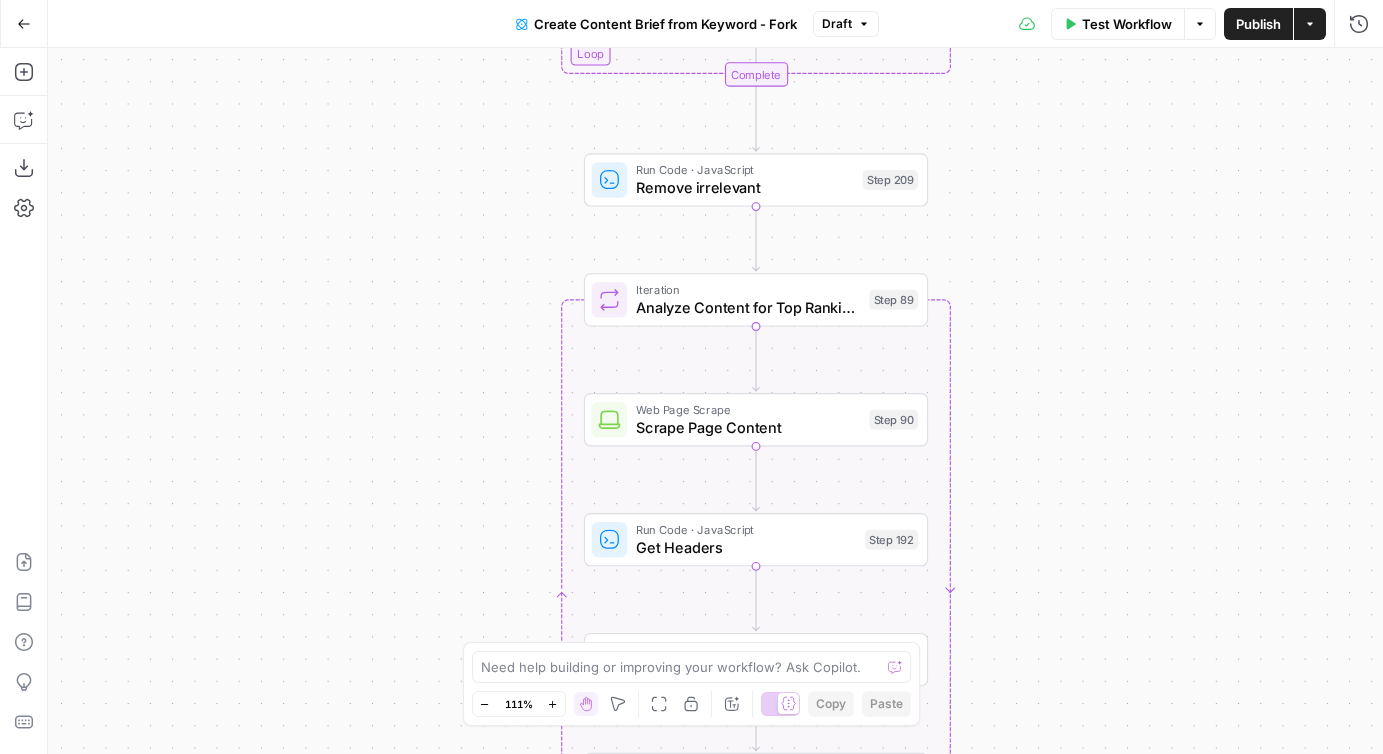 drag, startPoint x: 1044, startPoint y: 213, endPoint x: 1044, endPoint y: 440, distance: 227 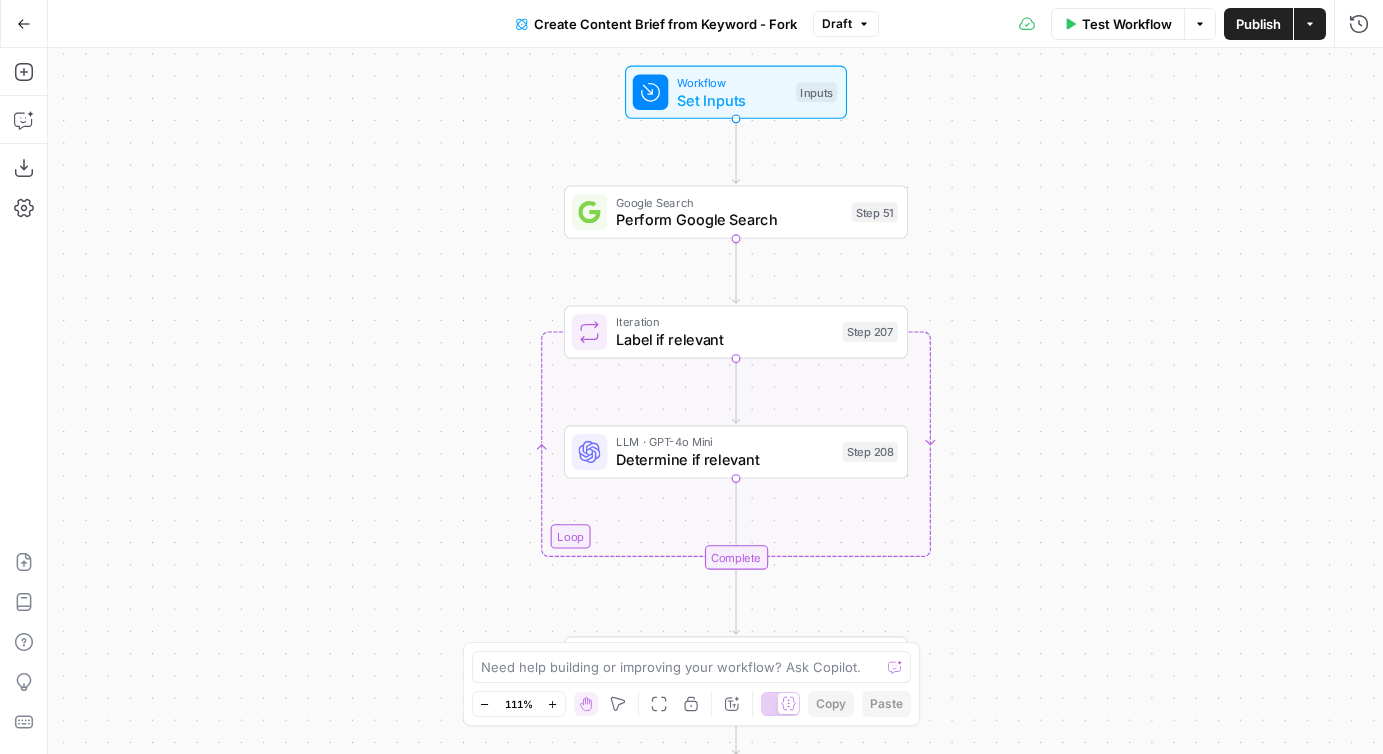 drag, startPoint x: 1039, startPoint y: 158, endPoint x: 1019, endPoint y: 642, distance: 484.41306 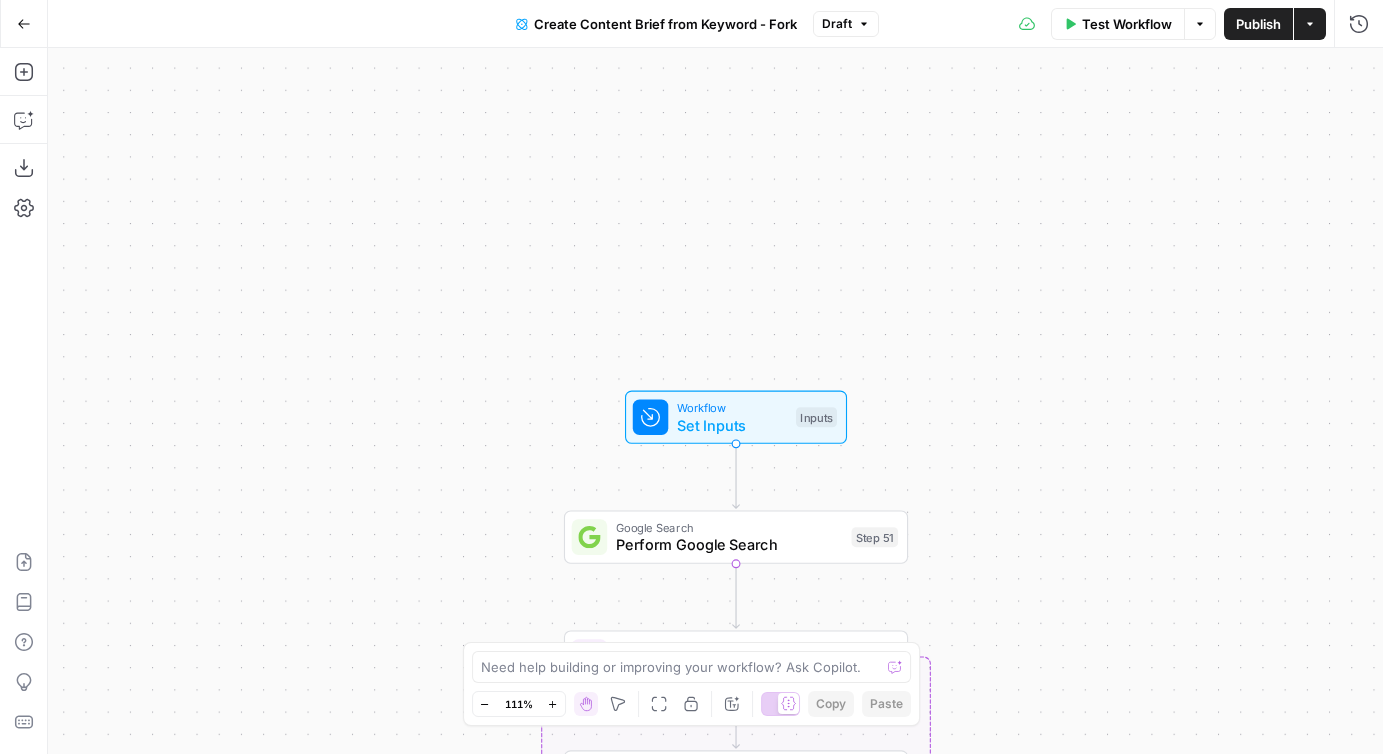 drag, startPoint x: 1003, startPoint y: 214, endPoint x: 964, endPoint y: 42, distance: 176.3661 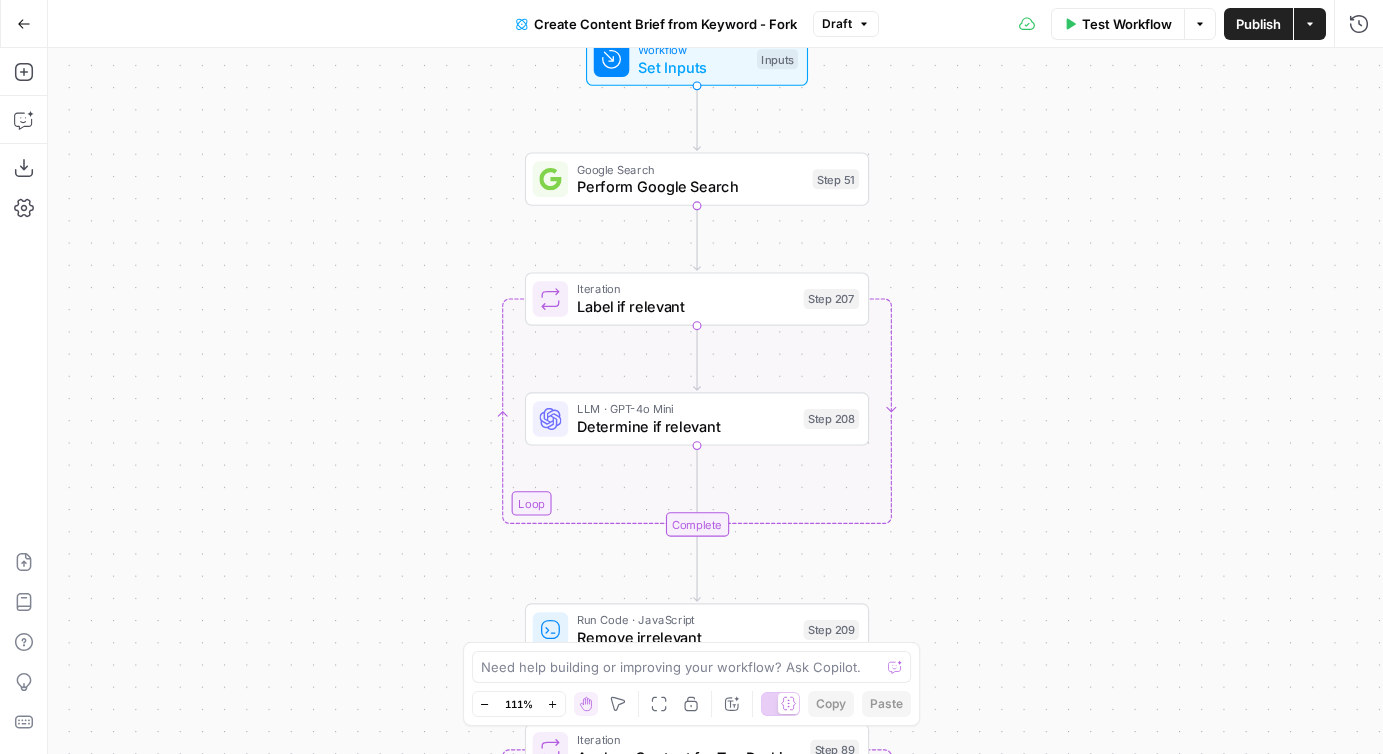 drag, startPoint x: 973, startPoint y: 142, endPoint x: 965, endPoint y: 44, distance: 98.32599 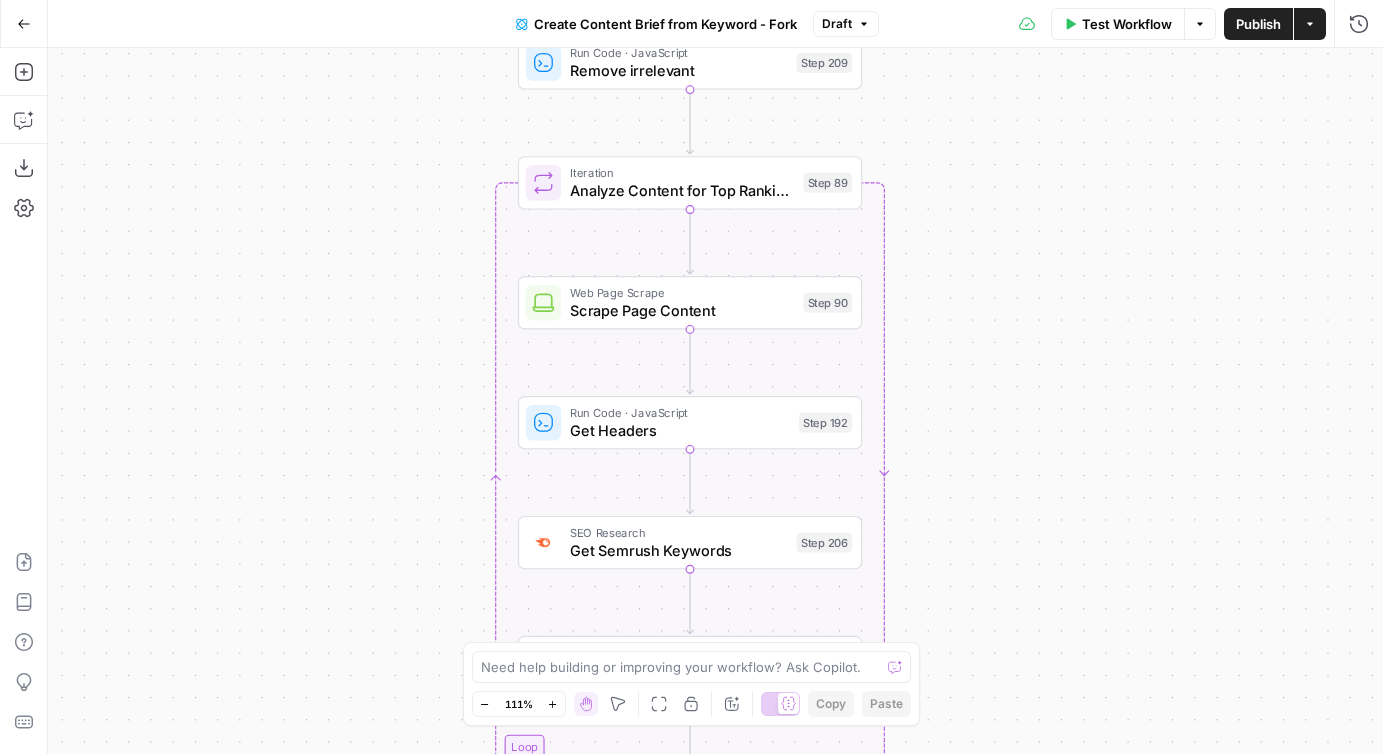 drag, startPoint x: 961, startPoint y: 322, endPoint x: 963, endPoint y: -35, distance: 357.0056 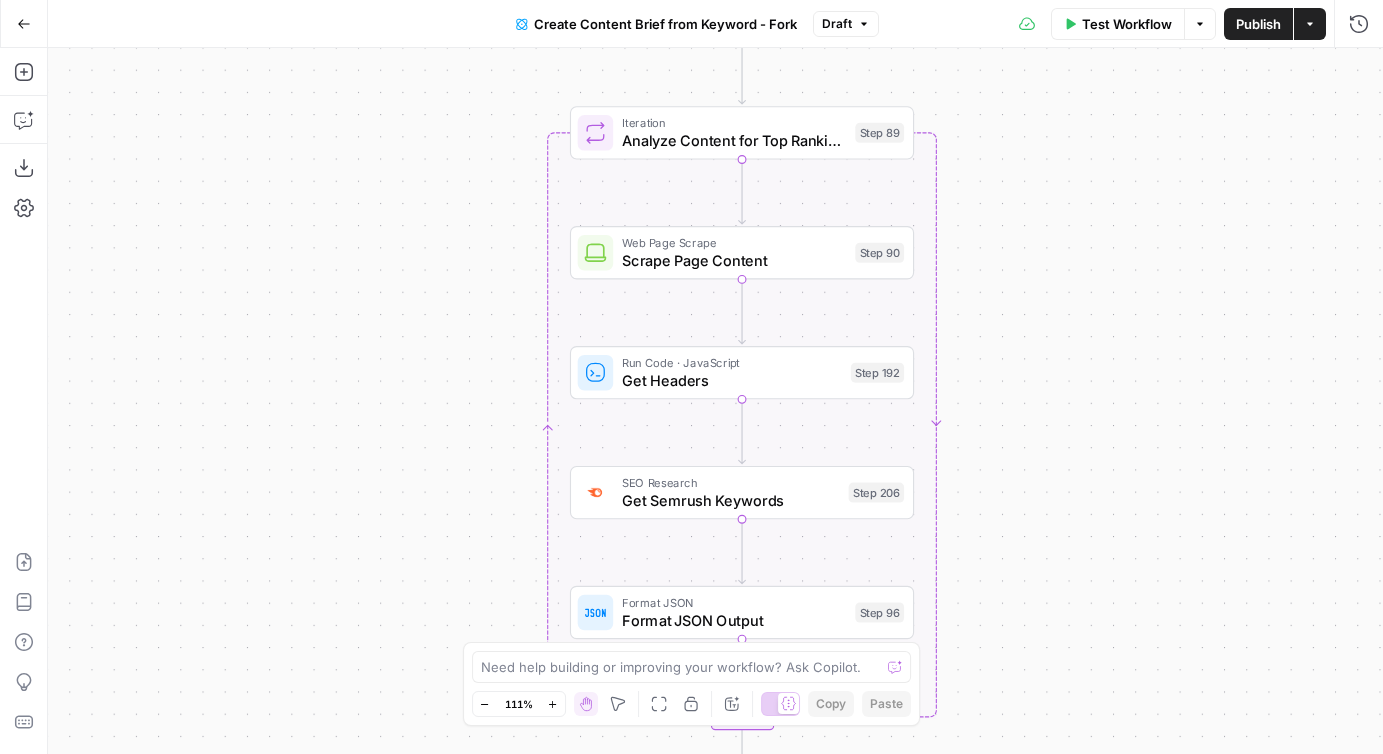 drag, startPoint x: 954, startPoint y: 380, endPoint x: 1006, endPoint y: 355, distance: 57.697487 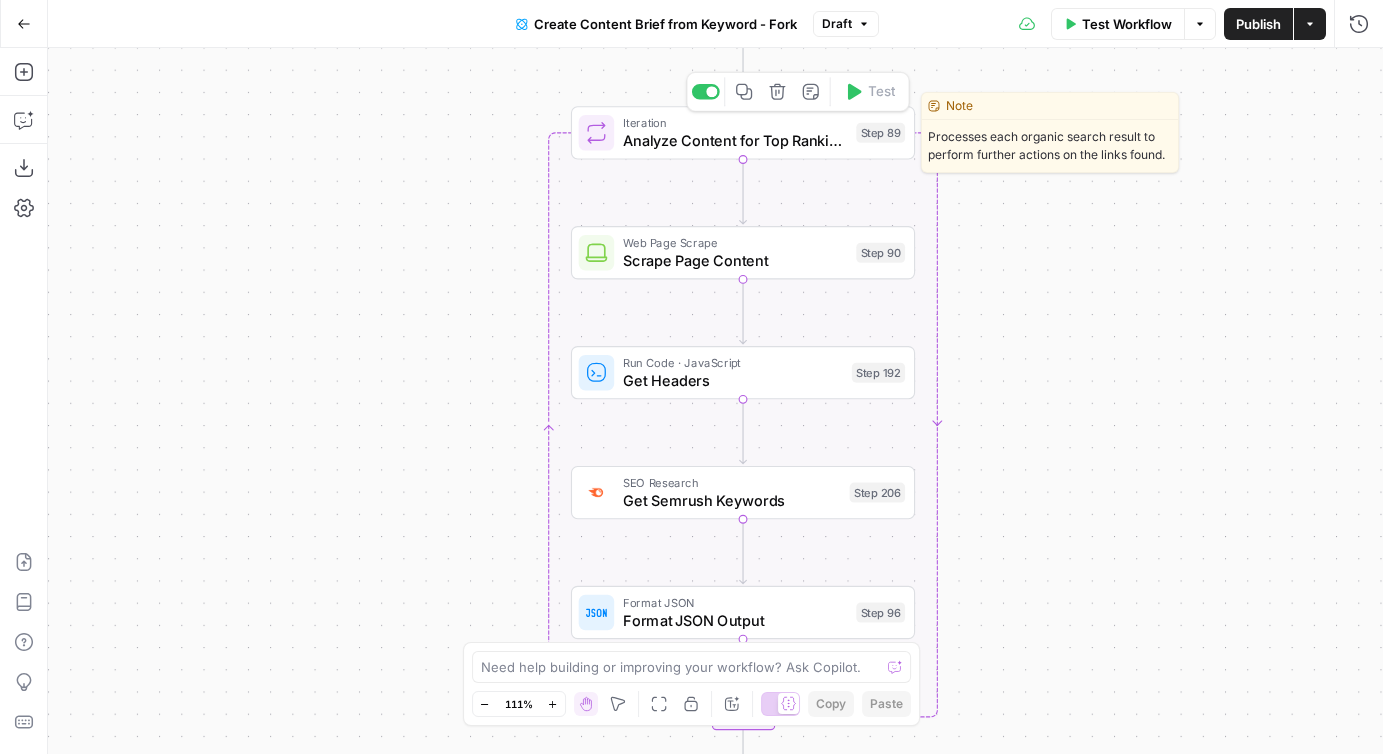 click on "Analyze Content for Top Ranking Pages" at bounding box center [735, 141] 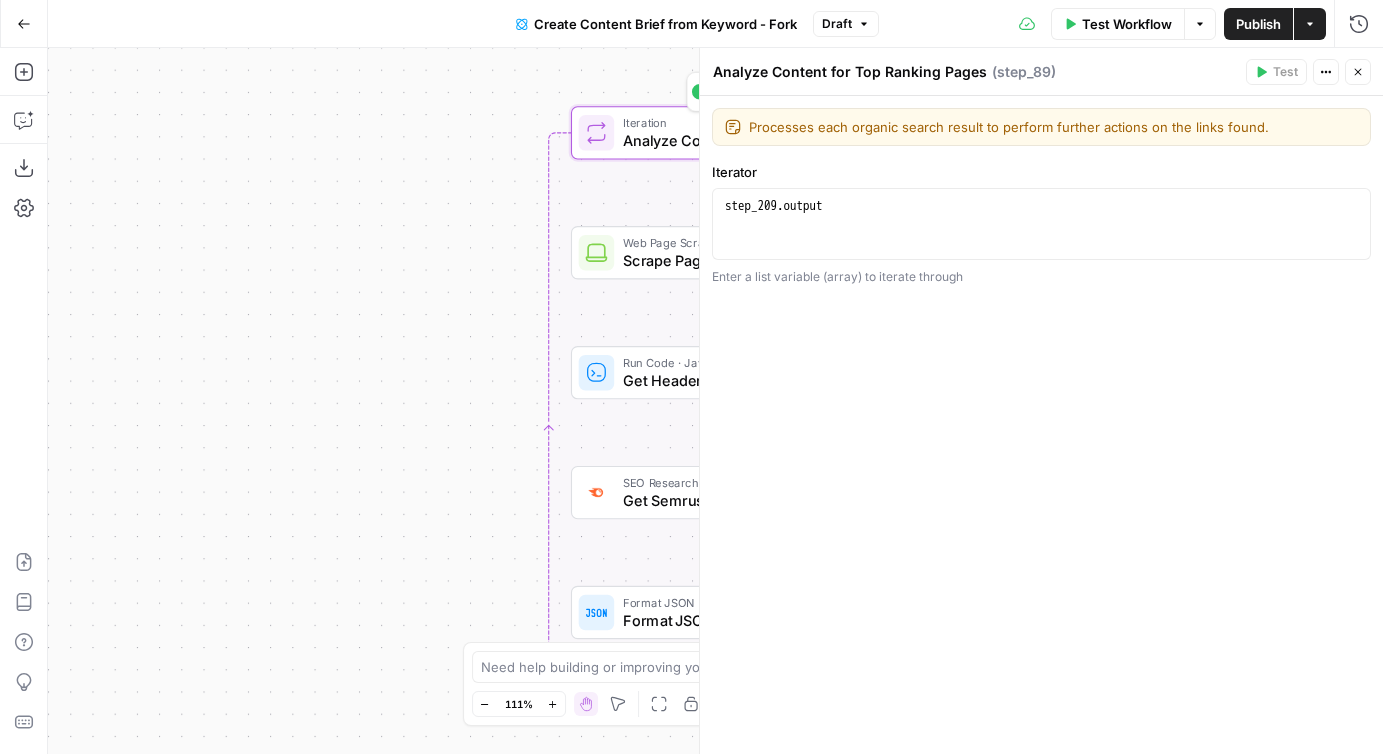click on "Workflow Set Inputs Inputs Google Search Perform Google Search Step 51 Loop Iteration Label if relevant Step 207 LLM · GPT-4o Mini Determine if relevant Step 208 Complete Run Code · JavaScript Remove irrelevant Step 209 Loop Iteration Analyze Content for Top Ranking Pages Step 89 Copy step Delete step Edit Note Test Web Page Scrape Scrape Page Content Step 90 Run Code · JavaScript Get Headers Step 192 SEO Research Get Semrush Keywords Step 206 Format JSON Format JSON Output Step 96 Complete Run Code · JavaScript Structure Competitor Keywords Step 212 LLM · Claude 3.7 Sonnet Analyze Titles Step 198 LLM · GPT-4o Extract Titles Step 214 Human Review Review Title Selection Step 202 LLM · Perplexity Sonar Pro Perplexity Research Step 218 LLM · O1 Analysis + Outline Step 197 LLM · GPT-4.1 Extract Brief Step 204 LLM · Claude 3.7 Sonnet Develop outline Step 219 LLM · GPT-4.1 Extract only outline Step 220 Write Liquid Text Combine Brief Step 205 Format JSON JSON Step 203 End Output" at bounding box center [715, 401] 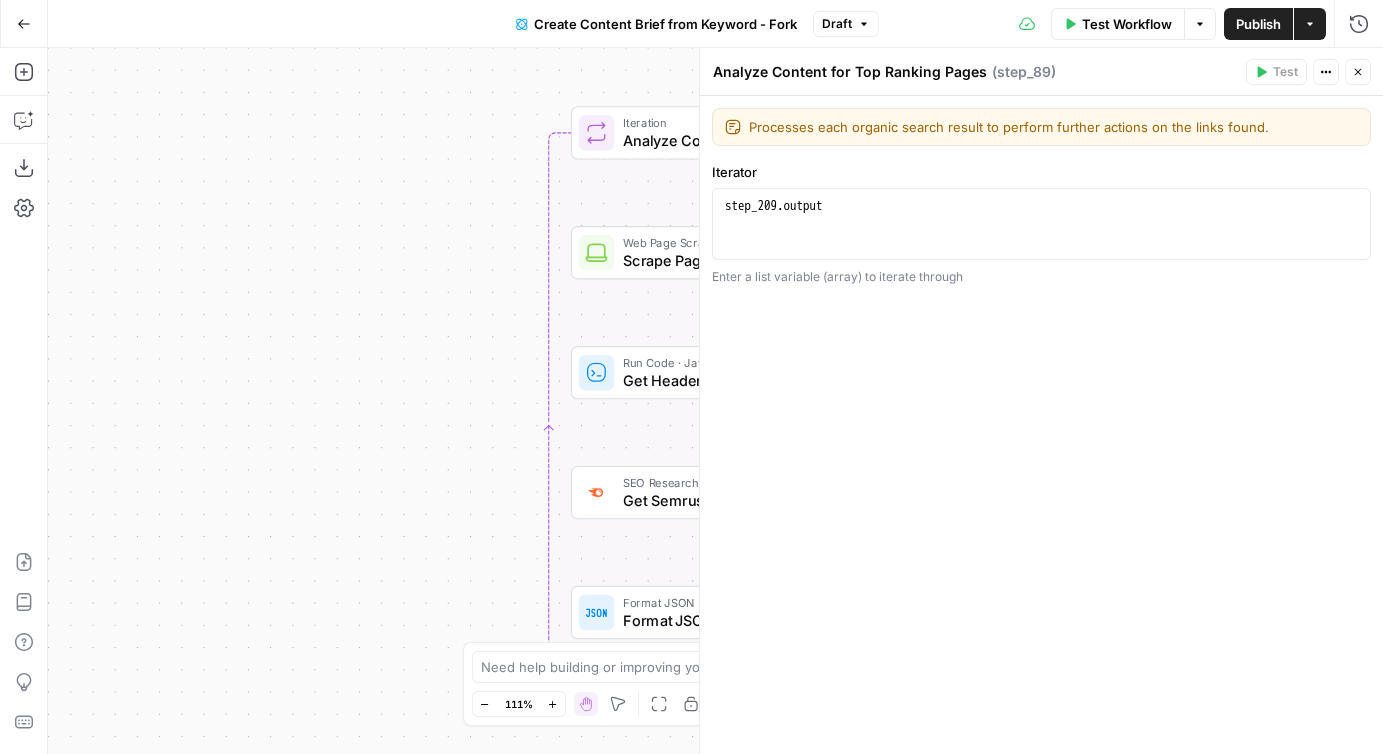 click on "Scrape Page Content" at bounding box center [735, 260] 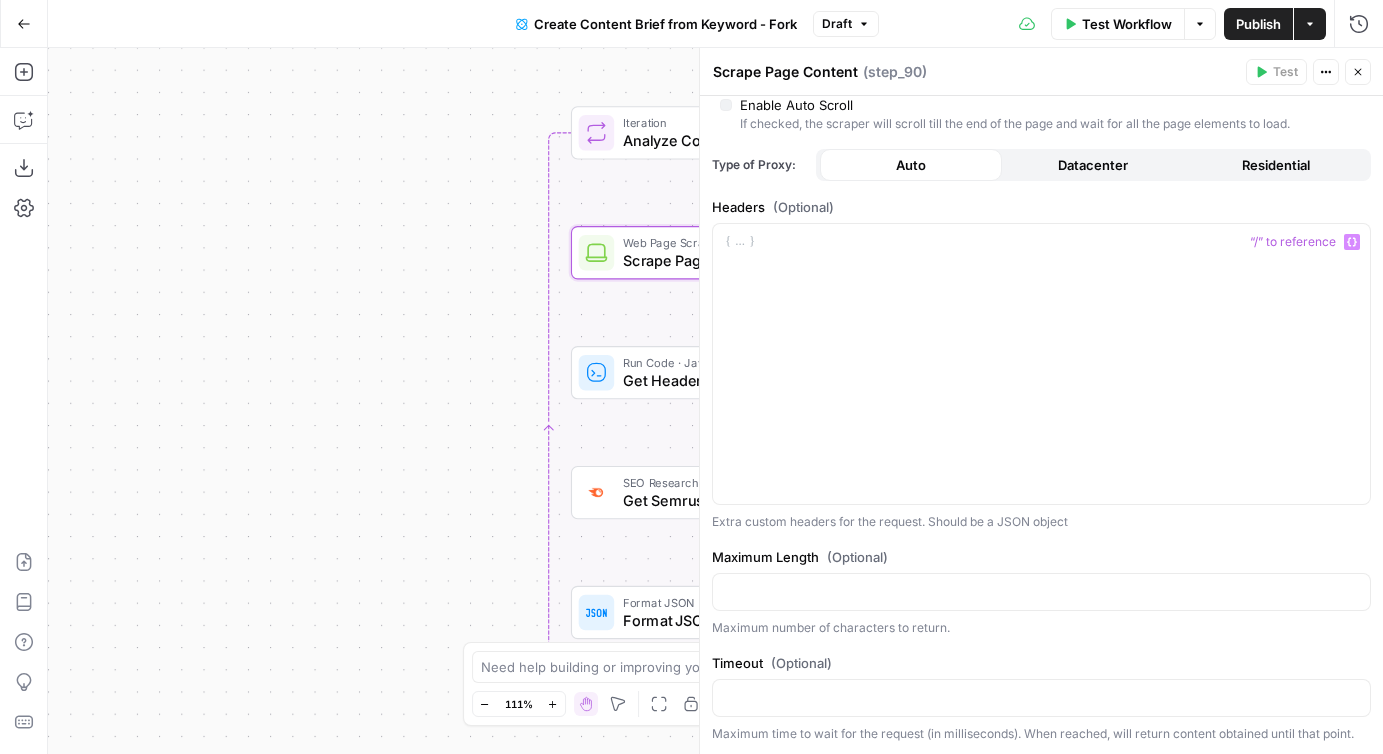 scroll, scrollTop: 0, scrollLeft: 0, axis: both 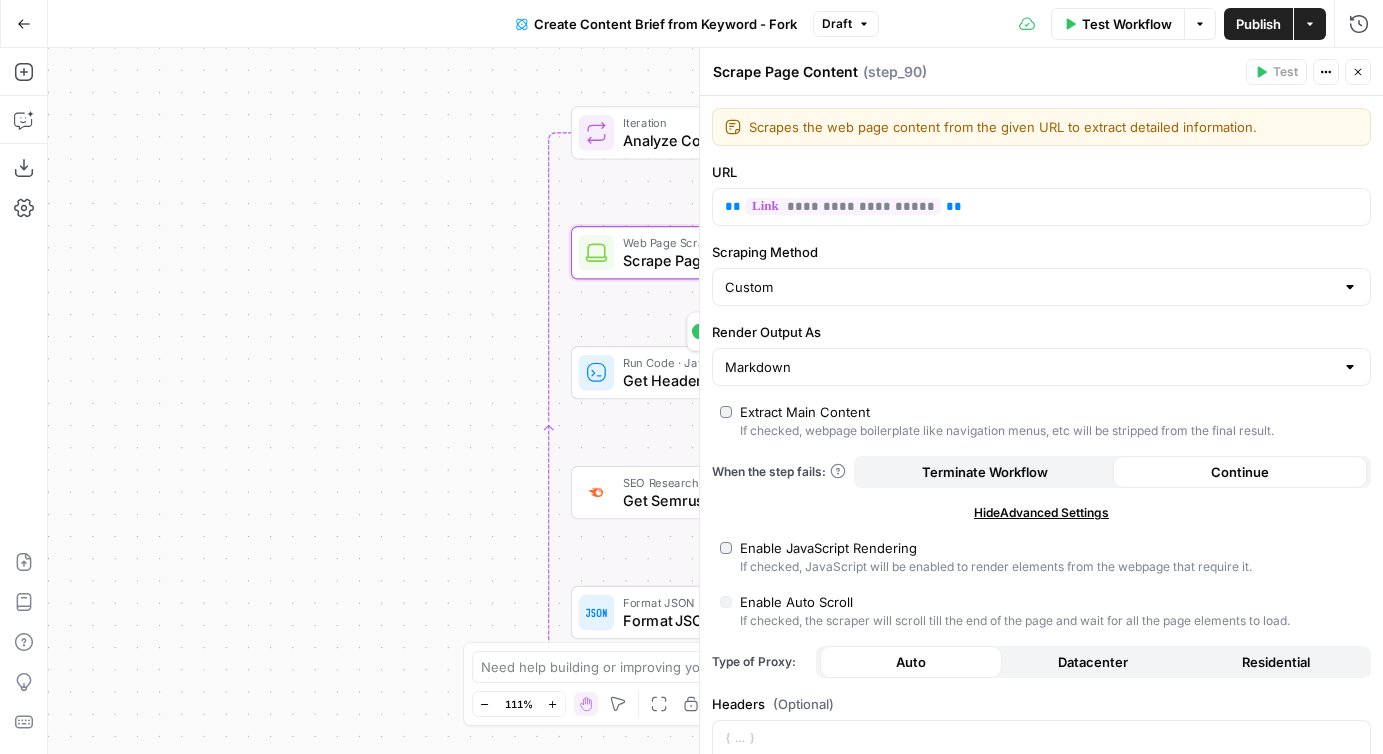 click on "Get Headers" at bounding box center (733, 380) 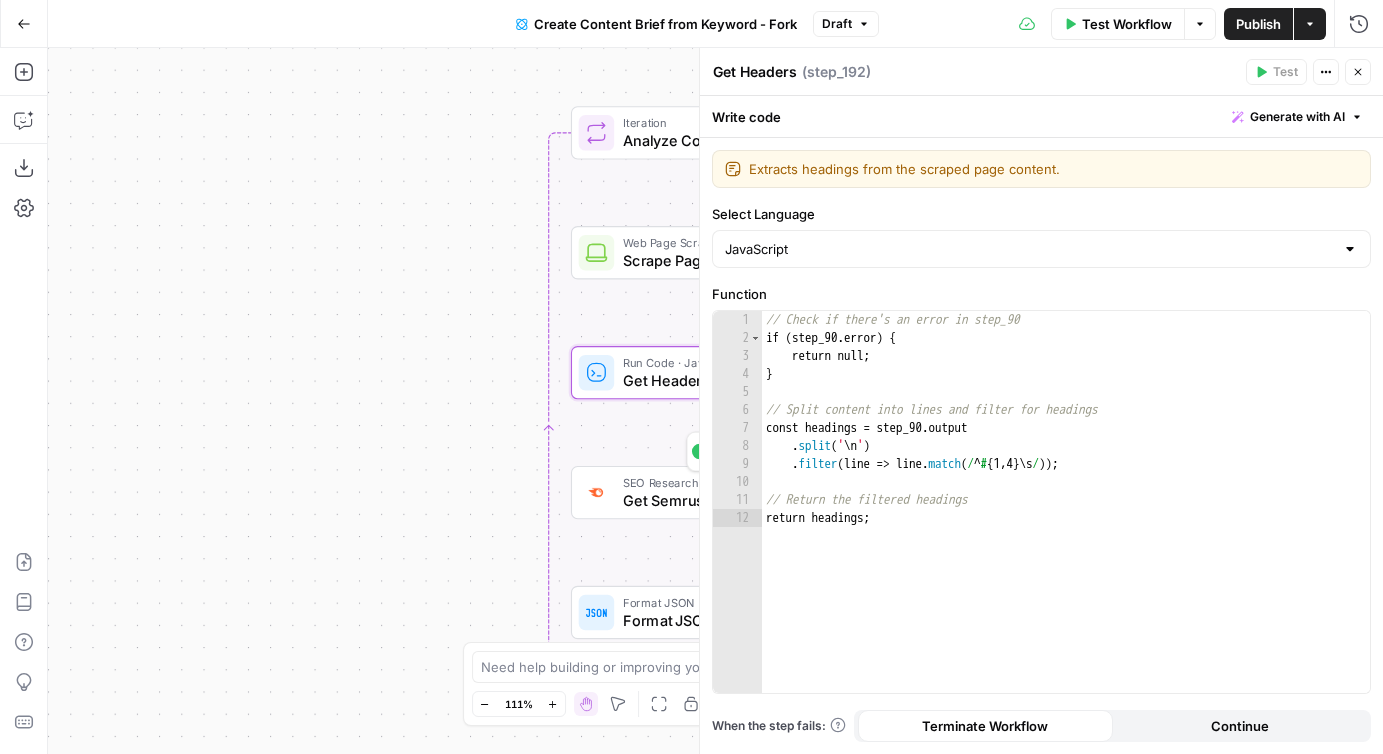 click on "Get Semrush Keywords" at bounding box center (732, 500) 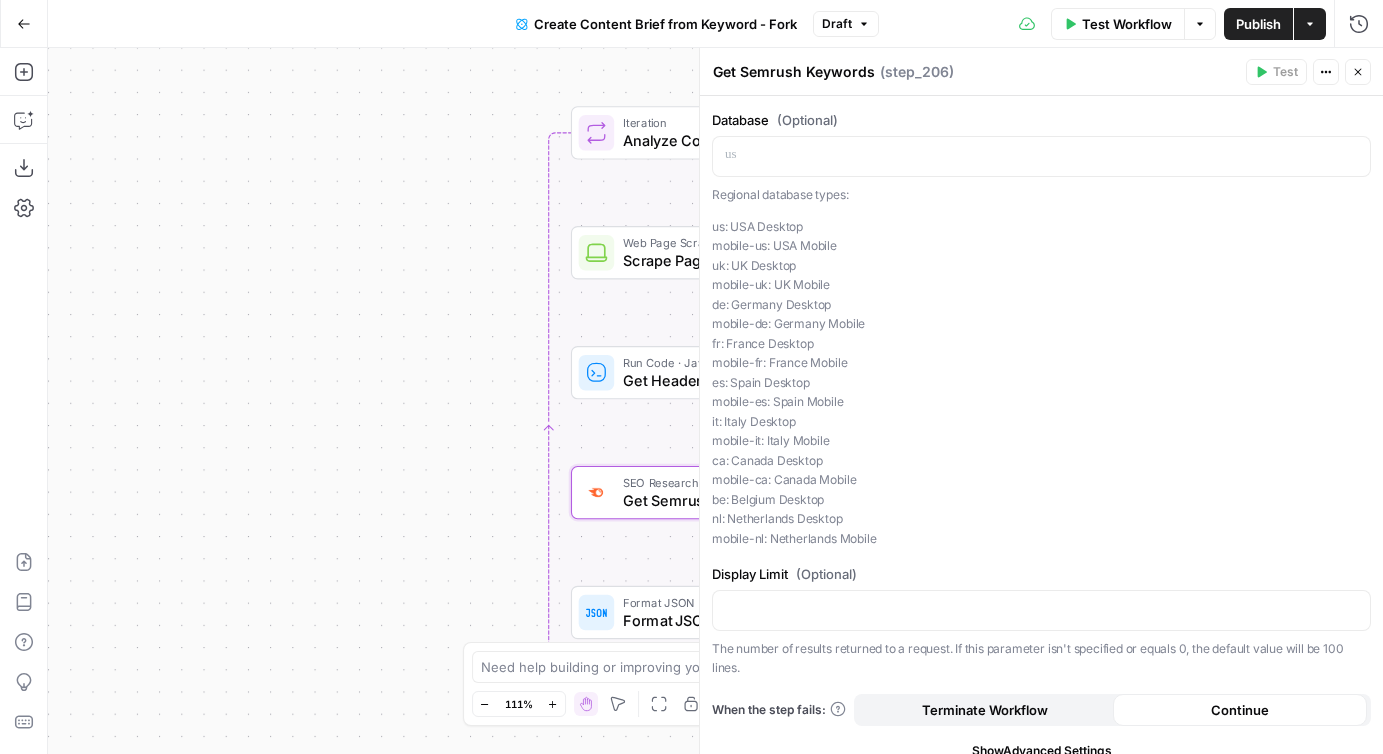scroll, scrollTop: 180, scrollLeft: 0, axis: vertical 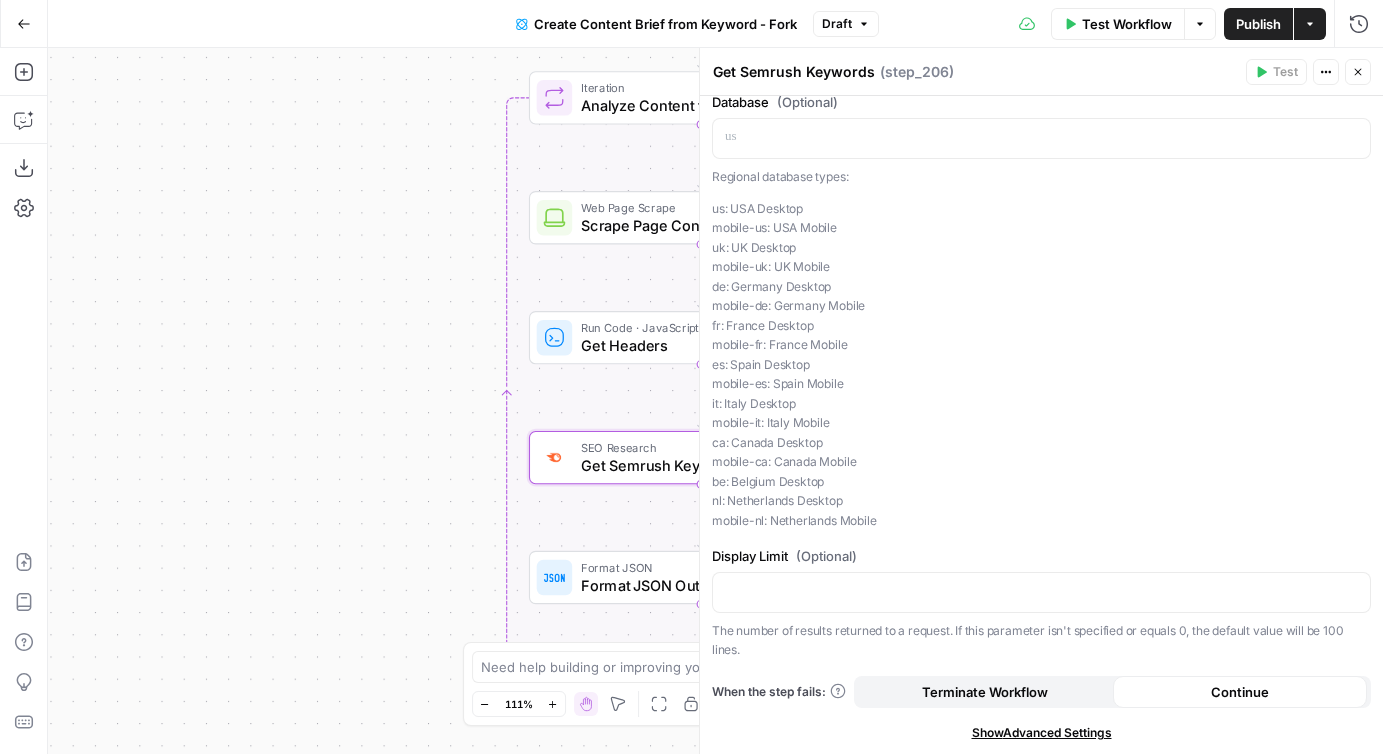 drag, startPoint x: 480, startPoint y: 481, endPoint x: 344, endPoint y: 276, distance: 246.01016 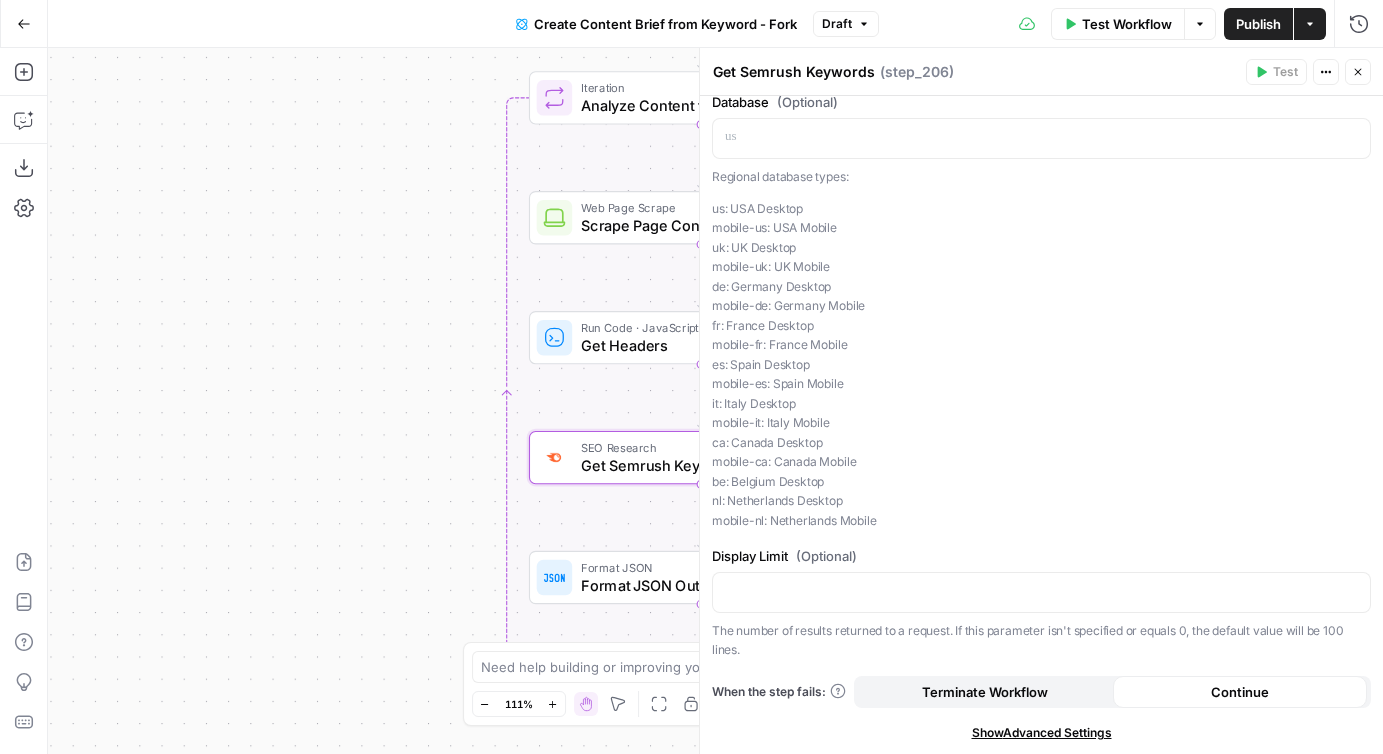click on "Workflow Set Inputs Inputs Google Search Perform Google Search Step 51 Loop Iteration Label if relevant Step 207 LLM · GPT-4o Mini Determine if relevant Step 208 Complete Run Code · JavaScript Remove irrelevant Step 209 Loop Iteration Analyze Content for Top Ranking Pages Step 89 Web Page Scrape Scrape Page Content Step 90 Run Code · JavaScript Get Headers Step 192 SEO Research Get Semrush Keywords Step 206 Format JSON Format JSON Output Step 96 Complete Run Code · JavaScript Structure Competitor Keywords Step 212 LLM · Claude 3.7 Sonnet Analyze Titles Step 198 LLM · GPT-4o Extract Titles Step 214 Human Review Review Title Selection Step 202 LLM · Perplexity Sonar Pro Perplexity Research Step 218 LLM · O1 Analysis + Outline Step 197 LLM · GPT-4.1 Extract Brief Step 204 LLM · Claude 3.7 Sonnet Develop outline Step 219 LLM · GPT-4.1 Extract only outline Step 220 Write Liquid Text Combine Brief Step 205 Format JSON JSON Step 203 End Output" at bounding box center (715, 401) 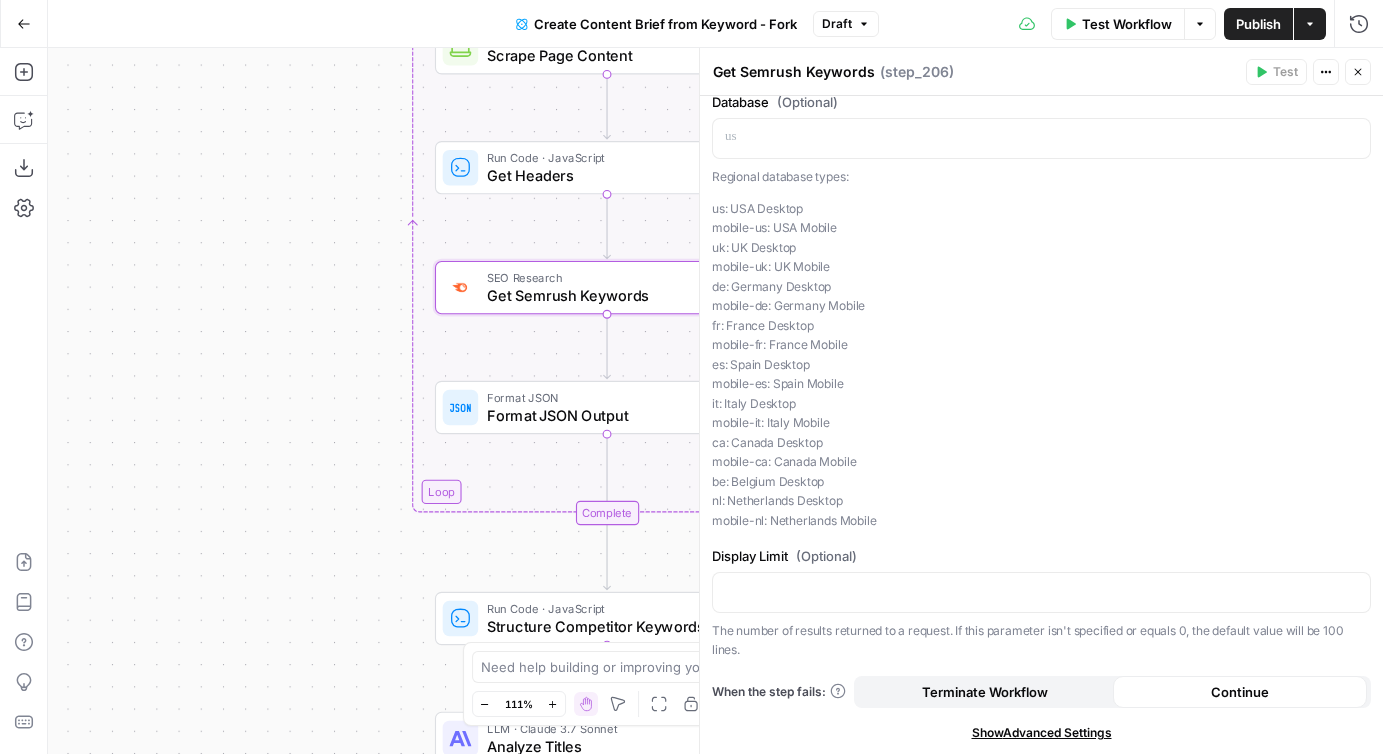 click on "Workflow Set Inputs Inputs Google Search Perform Google Search Step 51 Loop Iteration Label if relevant Step 207 LLM · GPT-4o Mini Determine if relevant Step 208 Complete Run Code · JavaScript Remove irrelevant Step 209 Loop Iteration Analyze Content for Top Ranking Pages Step 89 Web Page Scrape Scrape Page Content Step 90 Run Code · JavaScript Get Headers Step 192 SEO Research Get Semrush Keywords Step 206 Format JSON Format JSON Output Step 96 Complete Run Code · JavaScript Structure Competitor Keywords Step 212 LLM · Claude 3.7 Sonnet Analyze Titles Step 198 LLM · GPT-4o Extract Titles Step 214 Human Review Review Title Selection Step 202 LLM · Perplexity Sonar Pro Perplexity Research Step 218 LLM · O1 Analysis + Outline Step 197 LLM · GPT-4.1 Extract Brief Step 204 LLM · Claude 3.7 Sonnet Develop outline Step 219 LLM · GPT-4.1 Extract only outline Step 220 Write Liquid Text Combine Brief Step 205 Format JSON JSON Step 203 End Output" at bounding box center (715, 401) 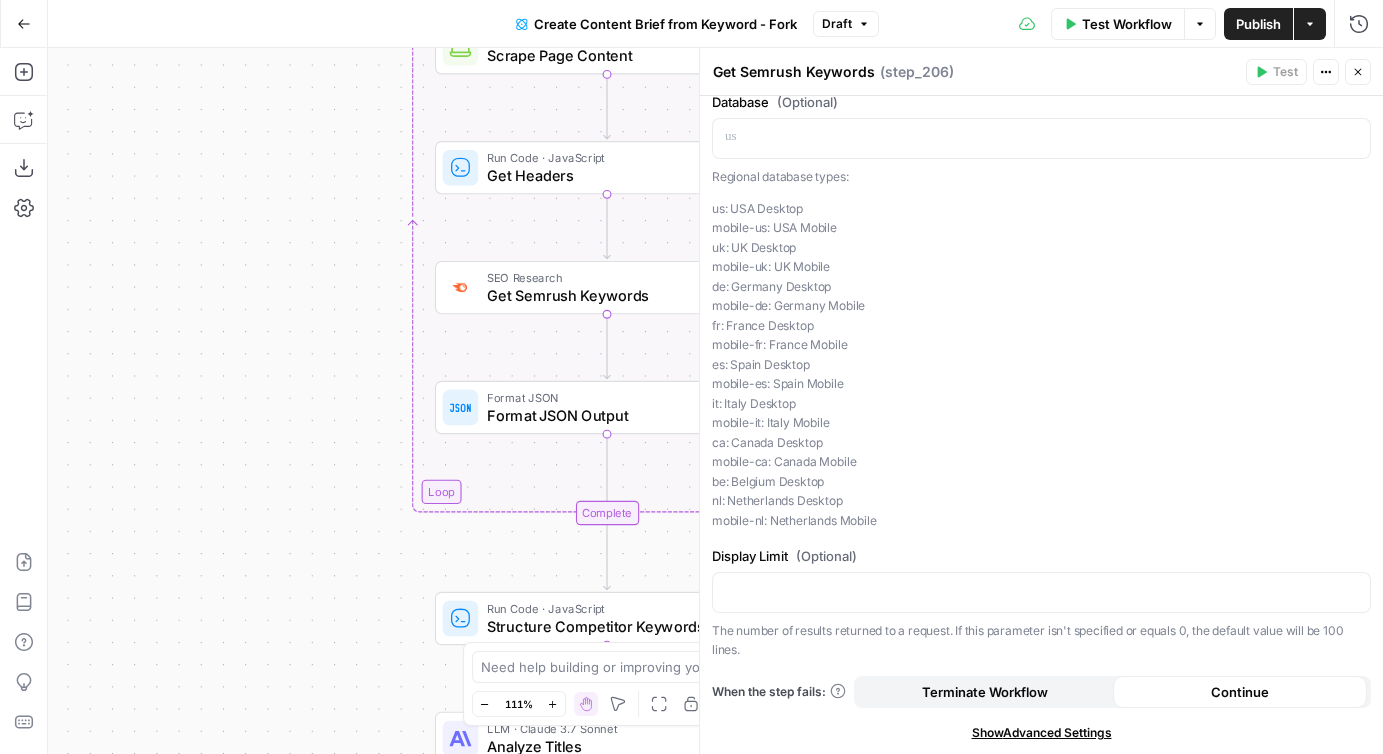 click on "Close" at bounding box center (1358, 72) 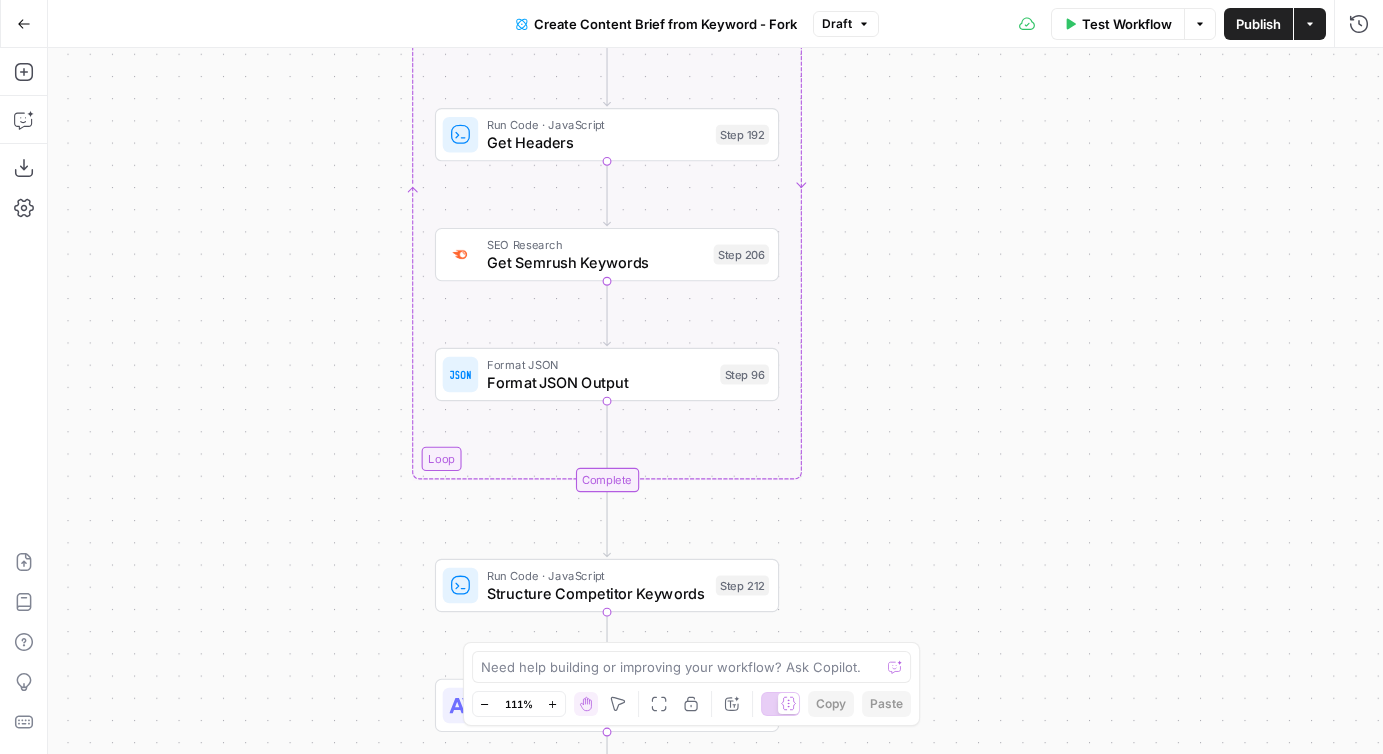 drag, startPoint x: 987, startPoint y: 392, endPoint x: 1035, endPoint y: 208, distance: 190.15782 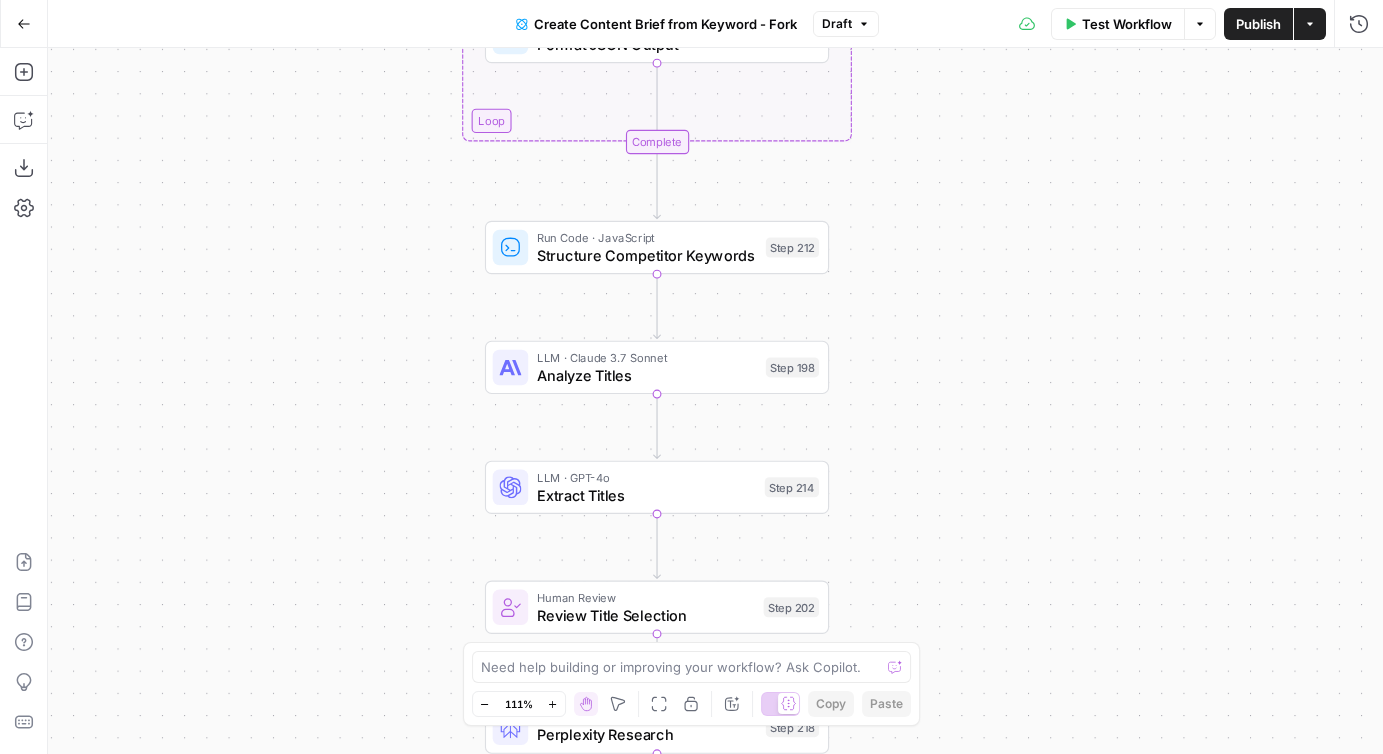 drag, startPoint x: 916, startPoint y: 461, endPoint x: 920, endPoint y: 249, distance: 212.03773 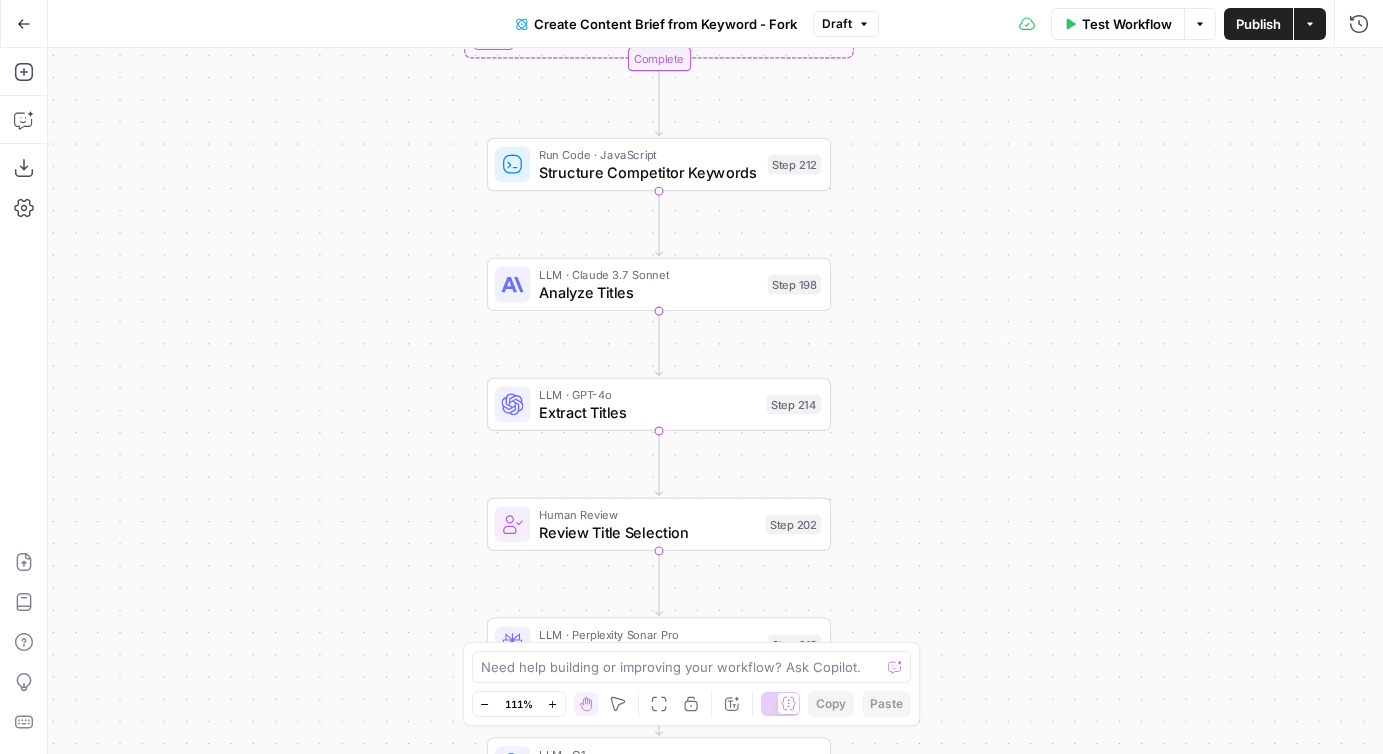 drag, startPoint x: 919, startPoint y: 482, endPoint x: 925, endPoint y: 209, distance: 273.06592 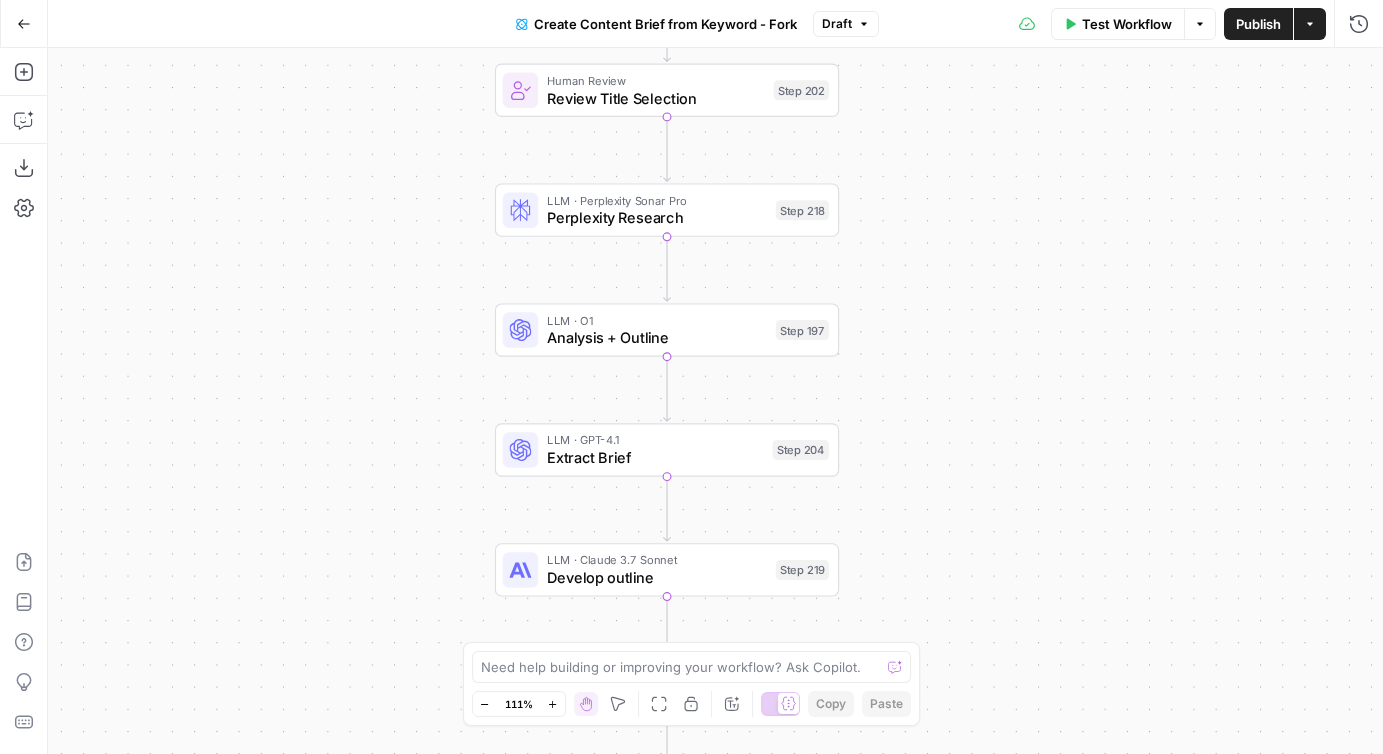drag, startPoint x: 922, startPoint y: 463, endPoint x: 926, endPoint y: 222, distance: 241.03319 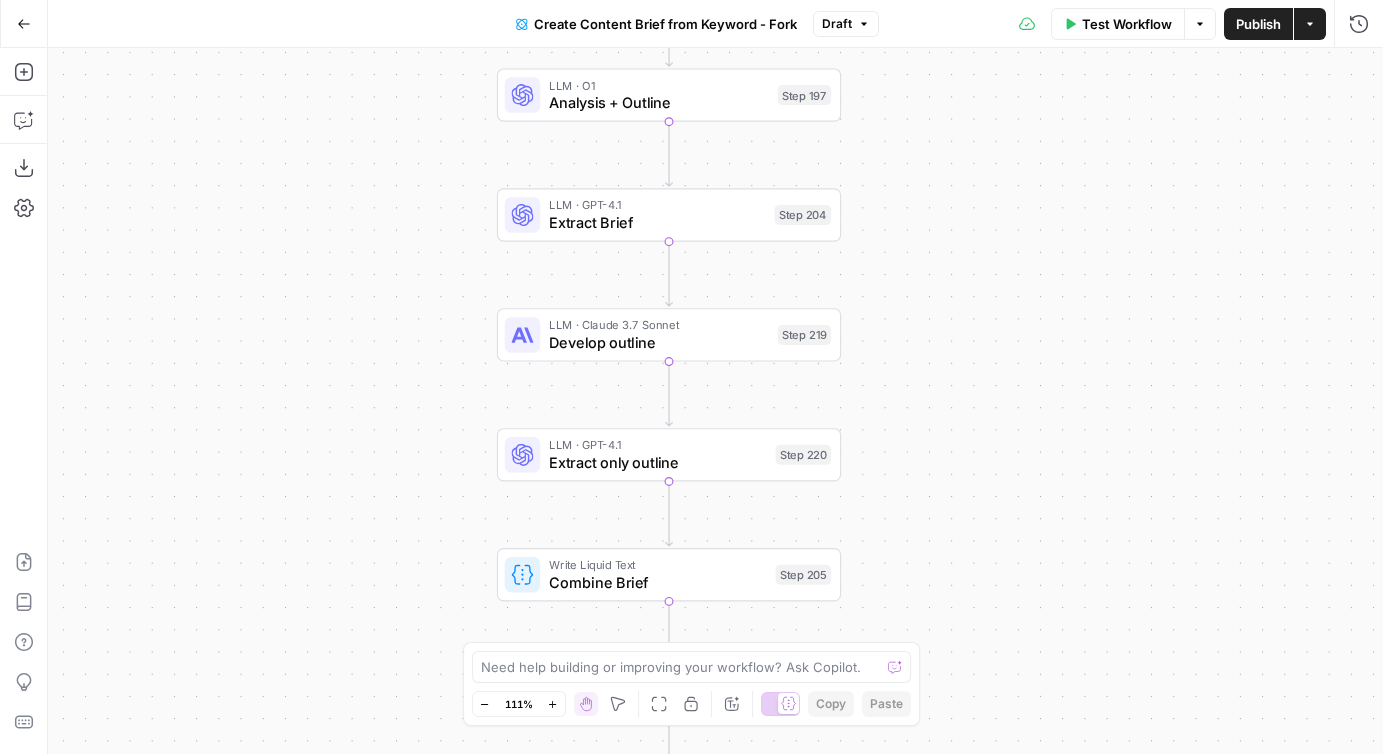 drag, startPoint x: 913, startPoint y: 534, endPoint x: 921, endPoint y: 252, distance: 282.11346 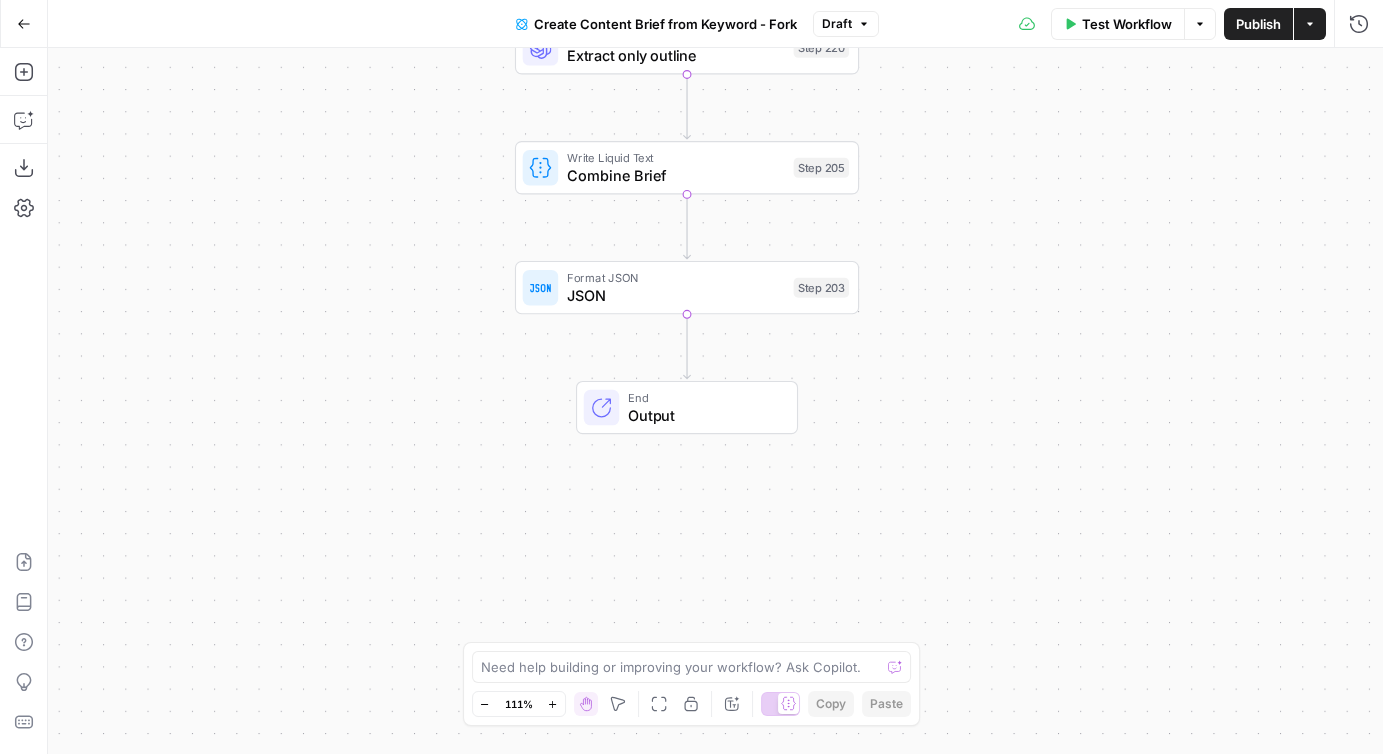 drag, startPoint x: 928, startPoint y: 447, endPoint x: 941, endPoint y: 81, distance: 366.2308 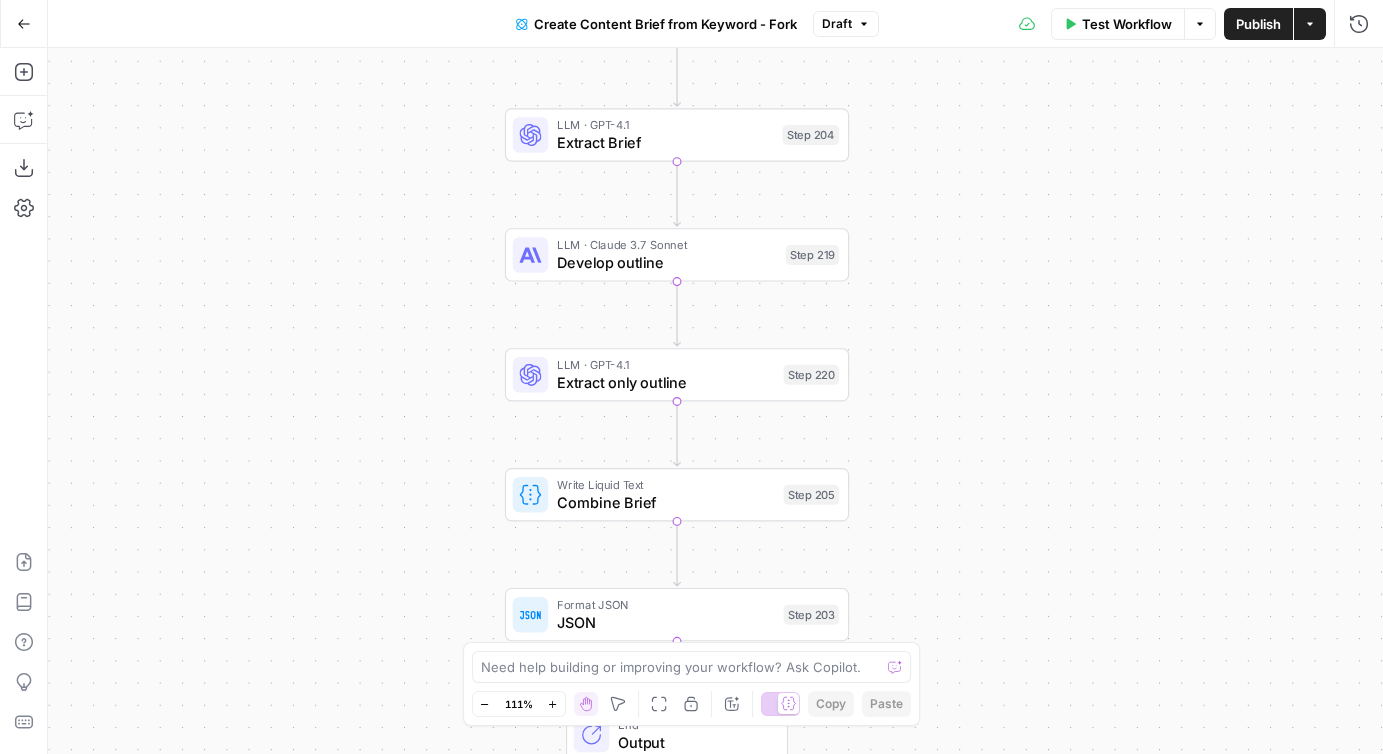 drag, startPoint x: 941, startPoint y: 81, endPoint x: 928, endPoint y: 644, distance: 563.1501 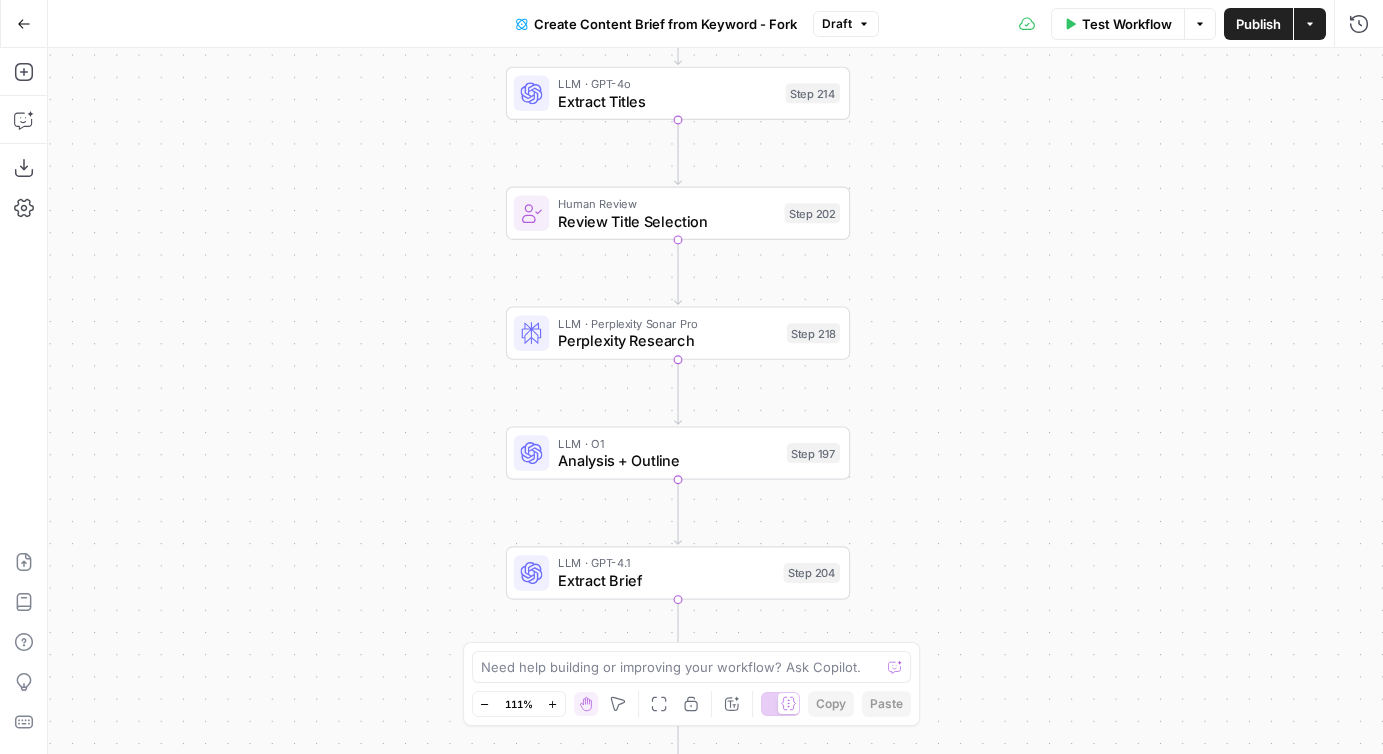 drag, startPoint x: 933, startPoint y: 142, endPoint x: 934, endPoint y: 621, distance: 479.00104 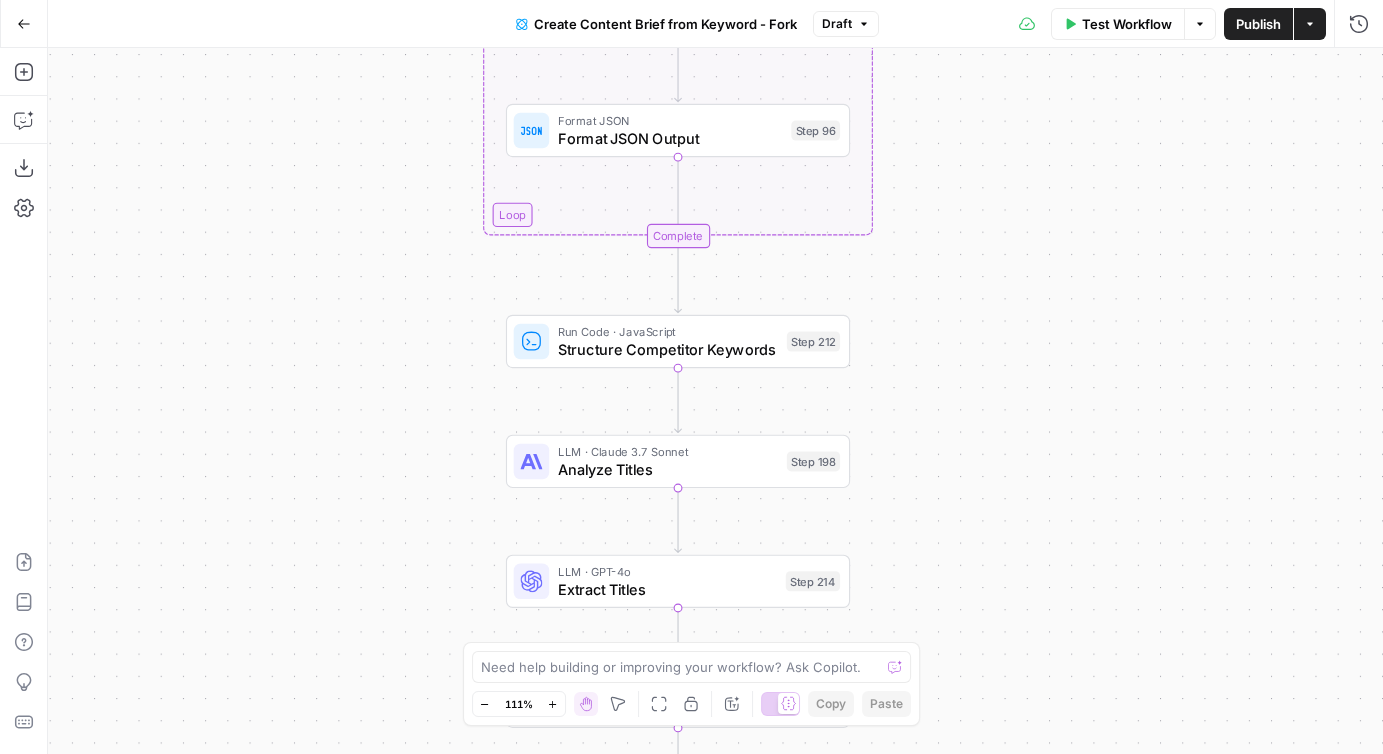 drag, startPoint x: 936, startPoint y: 78, endPoint x: 936, endPoint y: 497, distance: 419 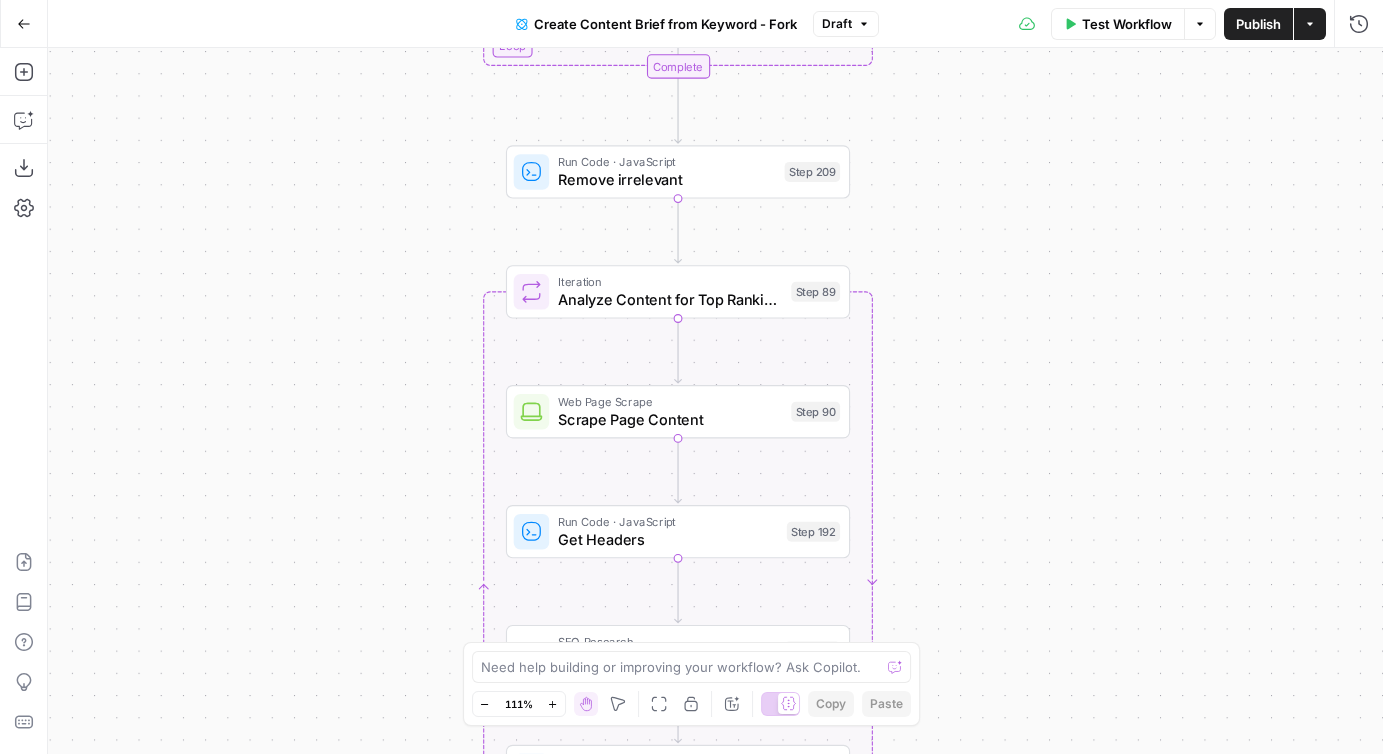 drag, startPoint x: 1003, startPoint y: 283, endPoint x: 1003, endPoint y: 672, distance: 389 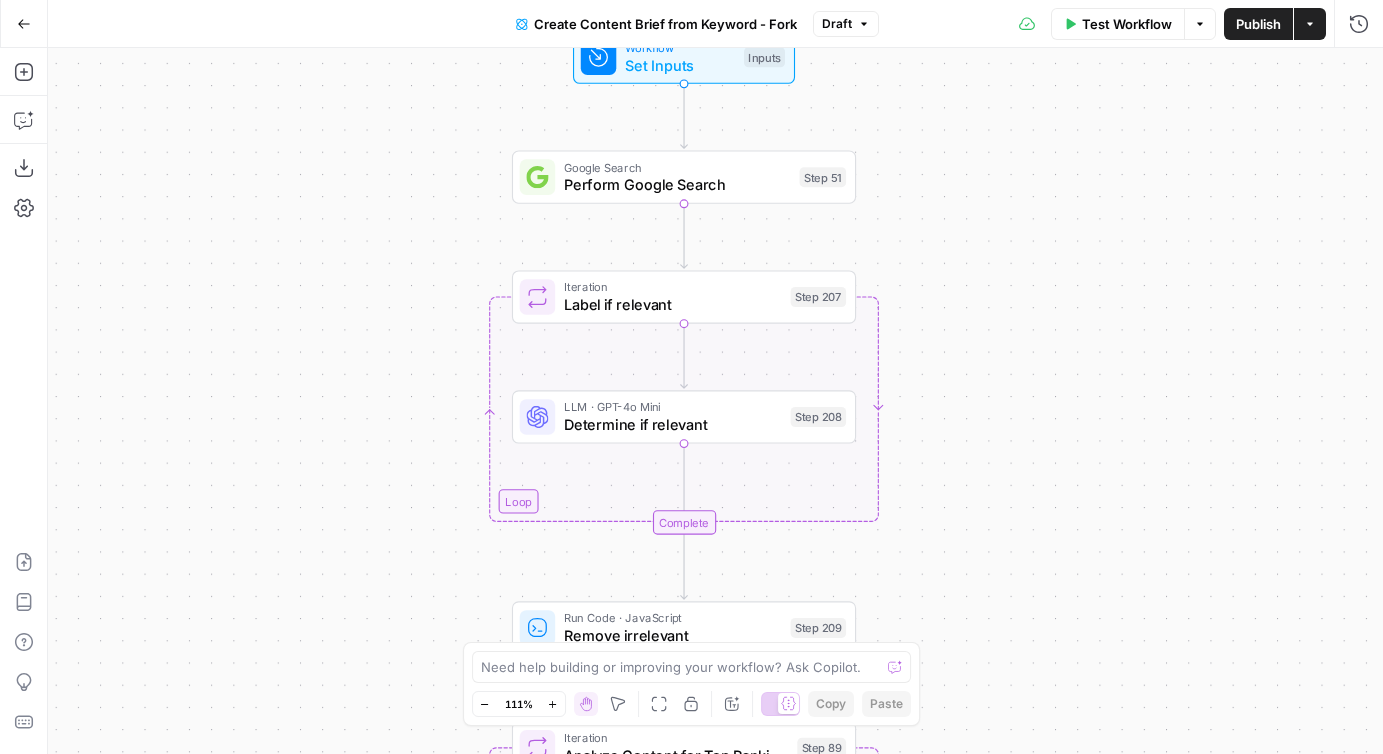 drag, startPoint x: 975, startPoint y: 168, endPoint x: 981, endPoint y: 606, distance: 438.0411 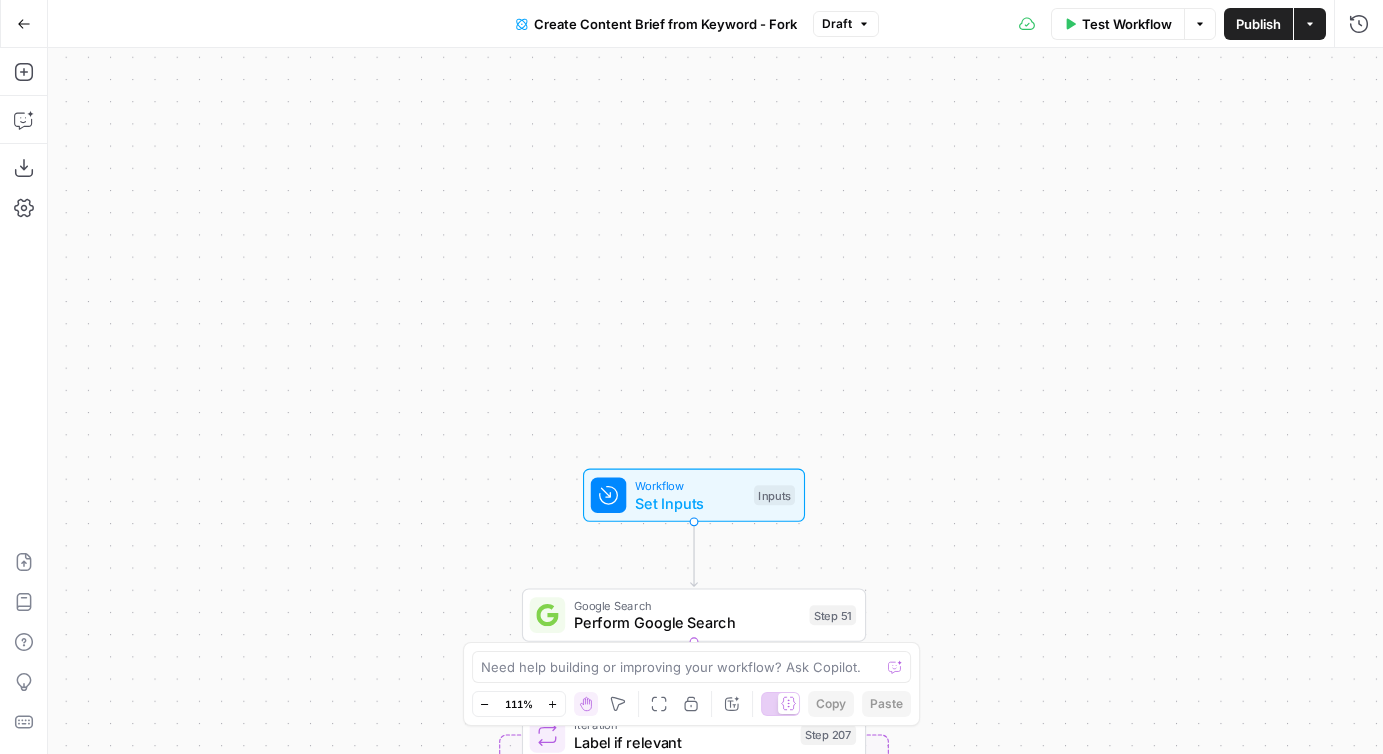 drag, startPoint x: 949, startPoint y: 108, endPoint x: 961, endPoint y: 543, distance: 435.1655 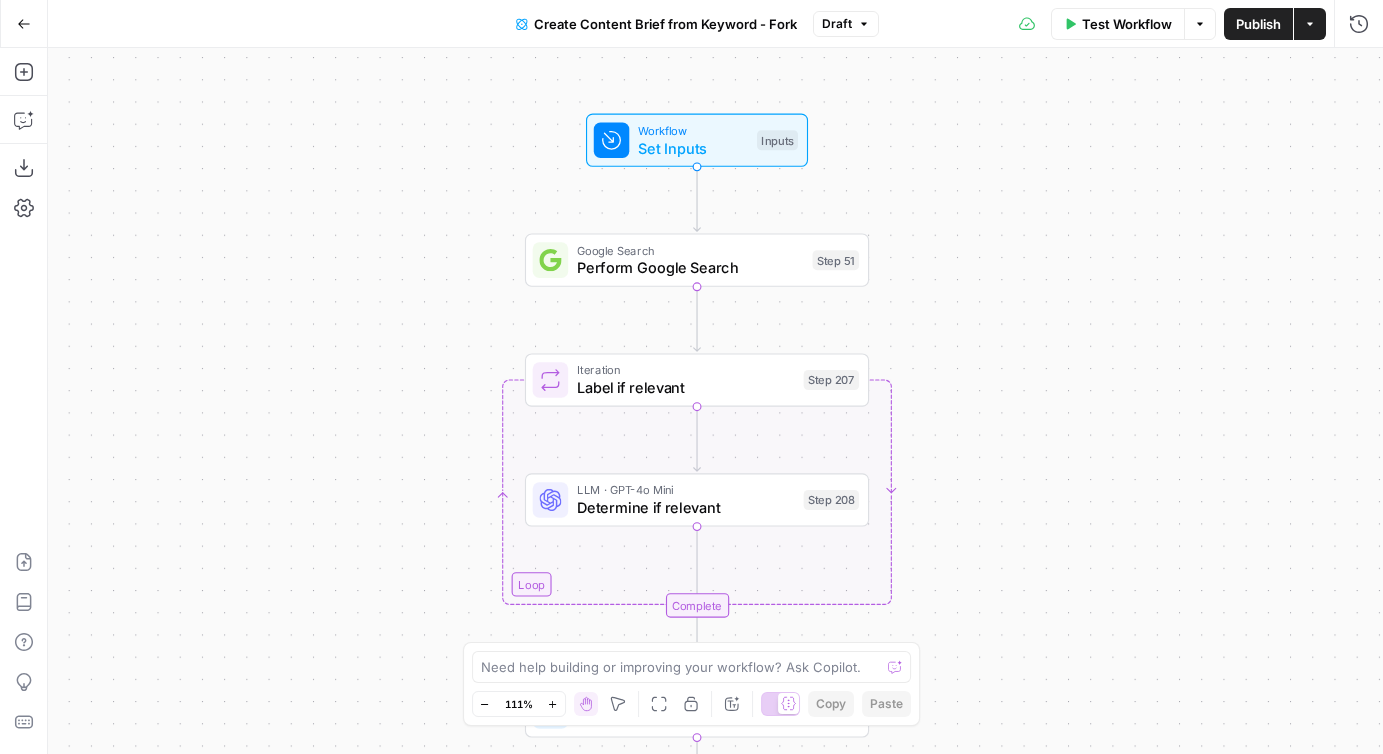 drag, startPoint x: 1100, startPoint y: 476, endPoint x: 1102, endPoint y: 109, distance: 367.00546 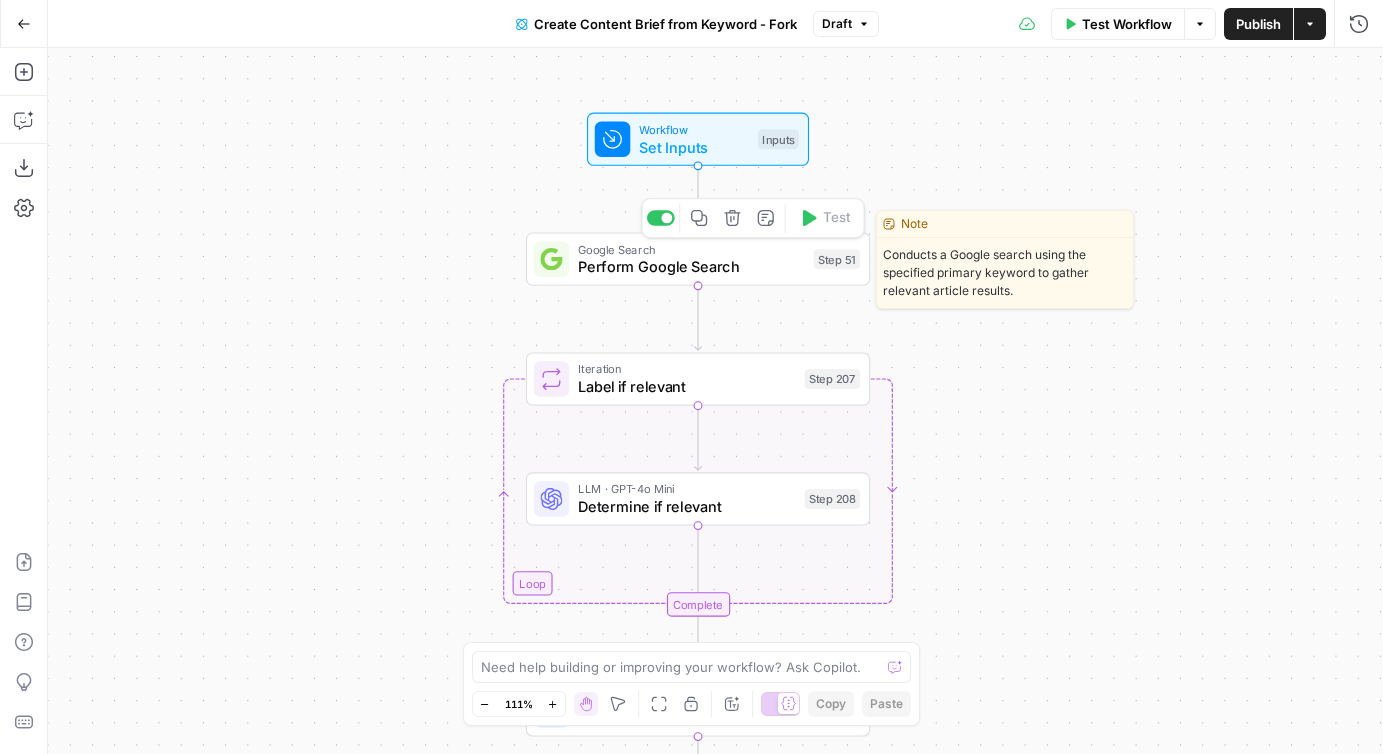 click on "Perform Google Search" at bounding box center [691, 267] 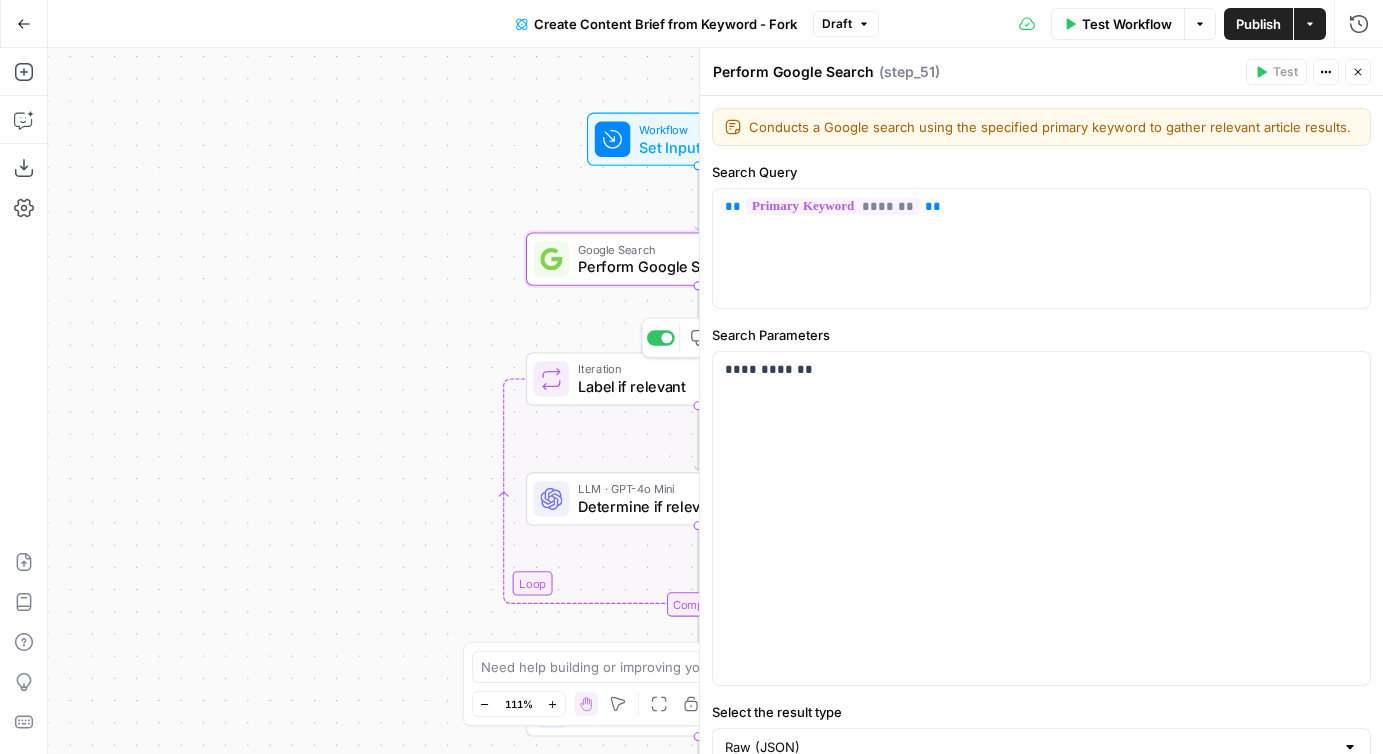 click on "Label if relevant" at bounding box center [687, 387] 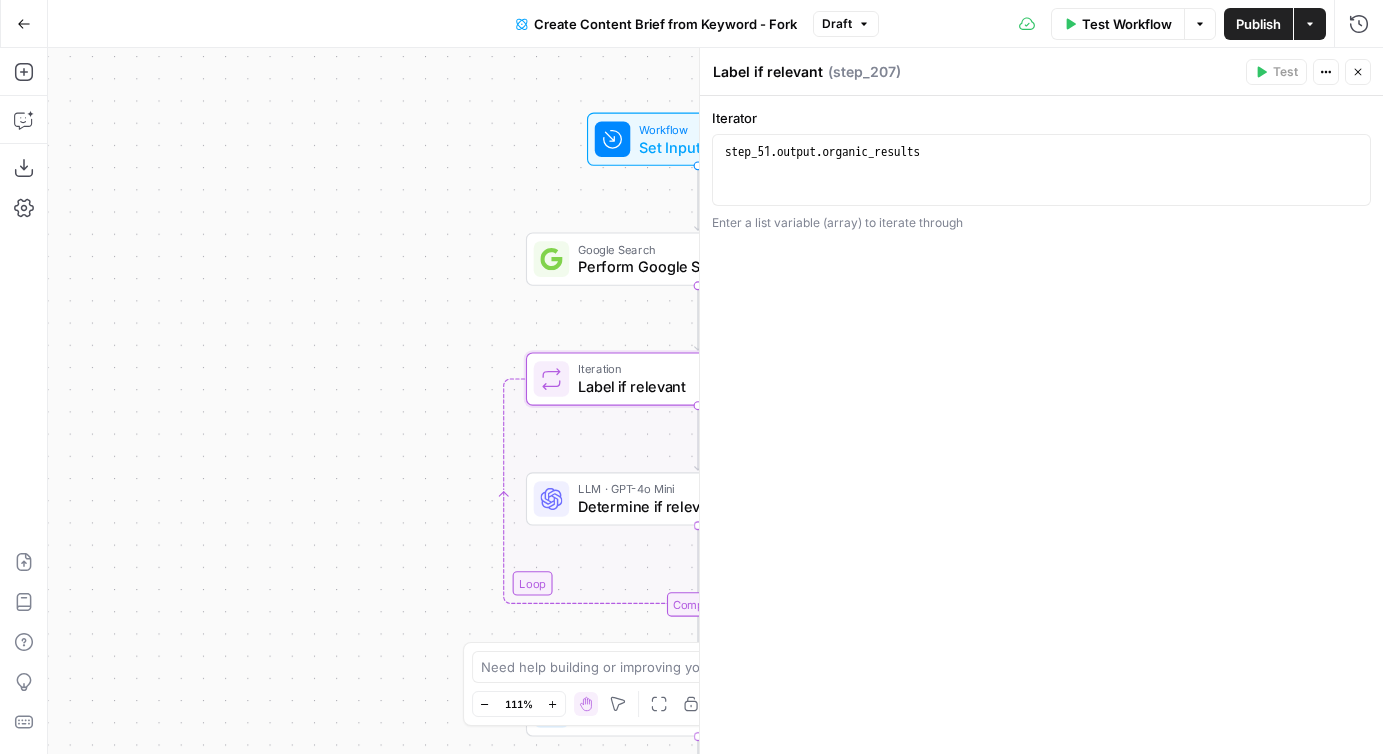 click on "Determine if relevant" at bounding box center (687, 507) 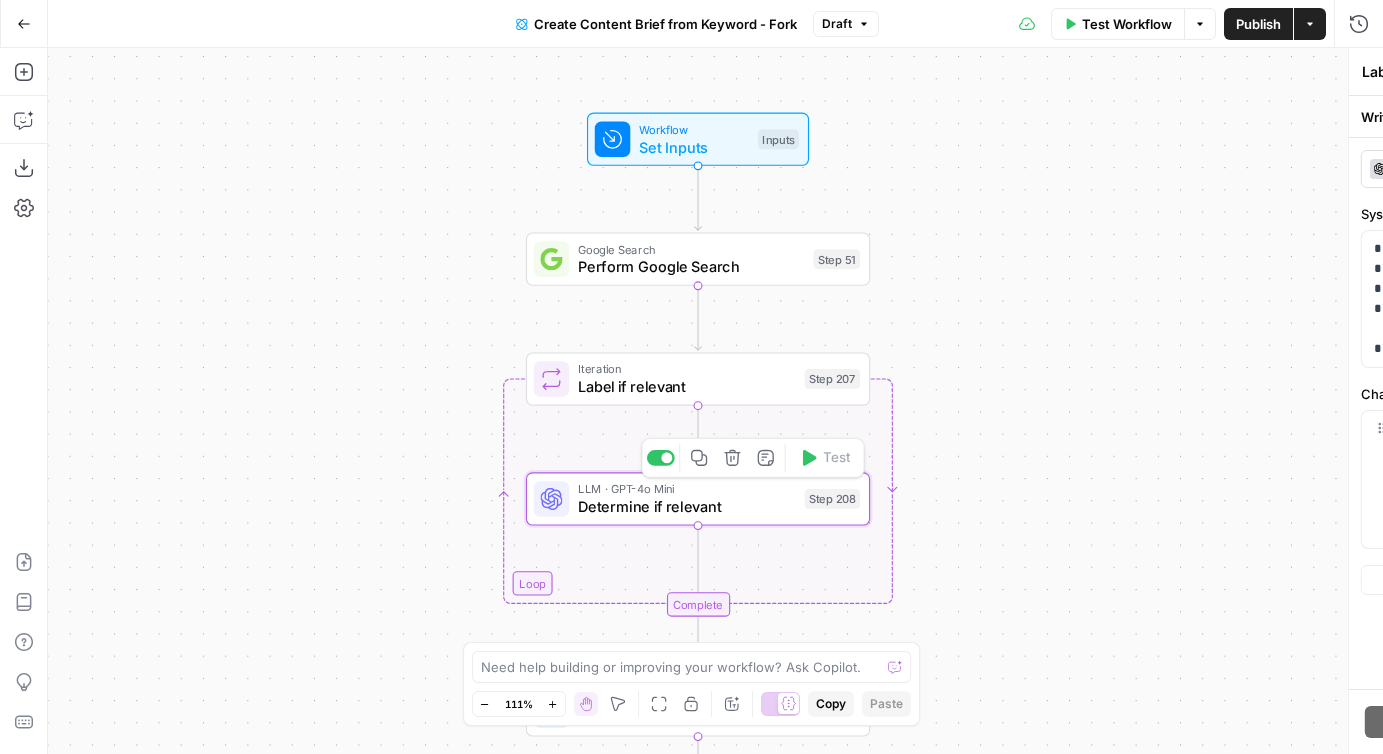 type on "Determine if relevant" 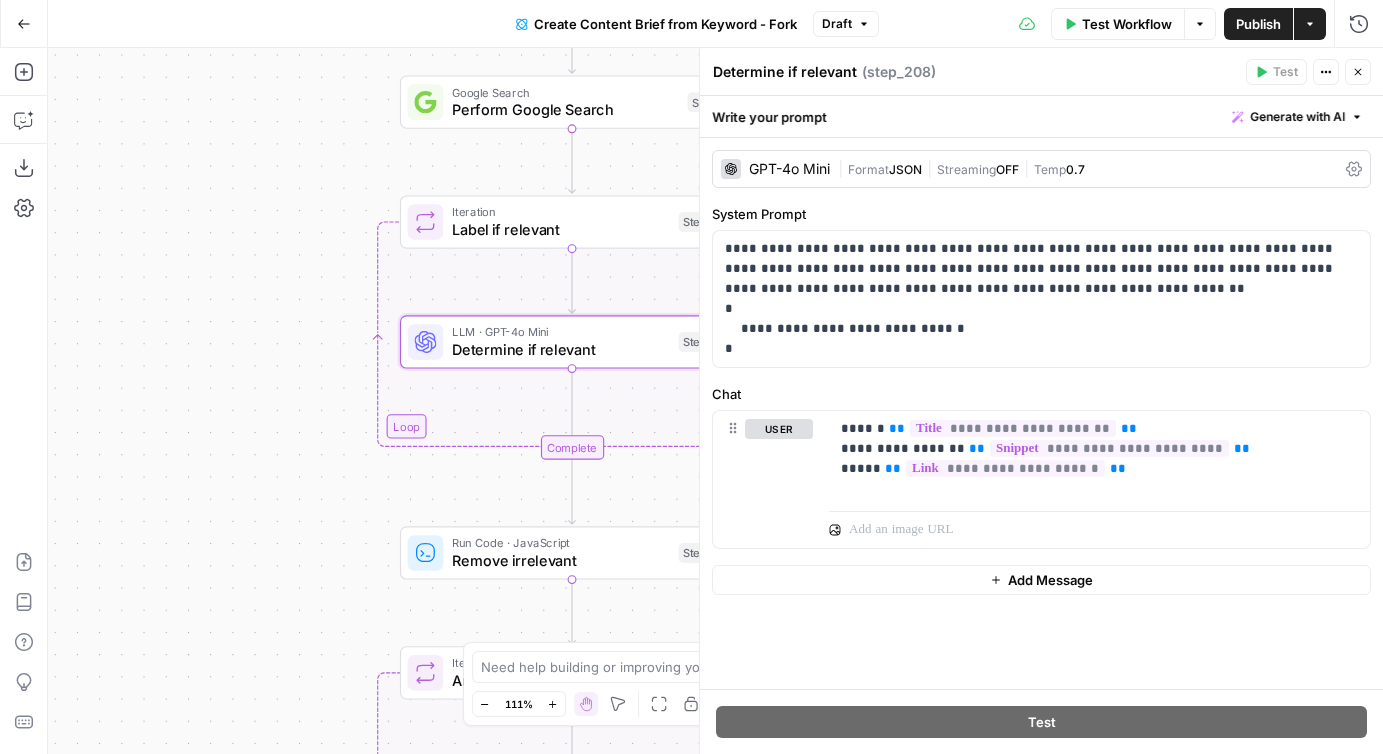 drag, startPoint x: 365, startPoint y: 522, endPoint x: 239, endPoint y: 363, distance: 202.87189 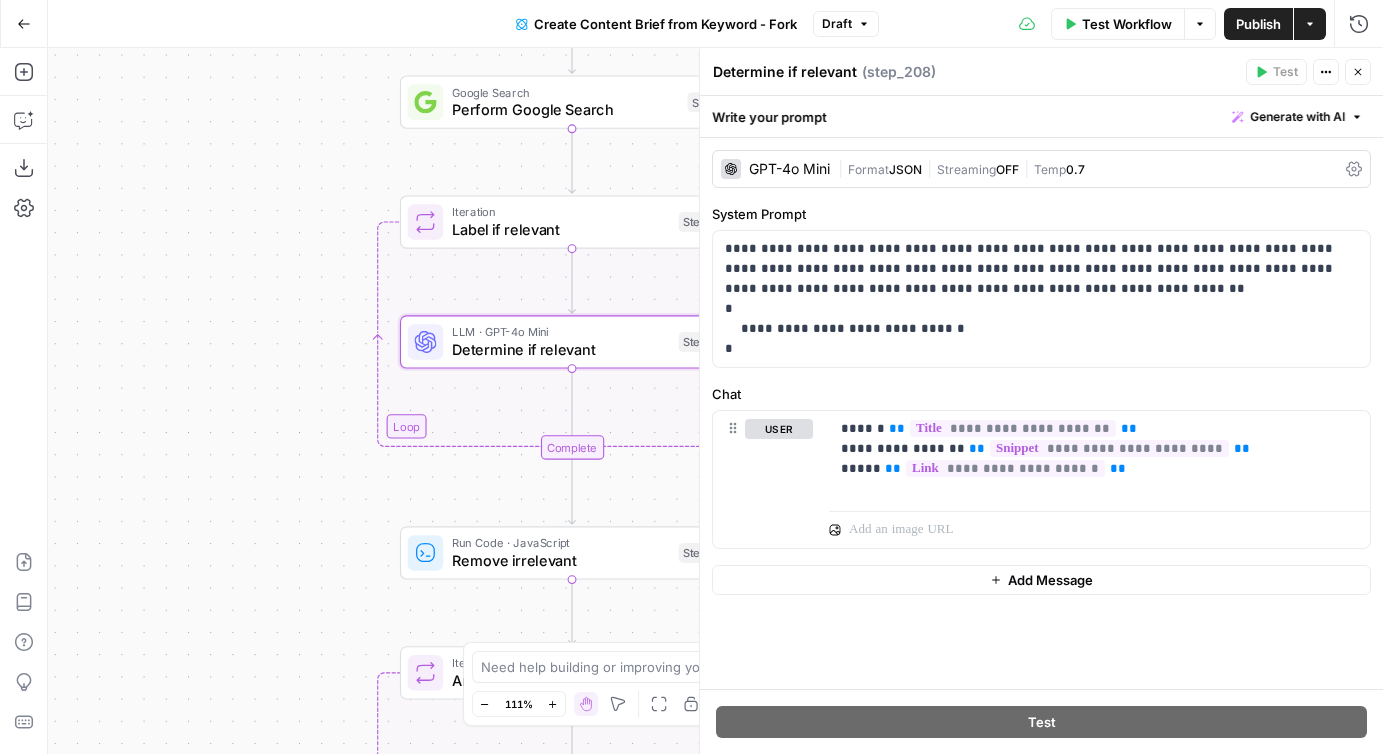 click on "Workflow Set Inputs Inputs Google Search Perform Google Search Step 51 Loop Iteration Label if relevant Step 207 LLM · GPT-4o Mini Determine if relevant Step 208 Complete Run Code · JavaScript Remove irrelevant Step 209 Loop Iteration Analyze Content for Top Ranking Pages Step 89 Web Page Scrape Scrape Page Content Step 90 Run Code · JavaScript Get Headers Step 192 SEO Research Get Semrush Keywords Step 206 Format JSON Format JSON Output Step 96 Complete Run Code · JavaScript Structure Competitor Keywords Step 212 LLM · Claude 3.7 Sonnet Analyze Titles Step 198 LLM · GPT-4o Extract Titles Step 214 Human Review Review Title Selection Step 202 LLM · Perplexity Sonar Pro Perplexity Research Step 218 LLM · O1 Analysis + Outline Step 197 LLM · GPT-4.1 Extract Brief Step 204 LLM · Claude 3.7 Sonnet Develop outline Step 219 LLM · GPT-4.1 Extract only outline Step 220 Write Liquid Text Combine Brief Step 205 Format JSON JSON Step 203 End Output" at bounding box center [715, 401] 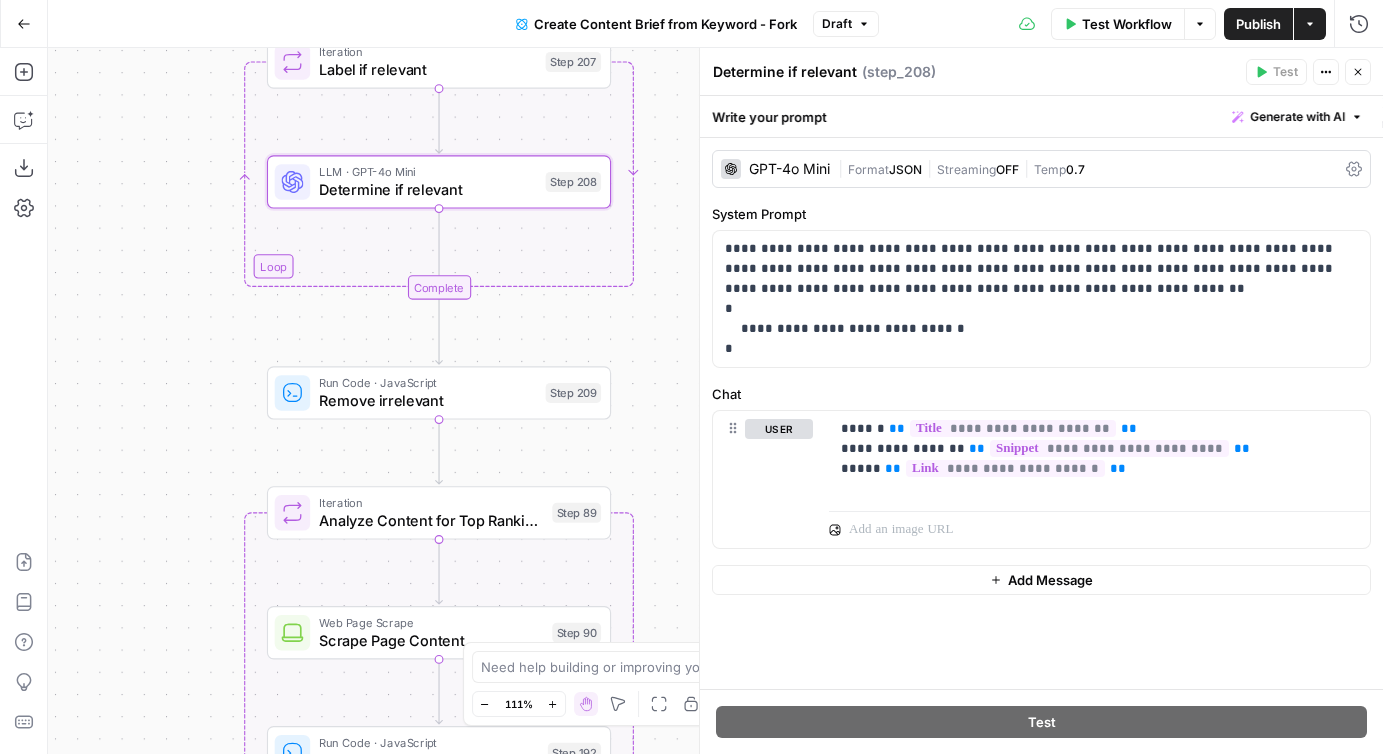 drag, startPoint x: 303, startPoint y: 504, endPoint x: 155, endPoint y: 320, distance: 236.13556 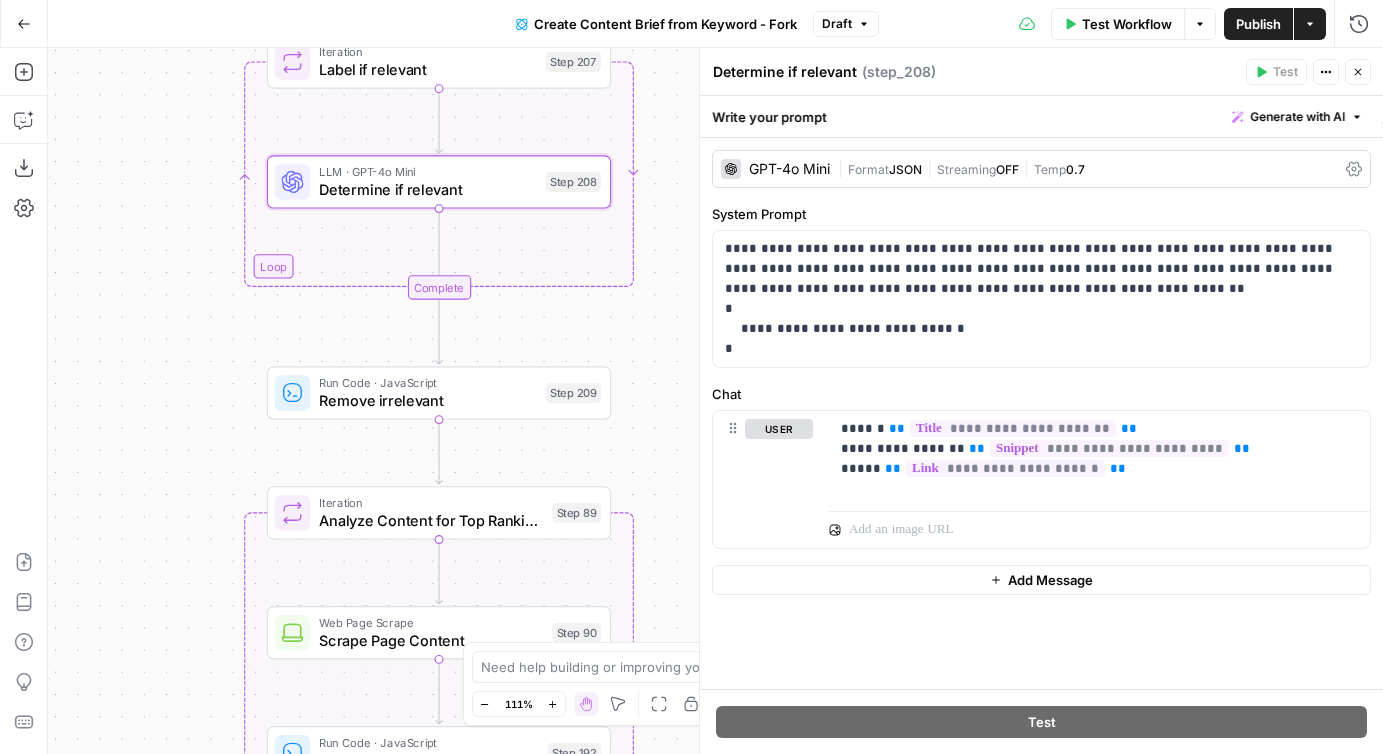 click on "Workflow Set Inputs Inputs Google Search Perform Google Search Step 51 Loop Iteration Label if relevant Step 207 LLM · GPT-4o Mini Determine if relevant Step 208 Complete Run Code · JavaScript Remove irrelevant Step 209 Loop Iteration Analyze Content for Top Ranking Pages Step 89 Web Page Scrape Scrape Page Content Step 90 Run Code · JavaScript Get Headers Step 192 SEO Research Get Semrush Keywords Step 206 Format JSON Format JSON Output Step 96 Complete Run Code · JavaScript Structure Competitor Keywords Step 212 LLM · Claude 3.7 Sonnet Analyze Titles Step 198 LLM · GPT-4o Extract Titles Step 214 Human Review Review Title Selection Step 202 LLM · Perplexity Sonar Pro Perplexity Research Step 218 LLM · O1 Analysis + Outline Step 197 LLM · GPT-4.1 Extract Brief Step 204 LLM · Claude 3.7 Sonnet Develop outline Step 219 LLM · GPT-4.1 Extract only outline Step 220 Write Liquid Text Combine Brief Step 205 Format JSON JSON Step 203 End Output" at bounding box center (715, 401) 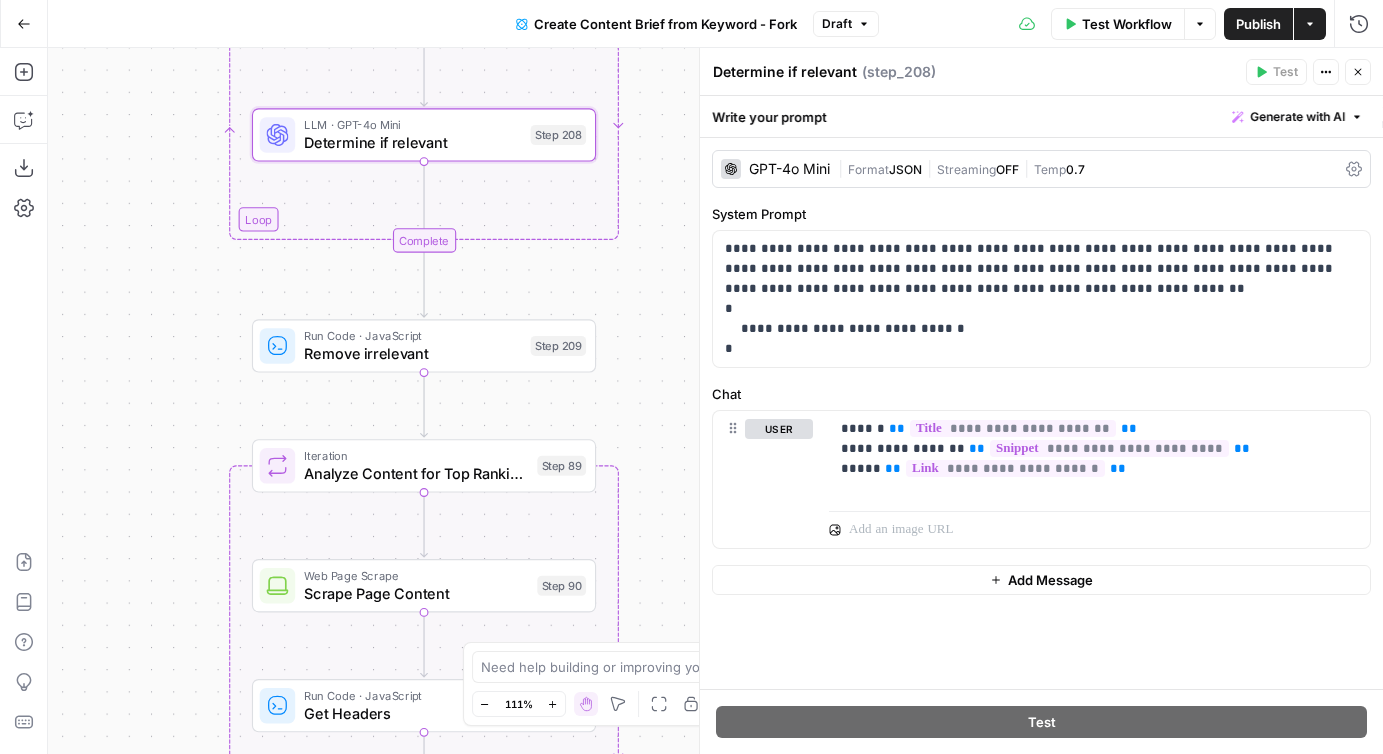 drag, startPoint x: 183, startPoint y: 484, endPoint x: 199, endPoint y: 311, distance: 173.73831 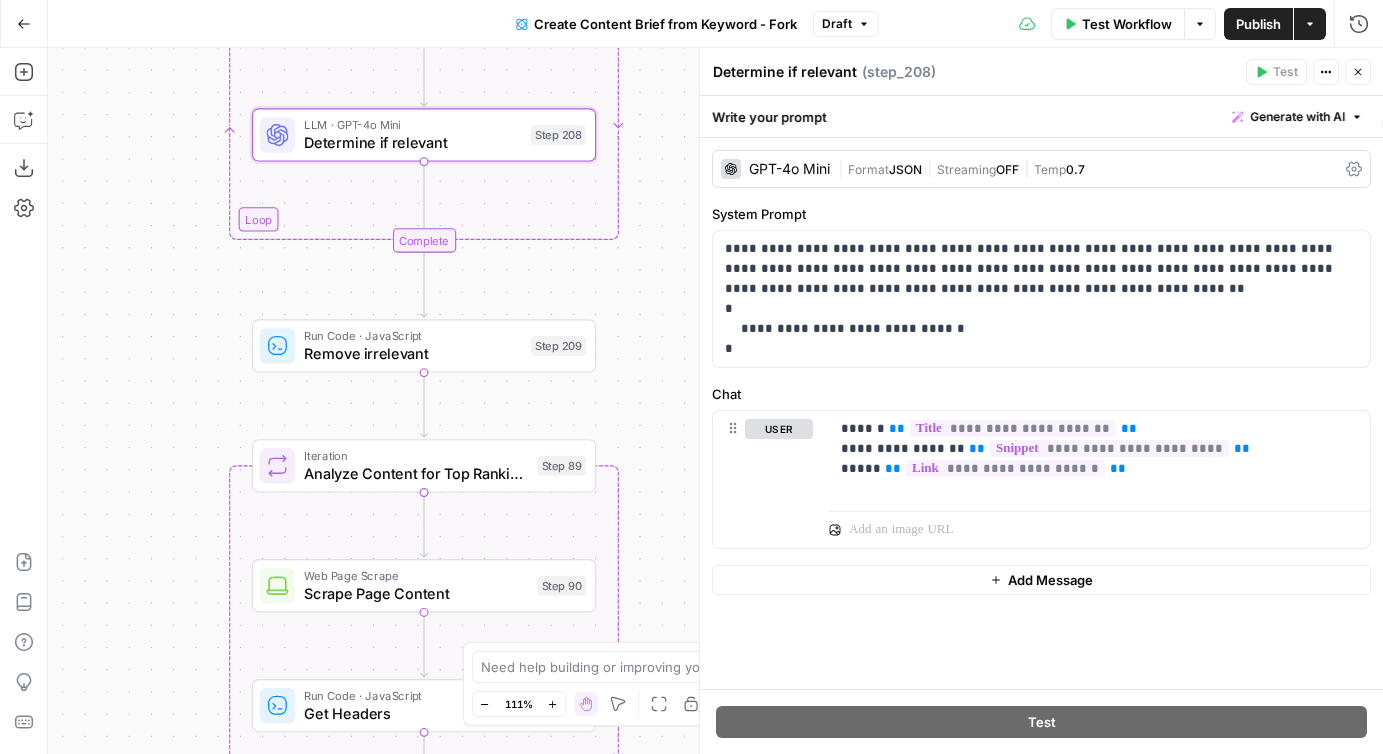click on "Workflow Set Inputs Inputs Google Search Perform Google Search Step 51 Loop Iteration Label if relevant Step 207 LLM · GPT-4o Mini Determine if relevant Step 208 Complete Run Code · JavaScript Remove irrelevant Step 209 Loop Iteration Analyze Content for Top Ranking Pages Step 89 Web Page Scrape Scrape Page Content Step 90 Run Code · JavaScript Get Headers Step 192 SEO Research Get Semrush Keywords Step 206 Format JSON Format JSON Output Step 96 Complete Run Code · JavaScript Structure Competitor Keywords Step 212 LLM · Claude 3.7 Sonnet Analyze Titles Step 198 LLM · GPT-4o Extract Titles Step 214 Human Review Review Title Selection Step 202 LLM · Perplexity Sonar Pro Perplexity Research Step 218 LLM · O1 Analysis + Outline Step 197 LLM · GPT-4.1 Extract Brief Step 204 LLM · Claude 3.7 Sonnet Develop outline Step 219 LLM · GPT-4.1 Extract only outline Step 220 Write Liquid Text Combine Brief Step 205 Format JSON JSON Step 203 End Output" at bounding box center [715, 401] 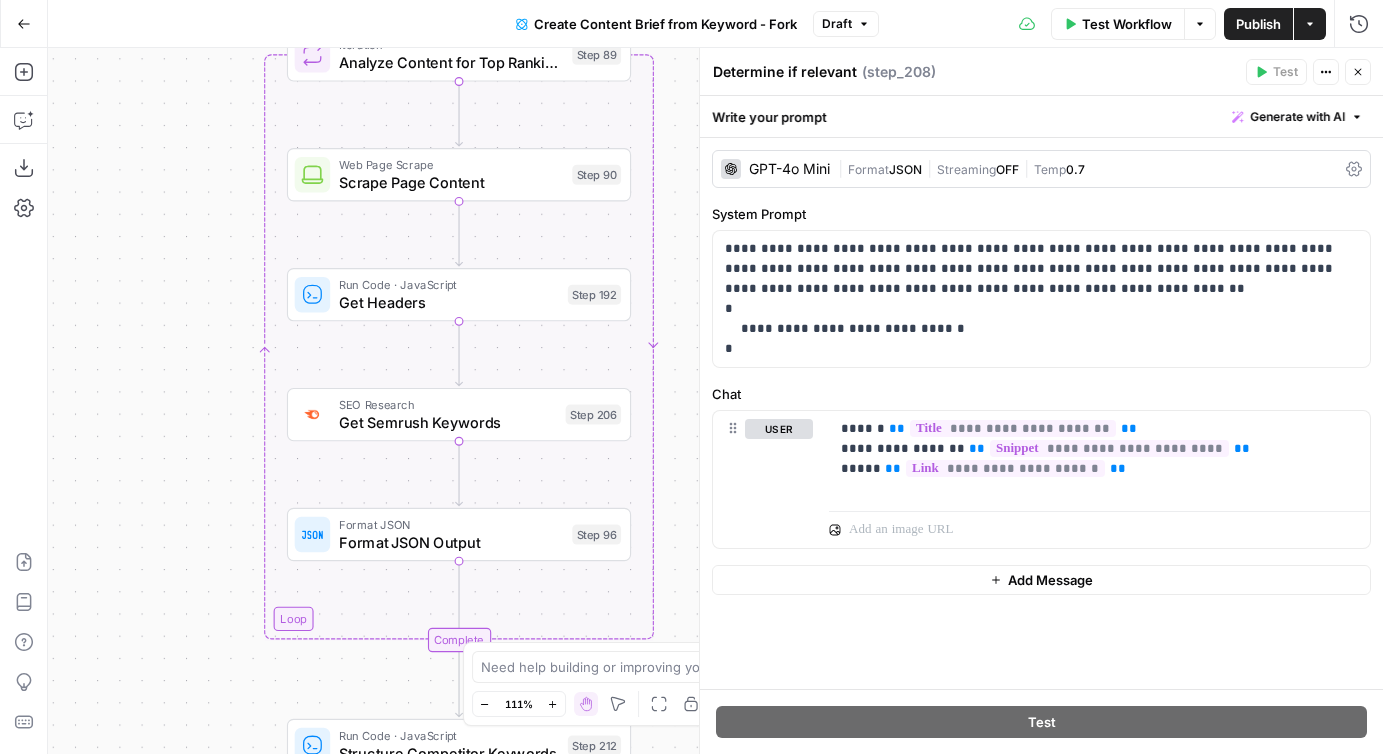 drag, startPoint x: 196, startPoint y: 510, endPoint x: 230, endPoint y: 207, distance: 304.9016 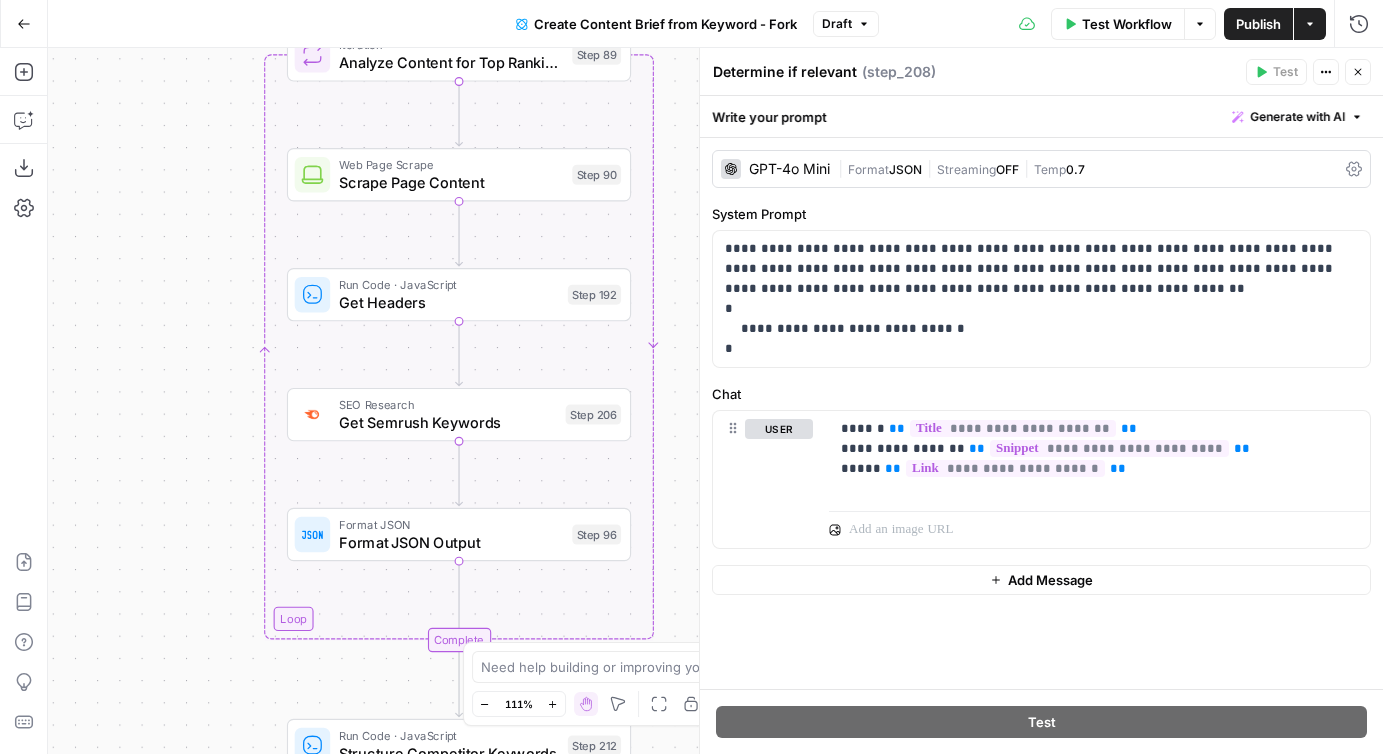 click on "Workflow Set Inputs Inputs Google Search Perform Google Search Step 51 Loop Iteration Label if relevant Step 207 LLM · GPT-4o Mini Determine if relevant Step 208 Complete Run Code · JavaScript Remove irrelevant Step 209 Loop Iteration Analyze Content for Top Ranking Pages Step 89 Web Page Scrape Scrape Page Content Step 90 Run Code · JavaScript Get Headers Step 192 SEO Research Get Semrush Keywords Step 206 Format JSON Format JSON Output Step 96 Complete Run Code · JavaScript Structure Competitor Keywords Step 212 LLM · Claude 3.7 Sonnet Analyze Titles Step 198 LLM · GPT-4o Extract Titles Step 214 Human Review Review Title Selection Step 202 LLM · Perplexity Sonar Pro Perplexity Research Step 218 LLM · O1 Analysis + Outline Step 197 LLM · GPT-4.1 Extract Brief Step 204 LLM · Claude 3.7 Sonnet Develop outline Step 219 LLM · GPT-4.1 Extract only outline Step 220 Write Liquid Text Combine Brief Step 205 Format JSON JSON Step 203 End Output" at bounding box center [715, 401] 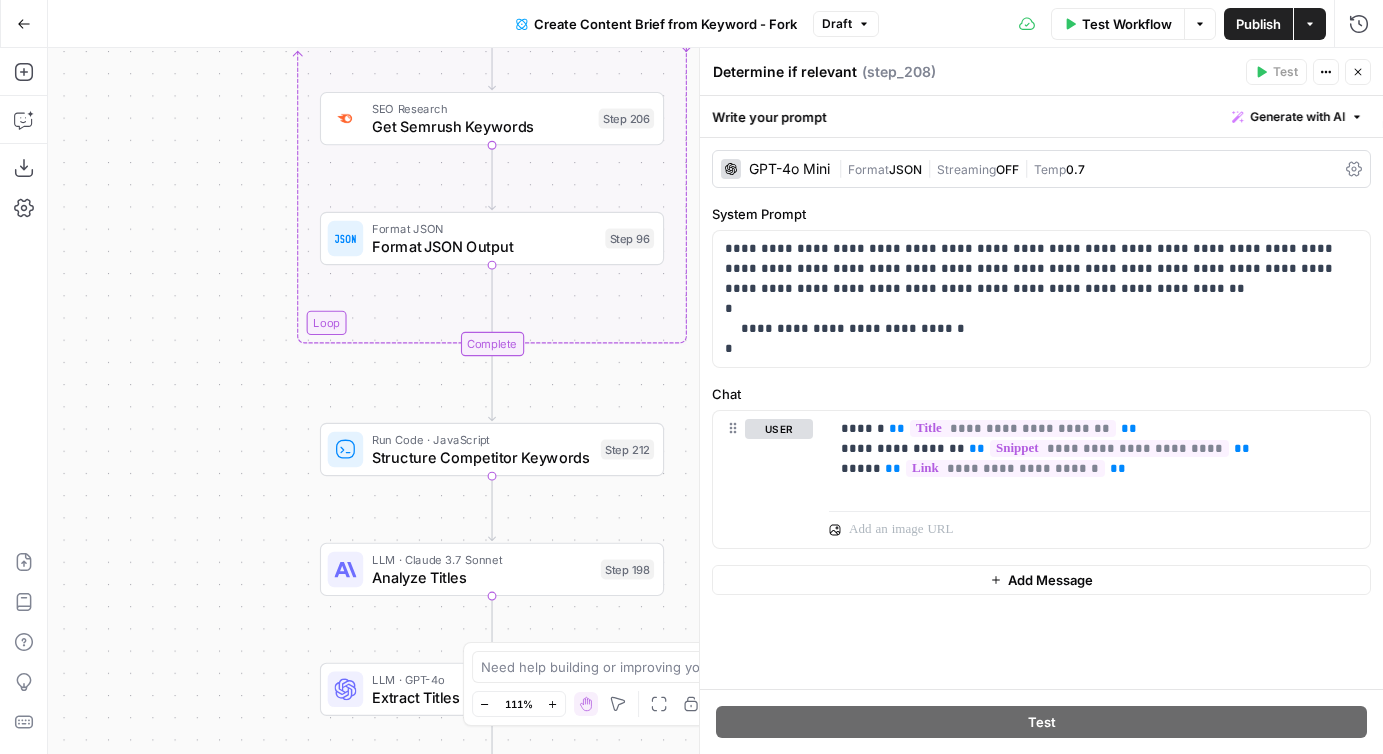 drag, startPoint x: 255, startPoint y: 557, endPoint x: 279, endPoint y: 272, distance: 286.00873 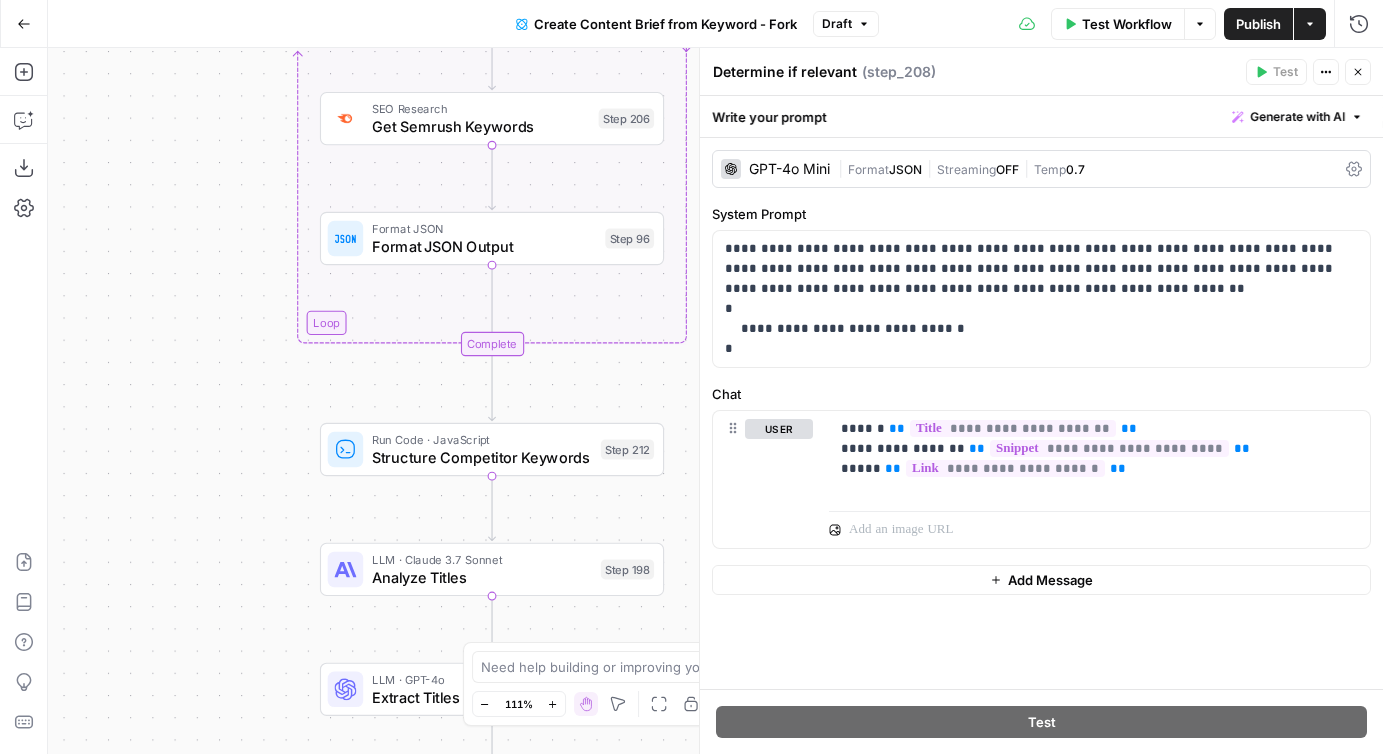click on "Workflow Set Inputs Inputs Google Search Perform Google Search Step 51 Loop Iteration Label if relevant Step 207 LLM · GPT-4o Mini Determine if relevant Step 208 Complete Run Code · JavaScript Remove irrelevant Step 209 Loop Iteration Analyze Content for Top Ranking Pages Step 89 Web Page Scrape Scrape Page Content Step 90 Run Code · JavaScript Get Headers Step 192 SEO Research Get Semrush Keywords Step 206 Format JSON Format JSON Output Step 96 Complete Run Code · JavaScript Structure Competitor Keywords Step 212 LLM · Claude 3.7 Sonnet Analyze Titles Step 198 LLM · GPT-4o Extract Titles Step 214 Human Review Review Title Selection Step 202 LLM · Perplexity Sonar Pro Perplexity Research Step 218 LLM · O1 Analysis + Outline Step 197 LLM · GPT-4.1 Extract Brief Step 204 LLM · Claude 3.7 Sonnet Develop outline Step 219 LLM · GPT-4.1 Extract only outline Step 220 Write Liquid Text Combine Brief Step 205 Format JSON JSON Step 203 End Output" at bounding box center [715, 401] 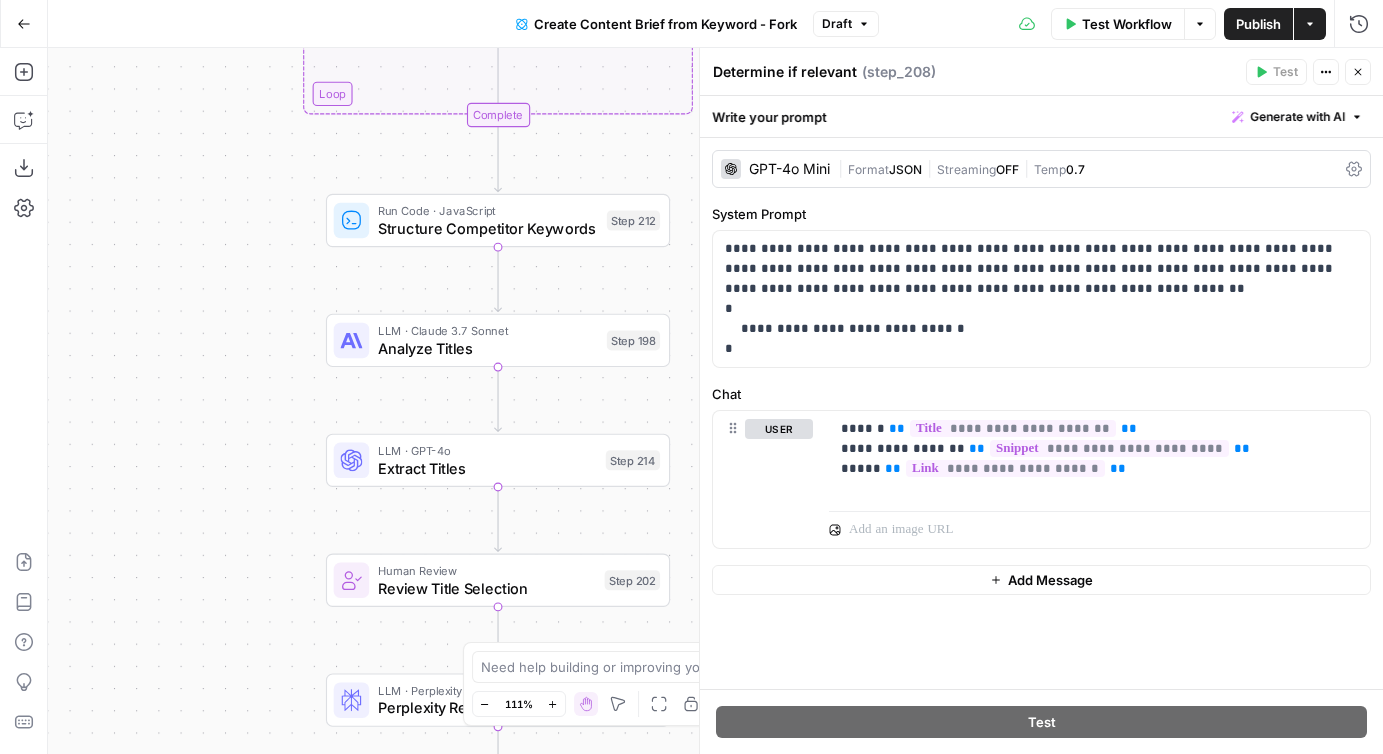 drag, startPoint x: 257, startPoint y: 557, endPoint x: 255, endPoint y: 289, distance: 268.00748 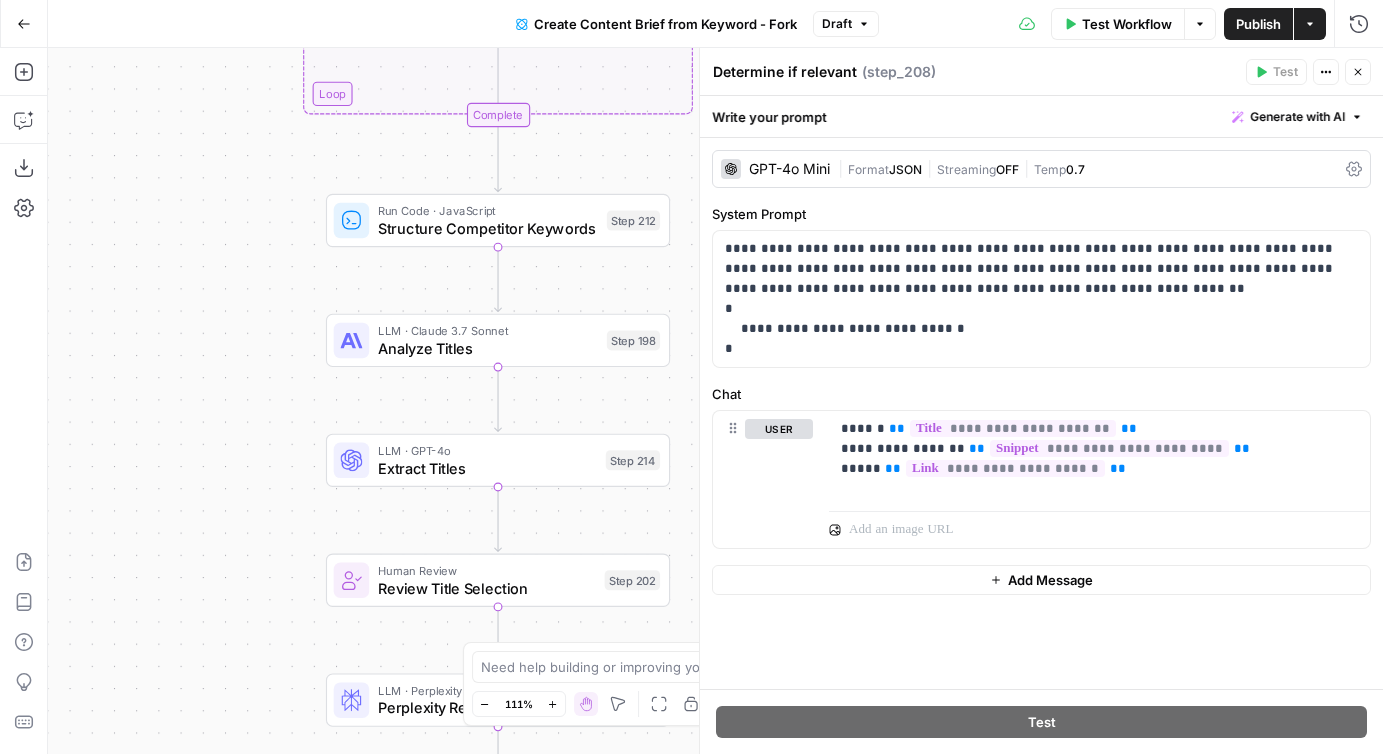 click on "Workflow Set Inputs Inputs Google Search Perform Google Search Step 51 Loop Iteration Label if relevant Step 207 LLM · GPT-4o Mini Determine if relevant Step 208 Complete Run Code · JavaScript Remove irrelevant Step 209 Loop Iteration Analyze Content for Top Ranking Pages Step 89 Web Page Scrape Scrape Page Content Step 90 Run Code · JavaScript Get Headers Step 192 SEO Research Get Semrush Keywords Step 206 Format JSON Format JSON Output Step 96 Complete Run Code · JavaScript Structure Competitor Keywords Step 212 LLM · Claude 3.7 Sonnet Analyze Titles Step 198 LLM · GPT-4o Extract Titles Step 214 Human Review Review Title Selection Step 202 LLM · Perplexity Sonar Pro Perplexity Research Step 218 LLM · O1 Analysis + Outline Step 197 LLM · GPT-4.1 Extract Brief Step 204 LLM · Claude 3.7 Sonnet Develop outline Step 219 LLM · GPT-4.1 Extract only outline Step 220 Write Liquid Text Combine Brief Step 205 Format JSON JSON Step 203 End Output" at bounding box center [715, 401] 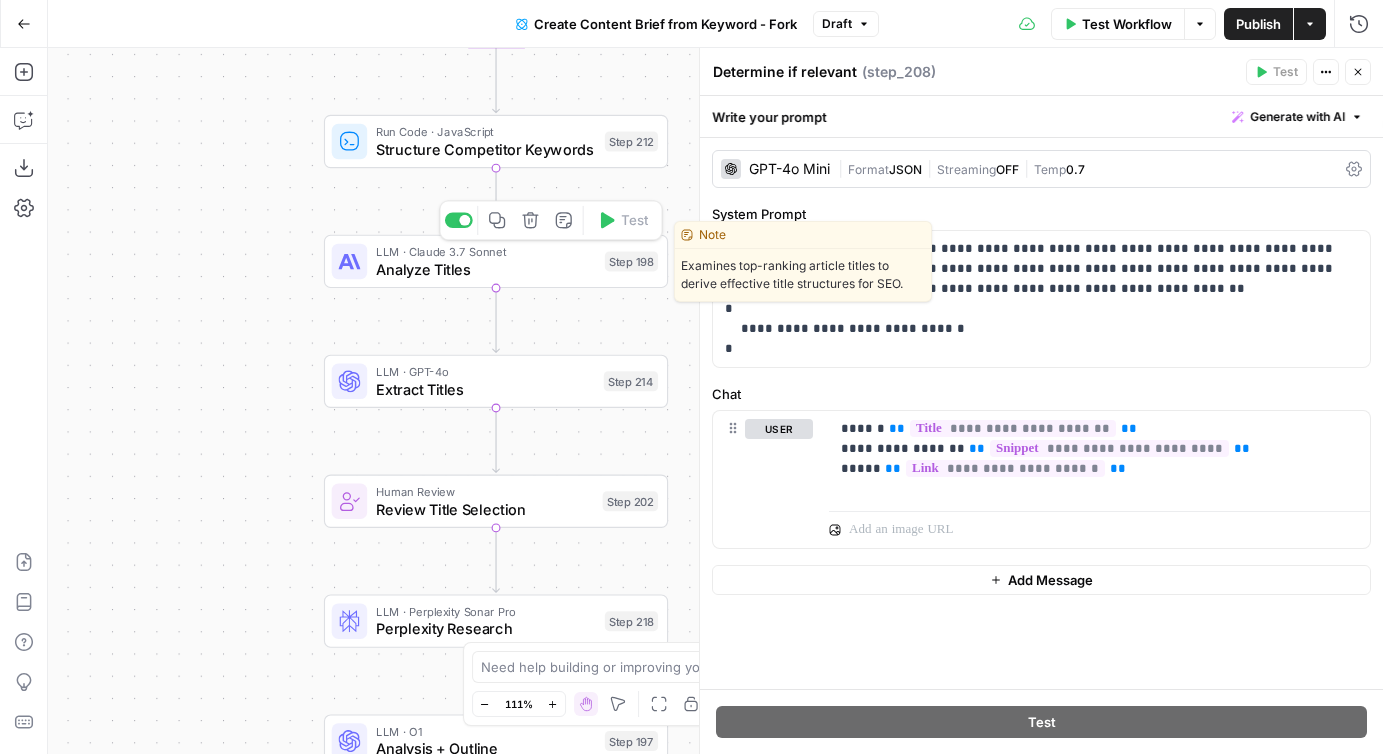 click on "Analyze Titles" at bounding box center [486, 269] 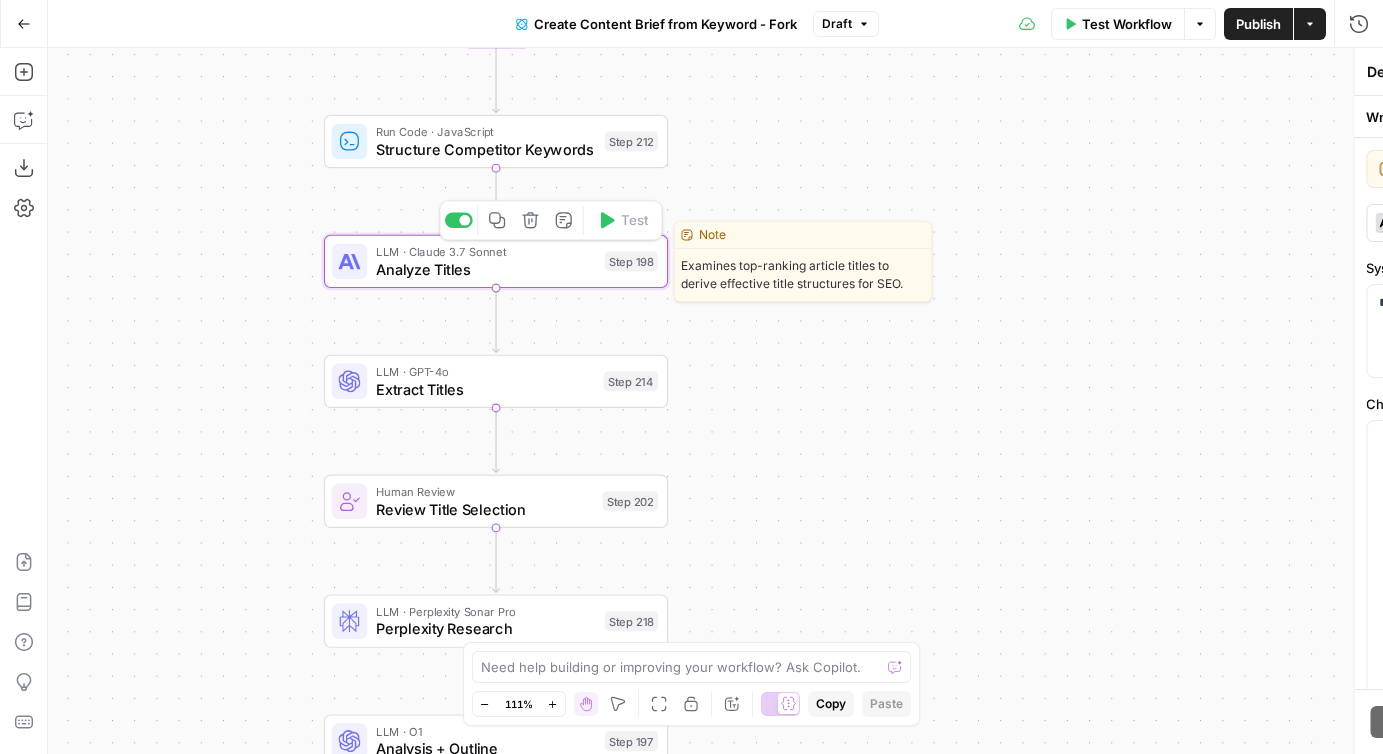type on "Analyze Titles" 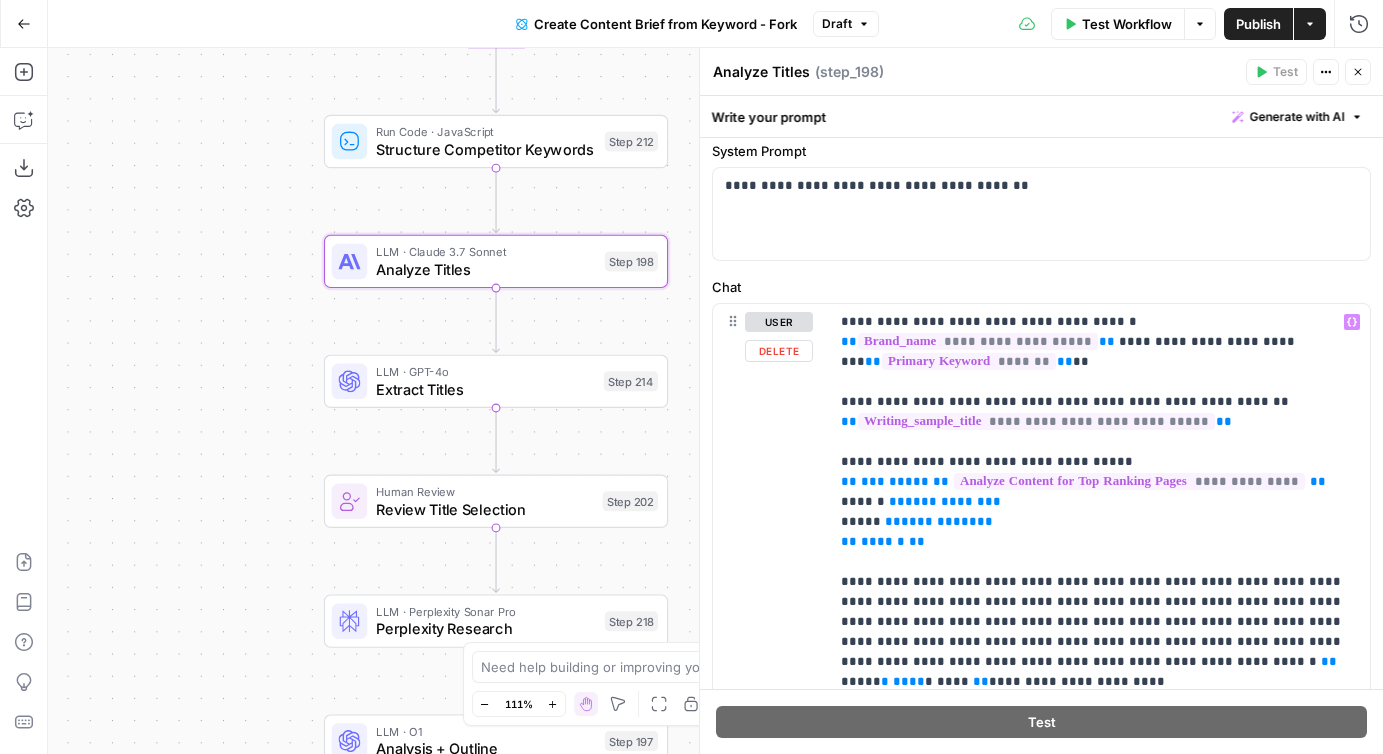 scroll, scrollTop: 114, scrollLeft: 0, axis: vertical 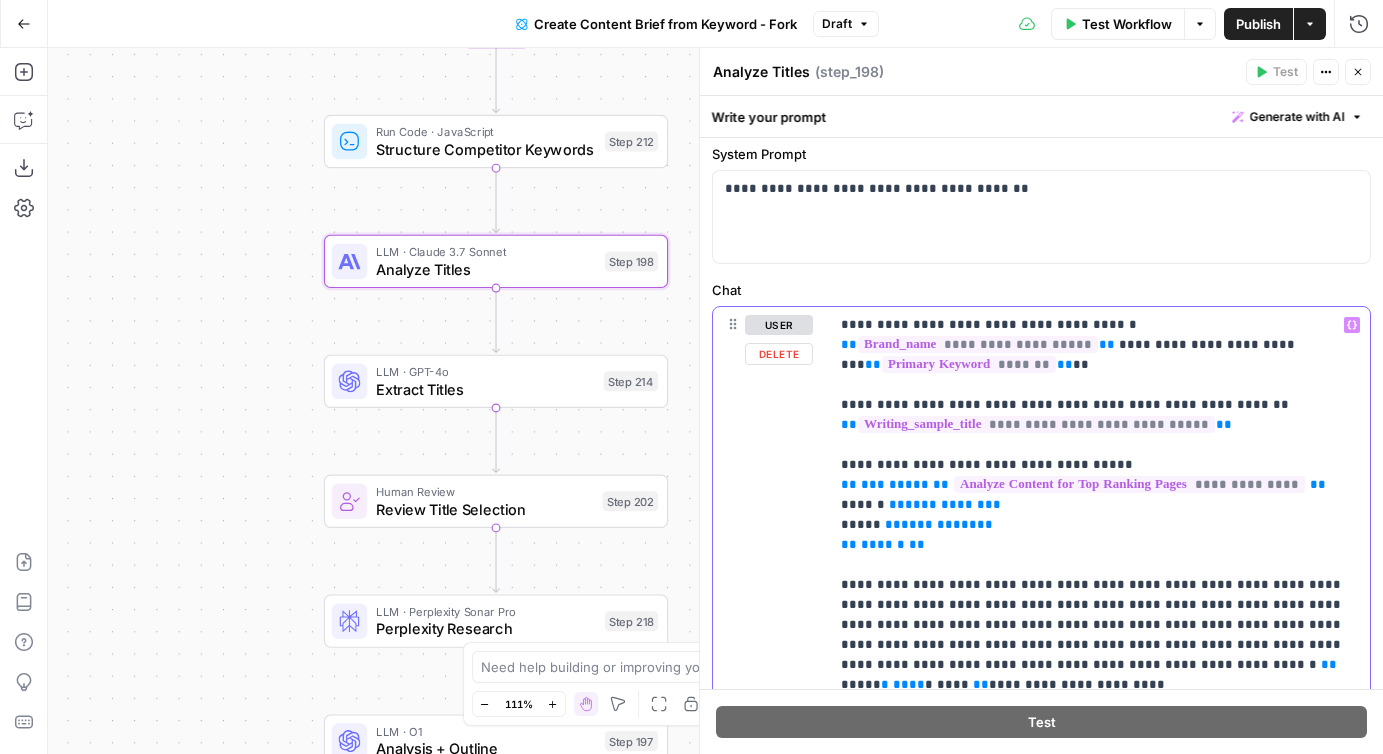 drag, startPoint x: 1248, startPoint y: 344, endPoint x: 832, endPoint y: 329, distance: 416.27036 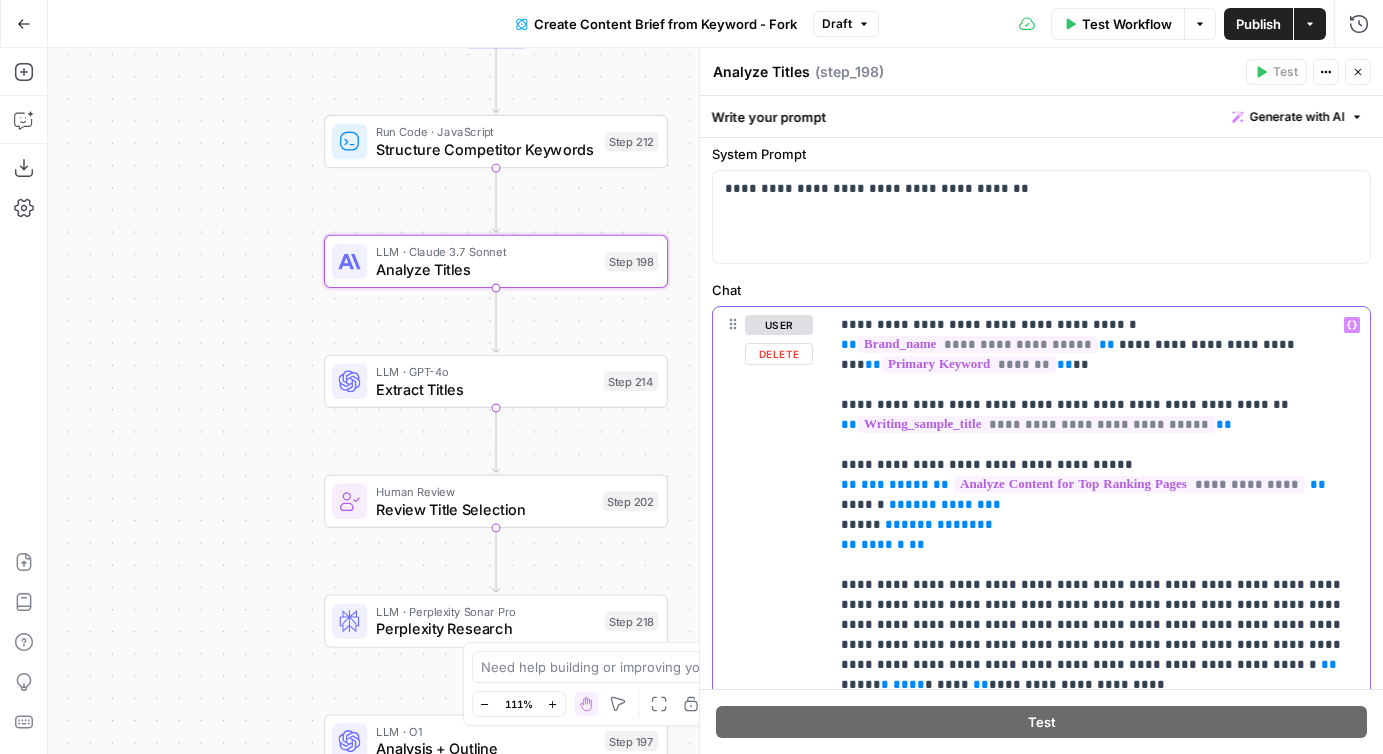 click on "**********" at bounding box center [1099, 575] 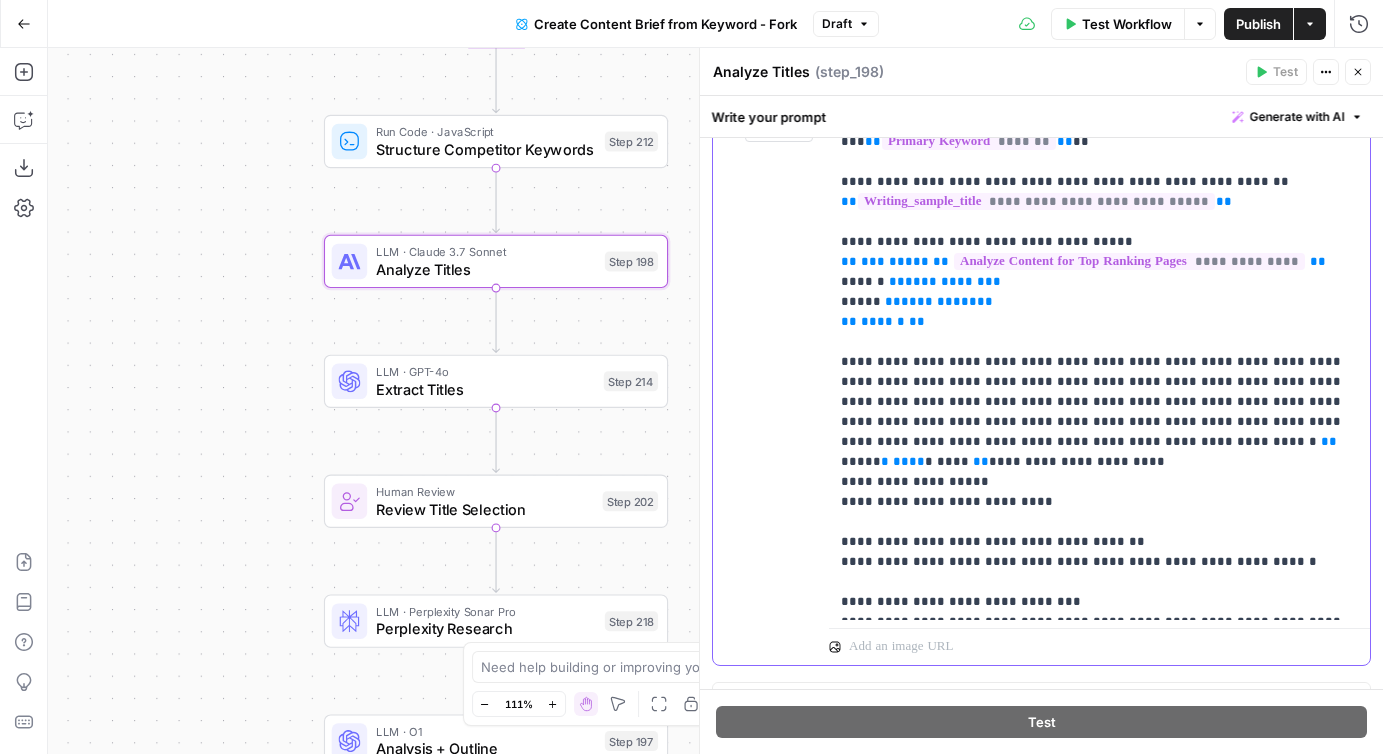 scroll, scrollTop: 340, scrollLeft: 0, axis: vertical 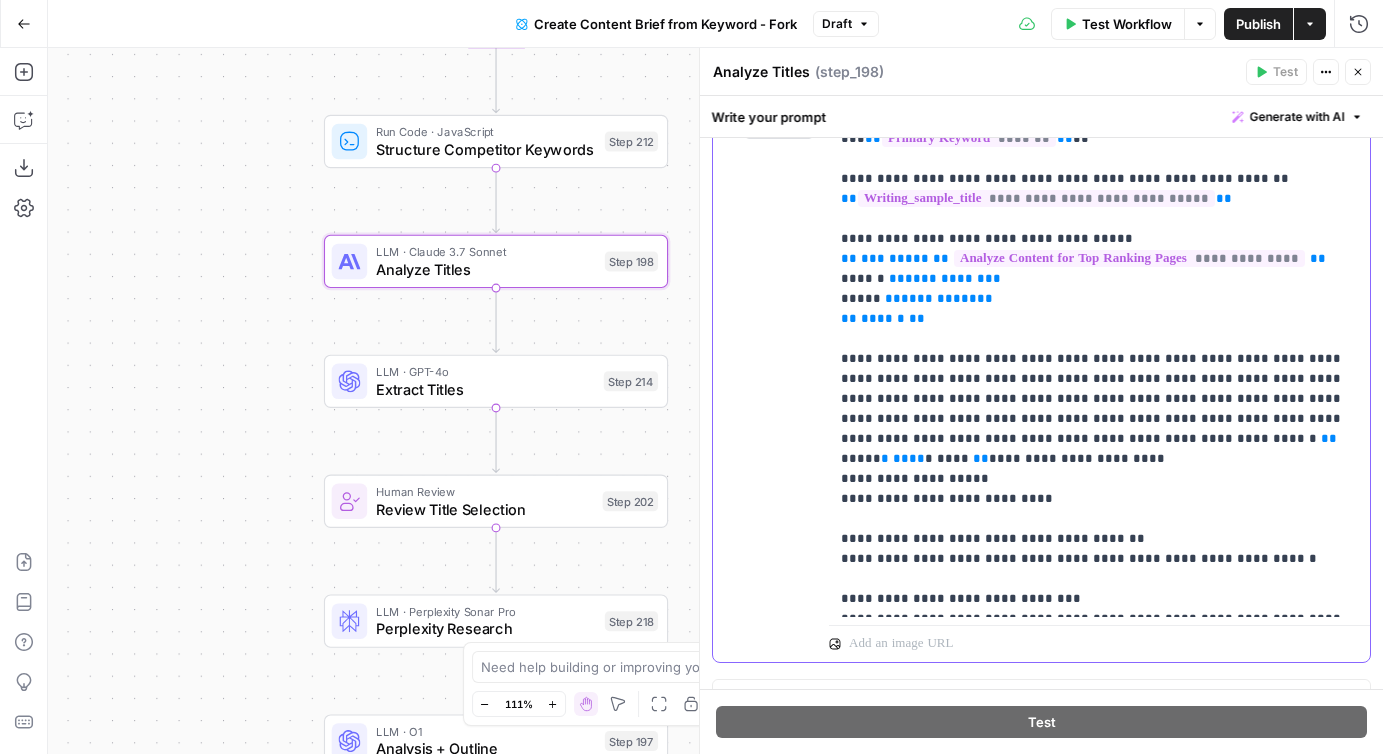 drag, startPoint x: 831, startPoint y: 335, endPoint x: 1269, endPoint y: 339, distance: 438.01825 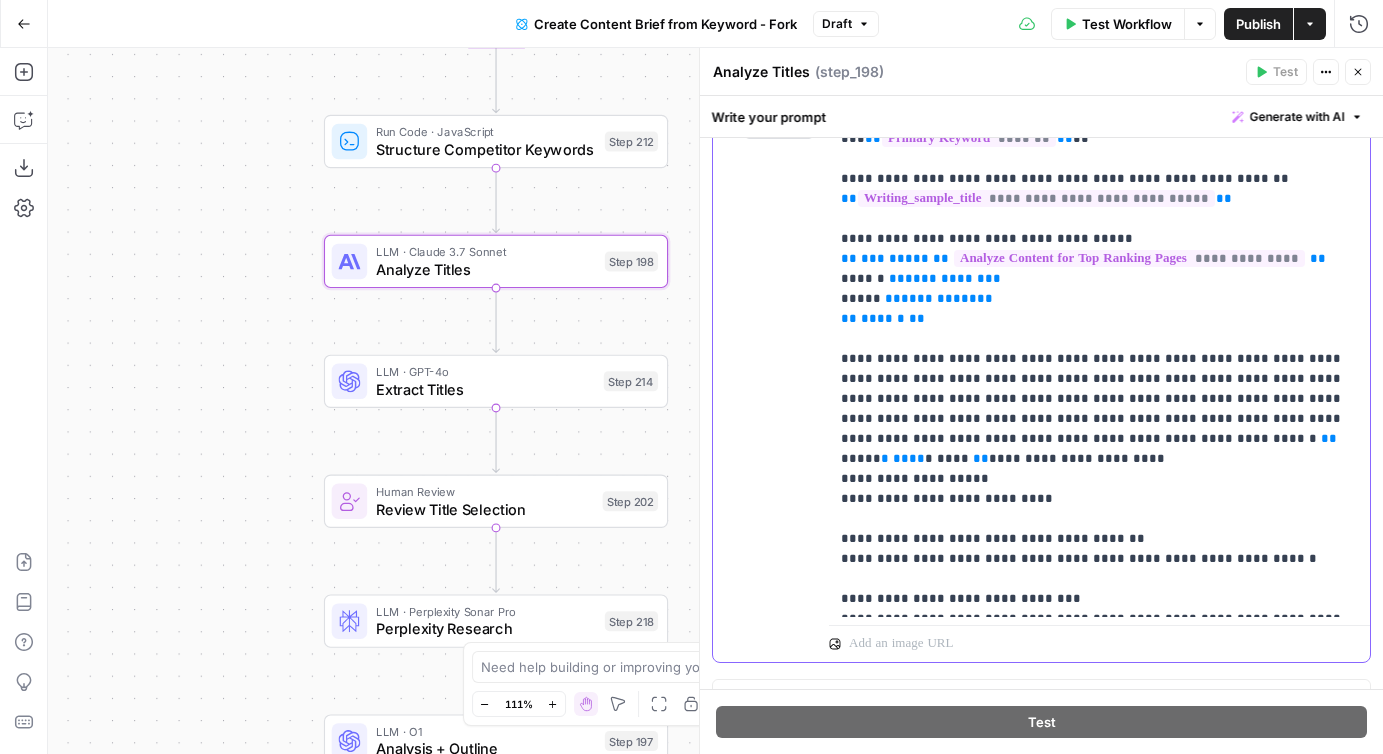 click on "**********" at bounding box center (1099, 349) 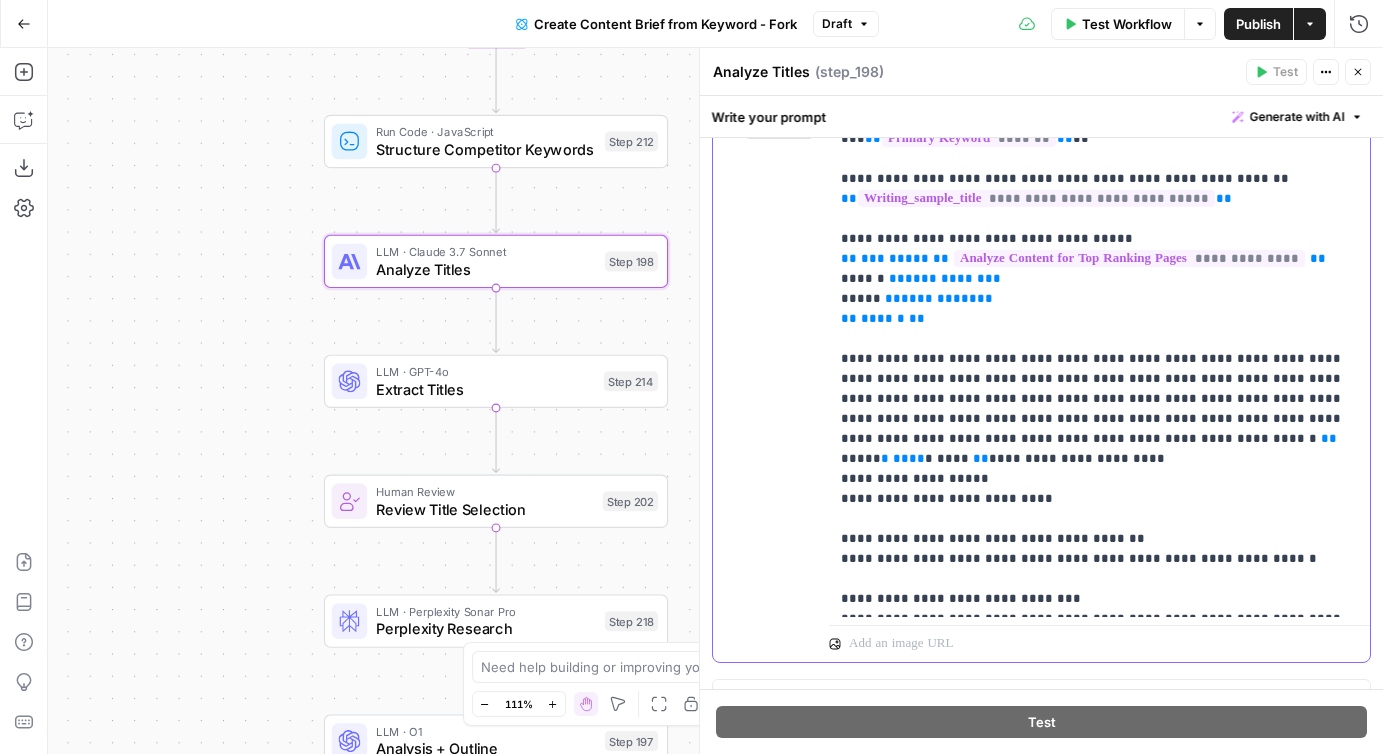 copy on "**********" 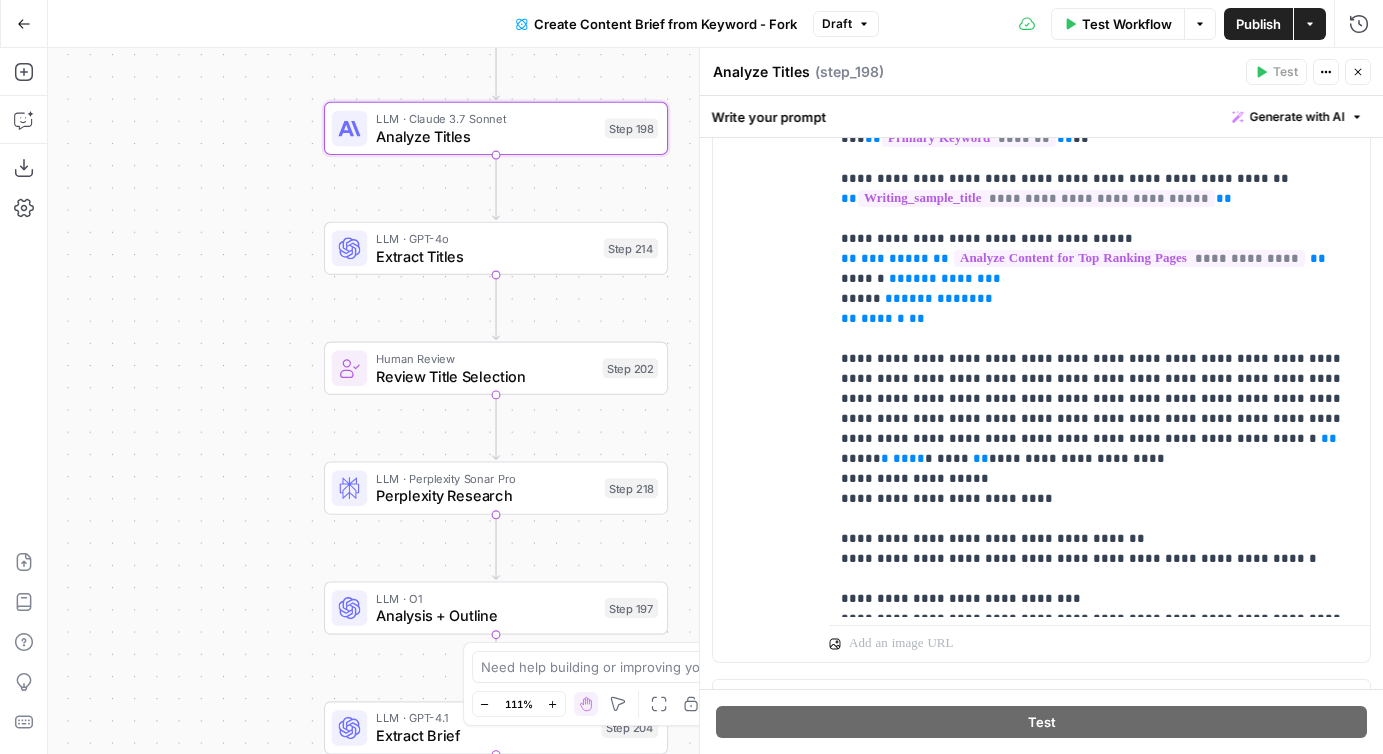 drag, startPoint x: 227, startPoint y: 451, endPoint x: 227, endPoint y: 203, distance: 248 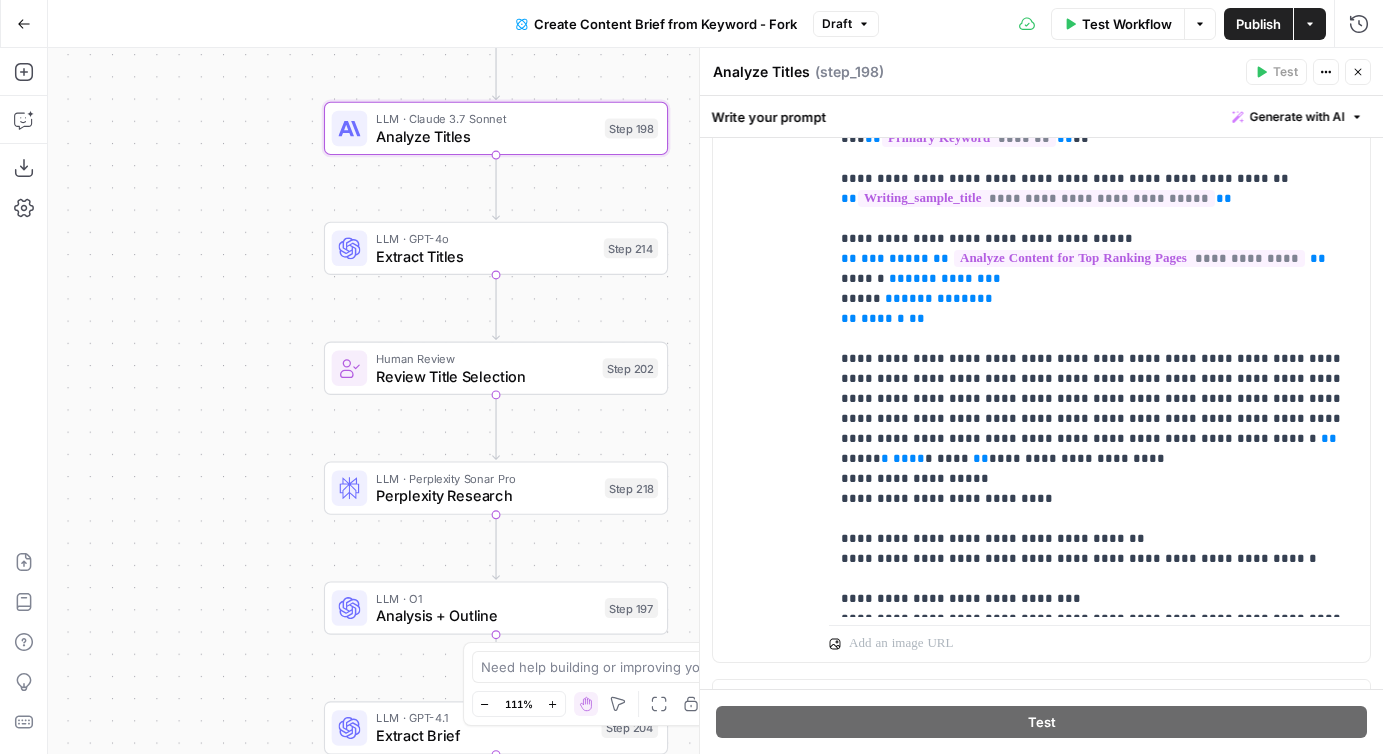 click on "Workflow Set Inputs Inputs Google Search Perform Google Search Step 51 Loop Iteration Label if relevant Step 207 LLM · GPT-4o Mini Determine if relevant Step 208 Complete Run Code · JavaScript Remove irrelevant Step 209 Loop Iteration Analyze Content for Top Ranking Pages Step 89 Web Page Scrape Scrape Page Content Step 90 Run Code · JavaScript Get Headers Step 192 SEO Research Get Semrush Keywords Step 206 Format JSON Format JSON Output Step 96 Complete Run Code · JavaScript Structure Competitor Keywords Step 212 LLM · Claude 3.7 Sonnet Analyze Titles Step 198 LLM · GPT-4o Extract Titles Step 214 Human Review Review Title Selection Step 202 LLM · Perplexity Sonar Pro Perplexity Research Step 218 LLM · O1 Analysis + Outline Step 197 LLM · GPT-4.1 Extract Brief Step 204 LLM · Claude 3.7 Sonnet Develop outline Step 219 LLM · GPT-4.1 Extract only outline Step 220 Write Liquid Text Combine Brief Step 205 Format JSON JSON Step 203 End Output" at bounding box center (715, 401) 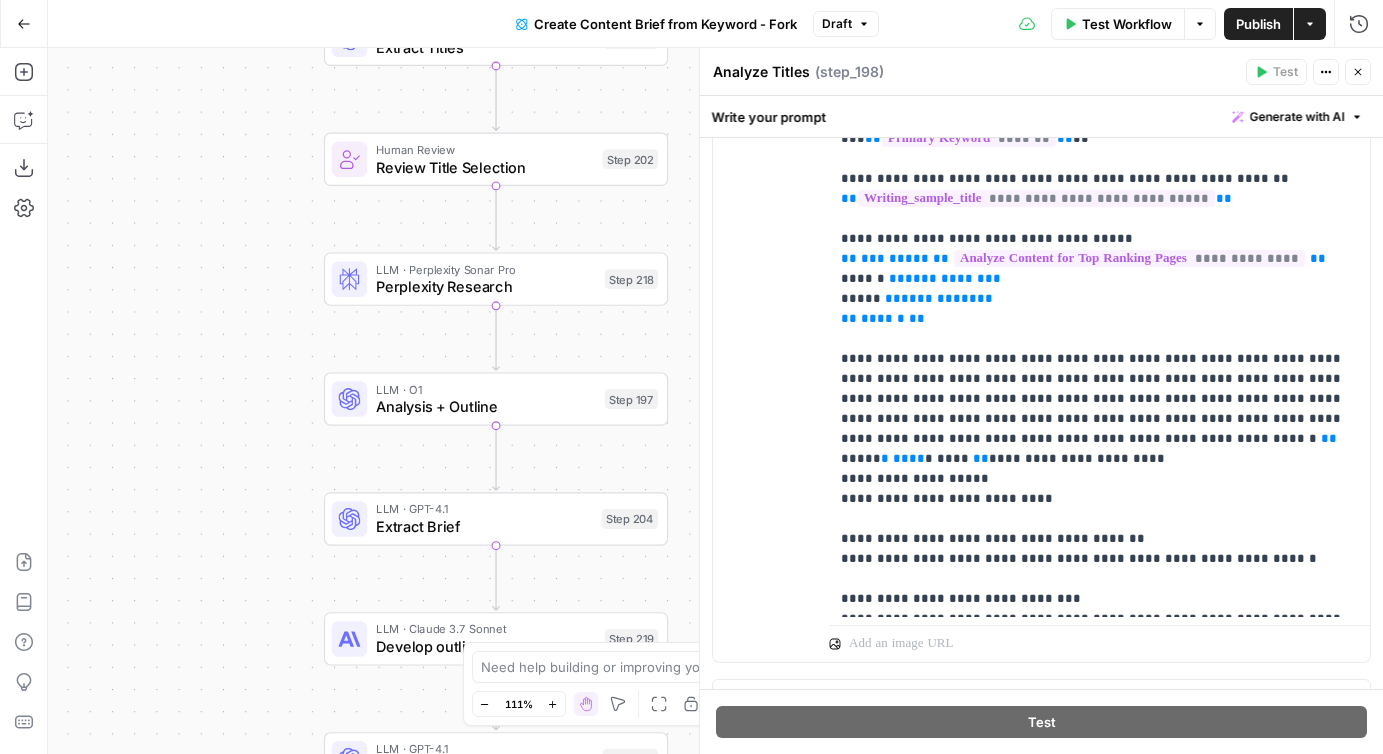 drag, startPoint x: 256, startPoint y: 511, endPoint x: 256, endPoint y: 417, distance: 94 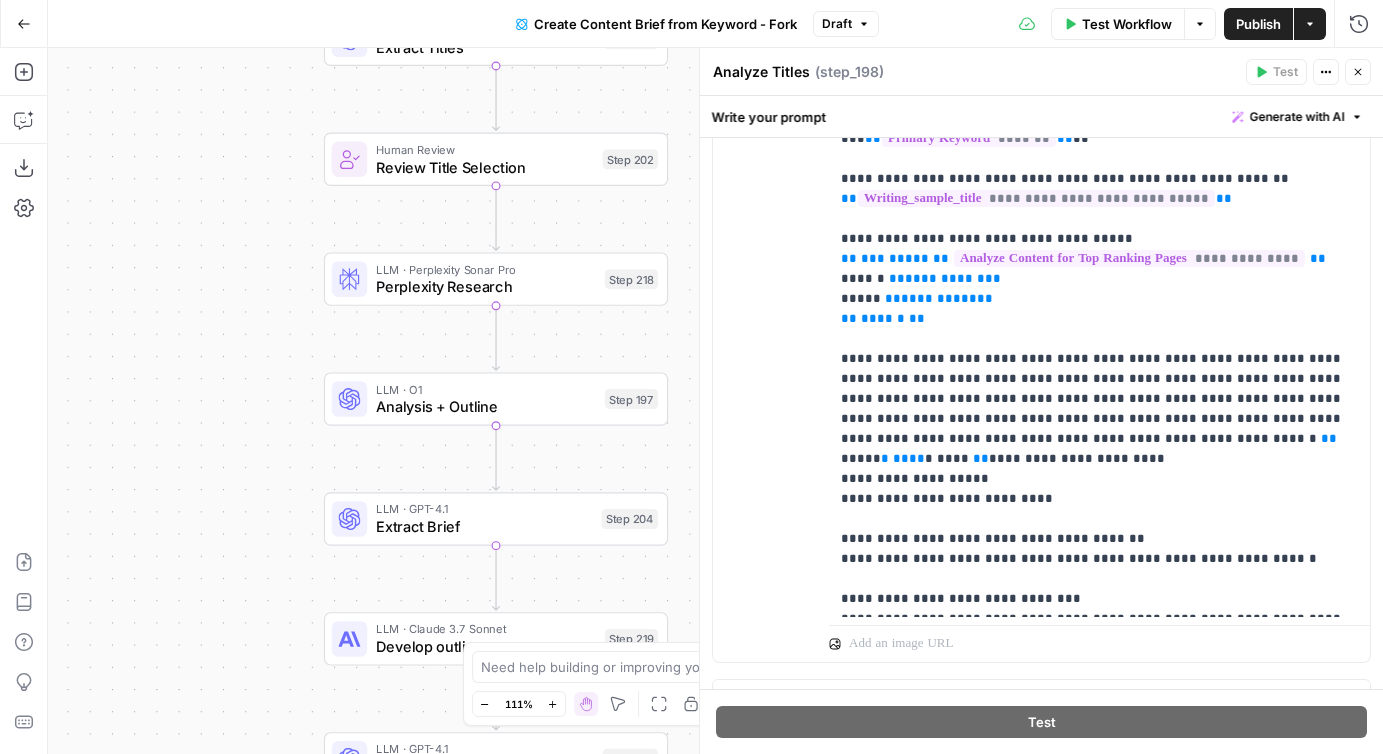 click on "Workflow Set Inputs Inputs Google Search Perform Google Search Step 51 Loop Iteration Label if relevant Step 207 LLM · GPT-4o Mini Determine if relevant Step 208 Complete Run Code · JavaScript Remove irrelevant Step 209 Loop Iteration Analyze Content for Top Ranking Pages Step 89 Web Page Scrape Scrape Page Content Step 90 Run Code · JavaScript Get Headers Step 192 SEO Research Get Semrush Keywords Step 206 Format JSON Format JSON Output Step 96 Complete Run Code · JavaScript Structure Competitor Keywords Step 212 LLM · Claude 3.7 Sonnet Analyze Titles Step 198 LLM · GPT-4o Extract Titles Step 214 Human Review Review Title Selection Step 202 LLM · Perplexity Sonar Pro Perplexity Research Step 218 LLM · O1 Analysis + Outline Step 197 LLM · GPT-4.1 Extract Brief Step 204 LLM · Claude 3.7 Sonnet Develop outline Step 219 LLM · GPT-4.1 Extract only outline Step 220 Write Liquid Text Combine Brief Step 205 Format JSON JSON Step 203 End Output" at bounding box center (715, 401) 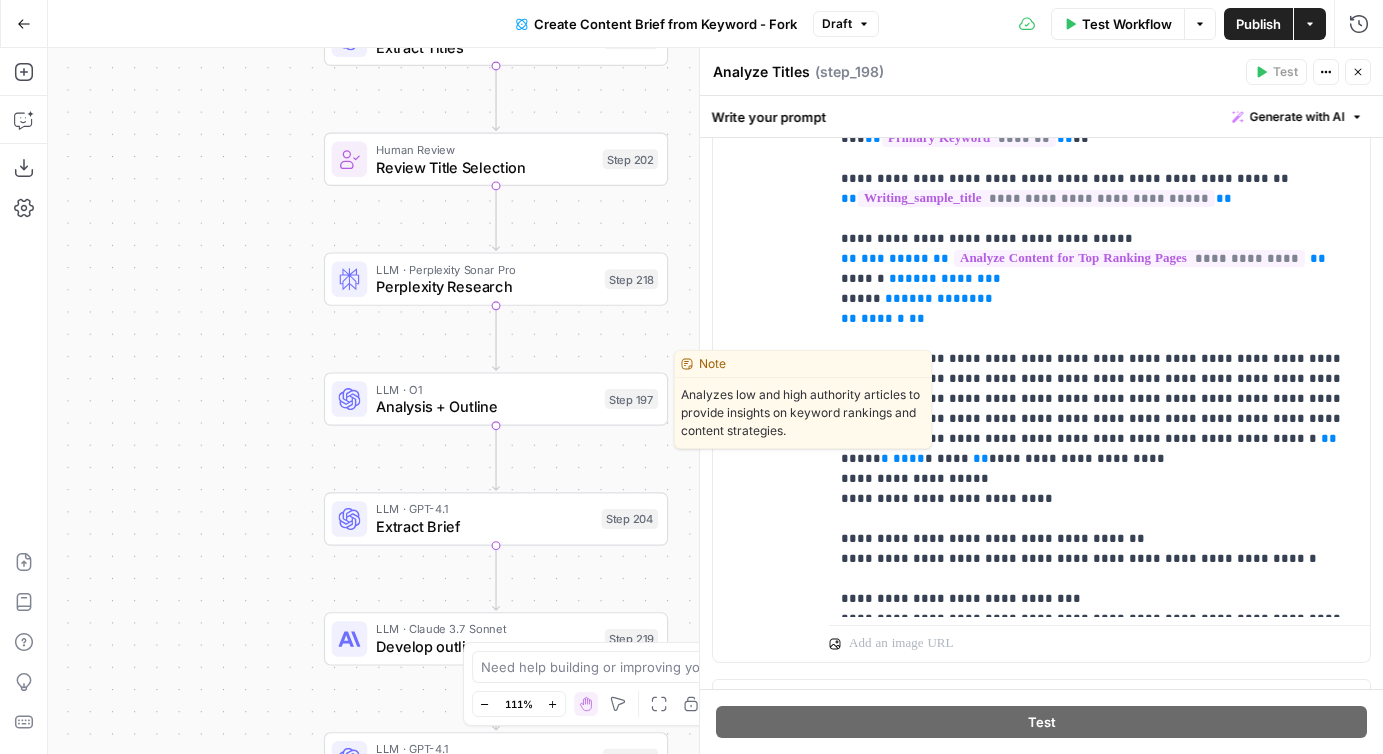 click on "Analysis + Outline" at bounding box center [486, 407] 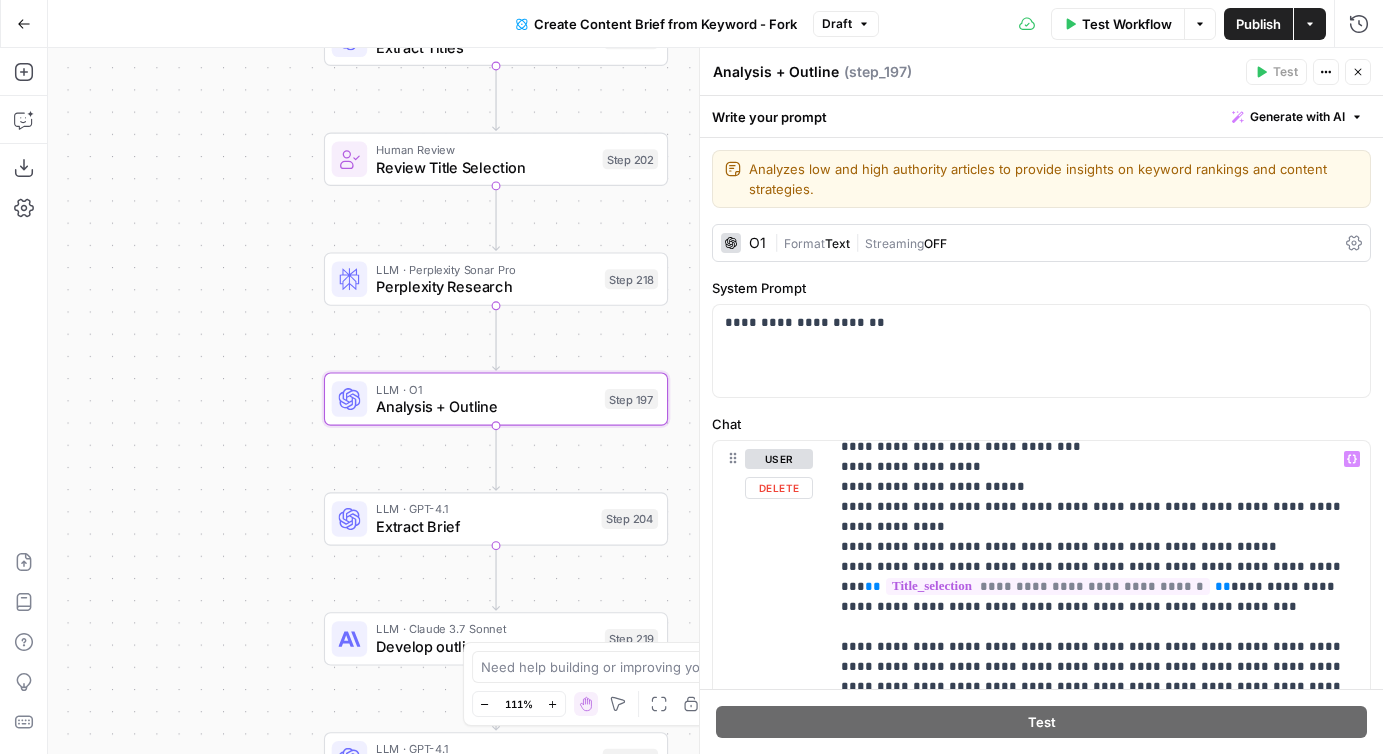 scroll, scrollTop: 1440, scrollLeft: 0, axis: vertical 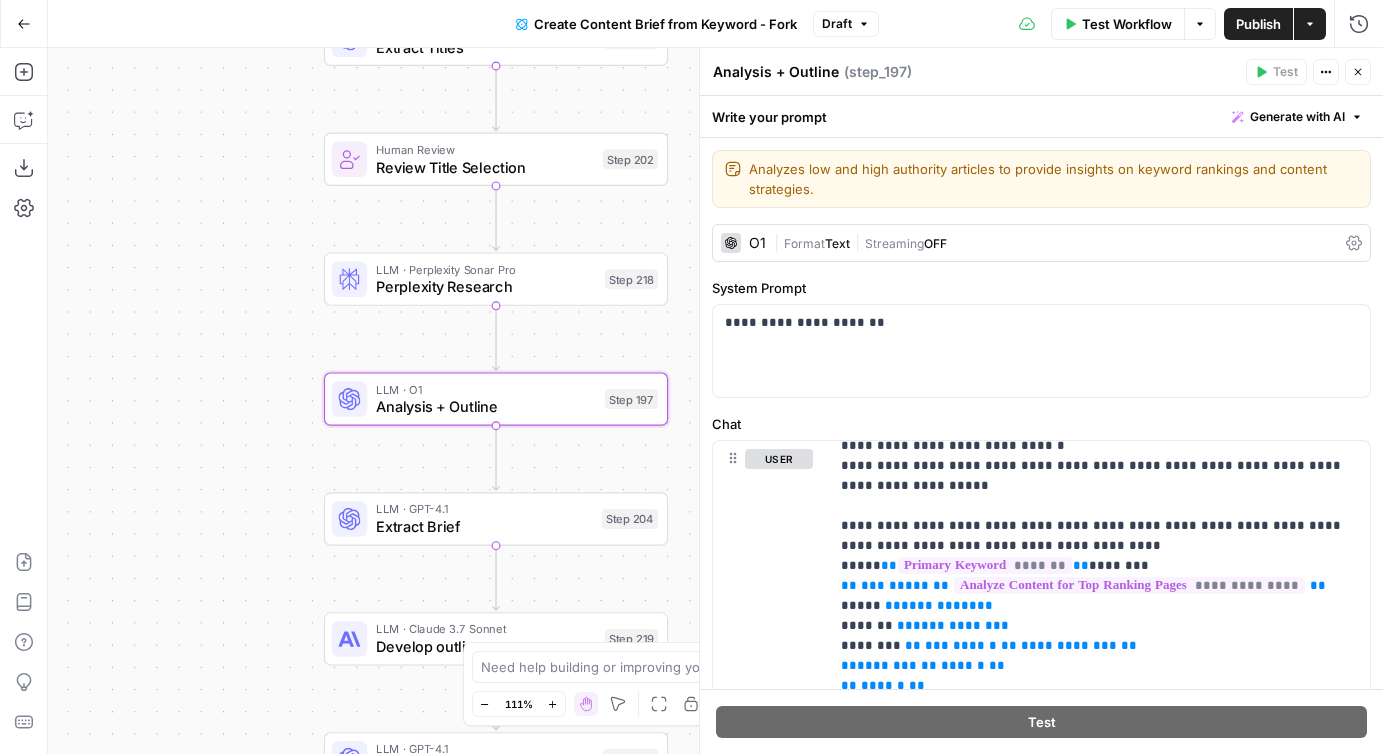 click 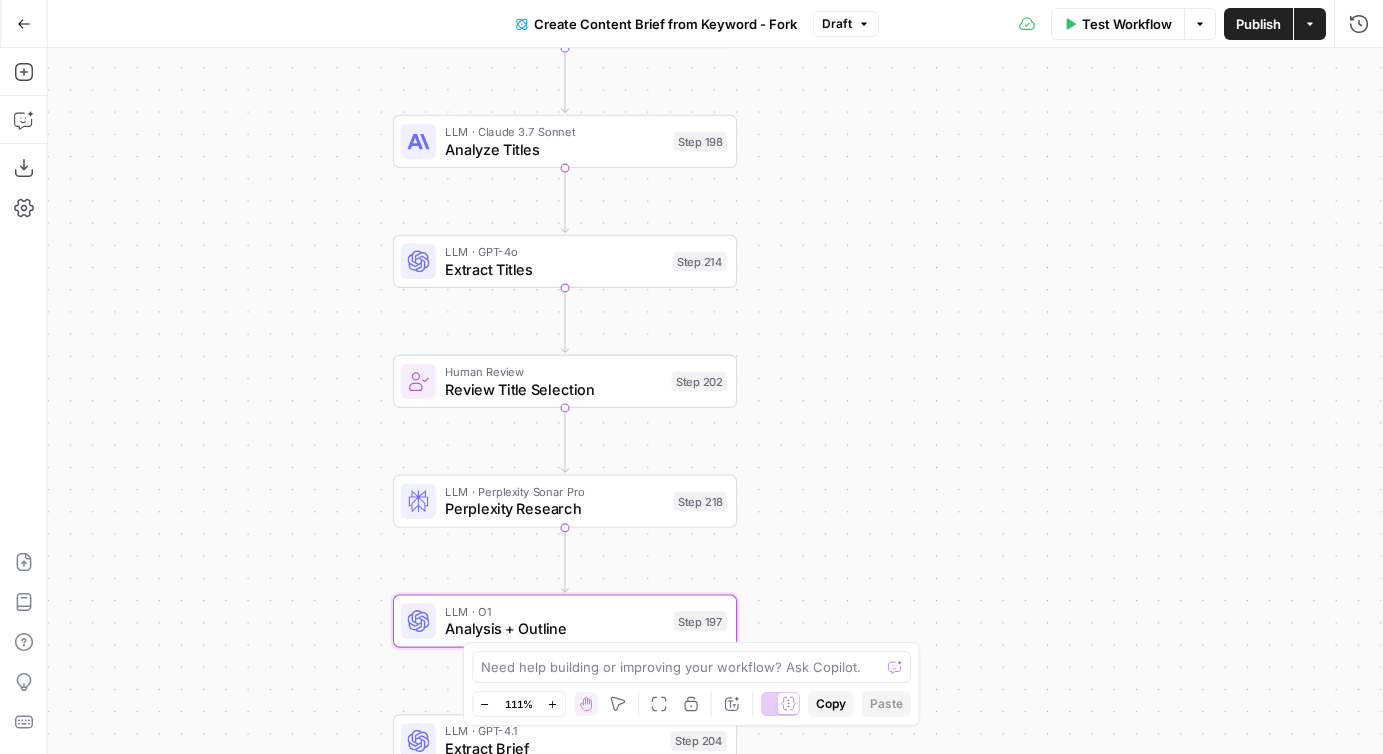 drag, startPoint x: 769, startPoint y: 142, endPoint x: 838, endPoint y: 364, distance: 232.4758 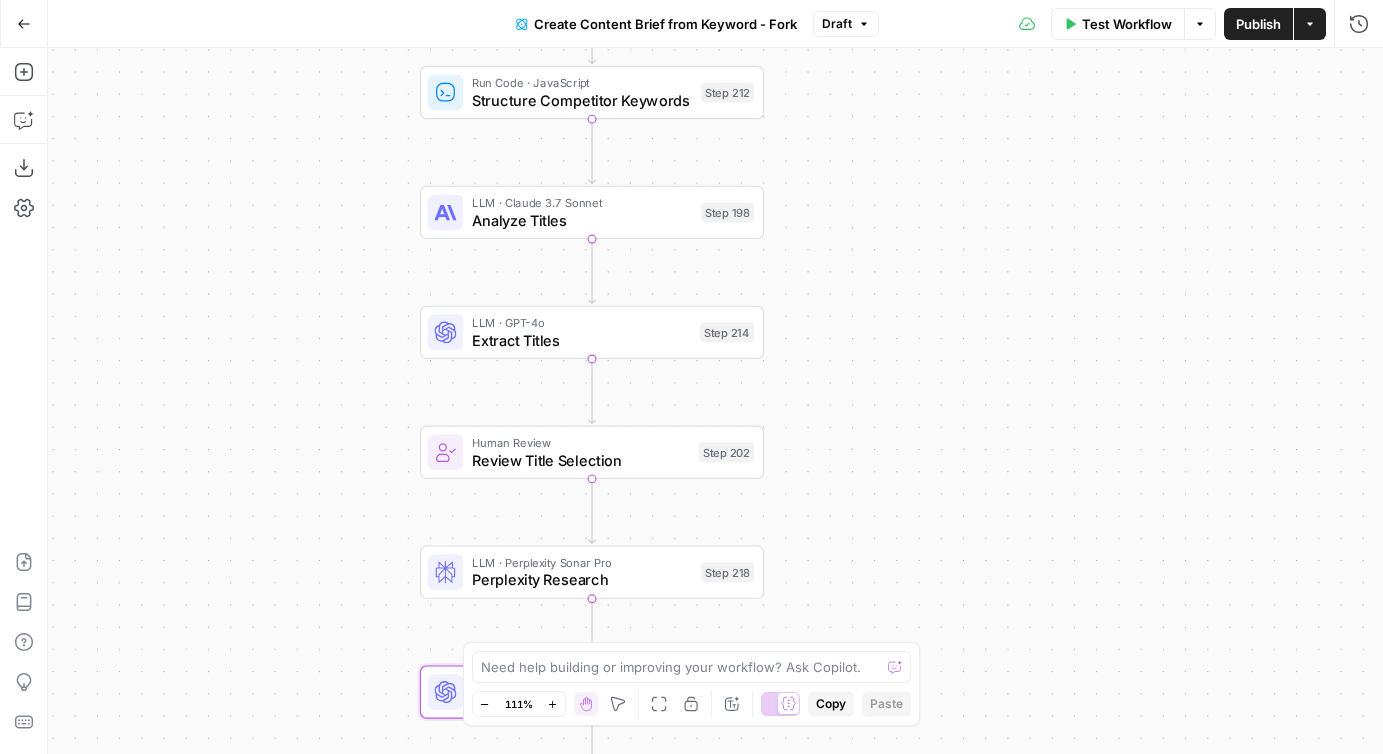 drag, startPoint x: 812, startPoint y: 218, endPoint x: 847, endPoint y: 213, distance: 35.35534 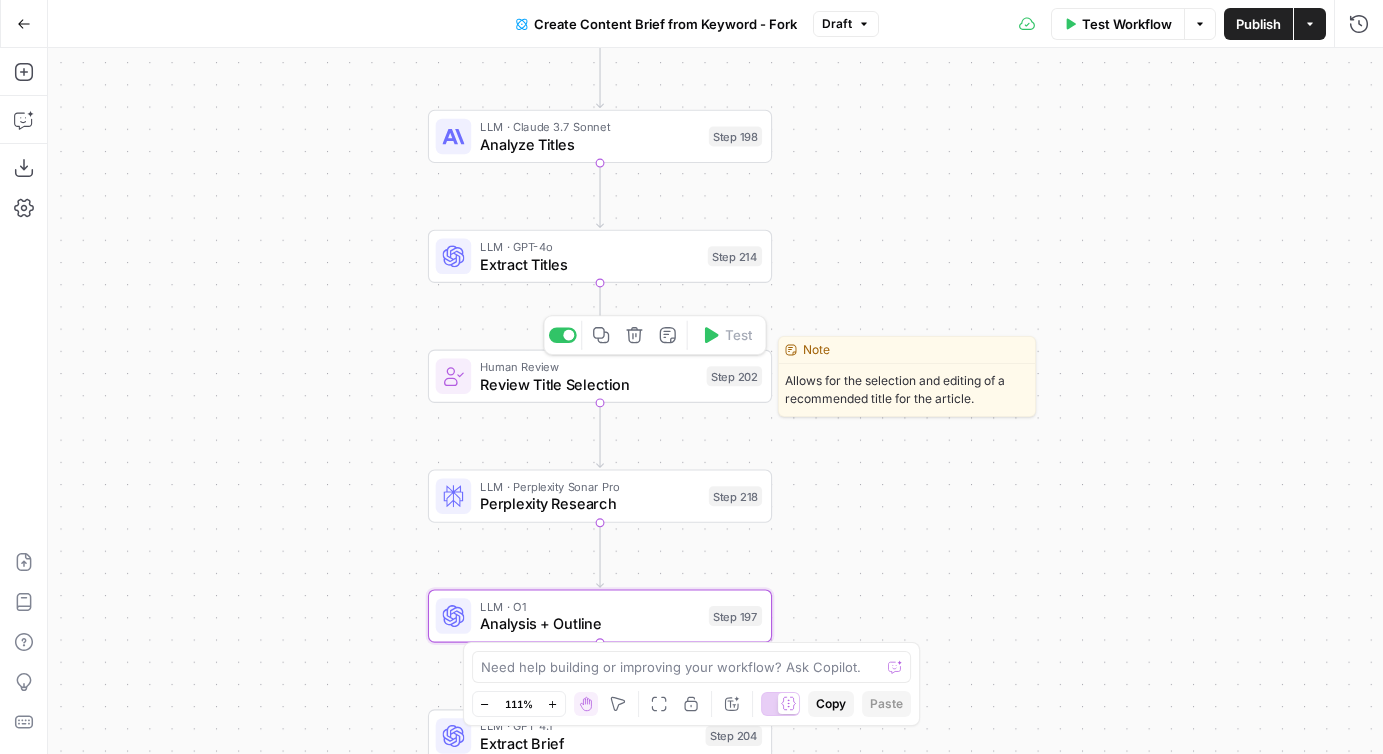 click on "Review Title Selection" at bounding box center (589, 384) 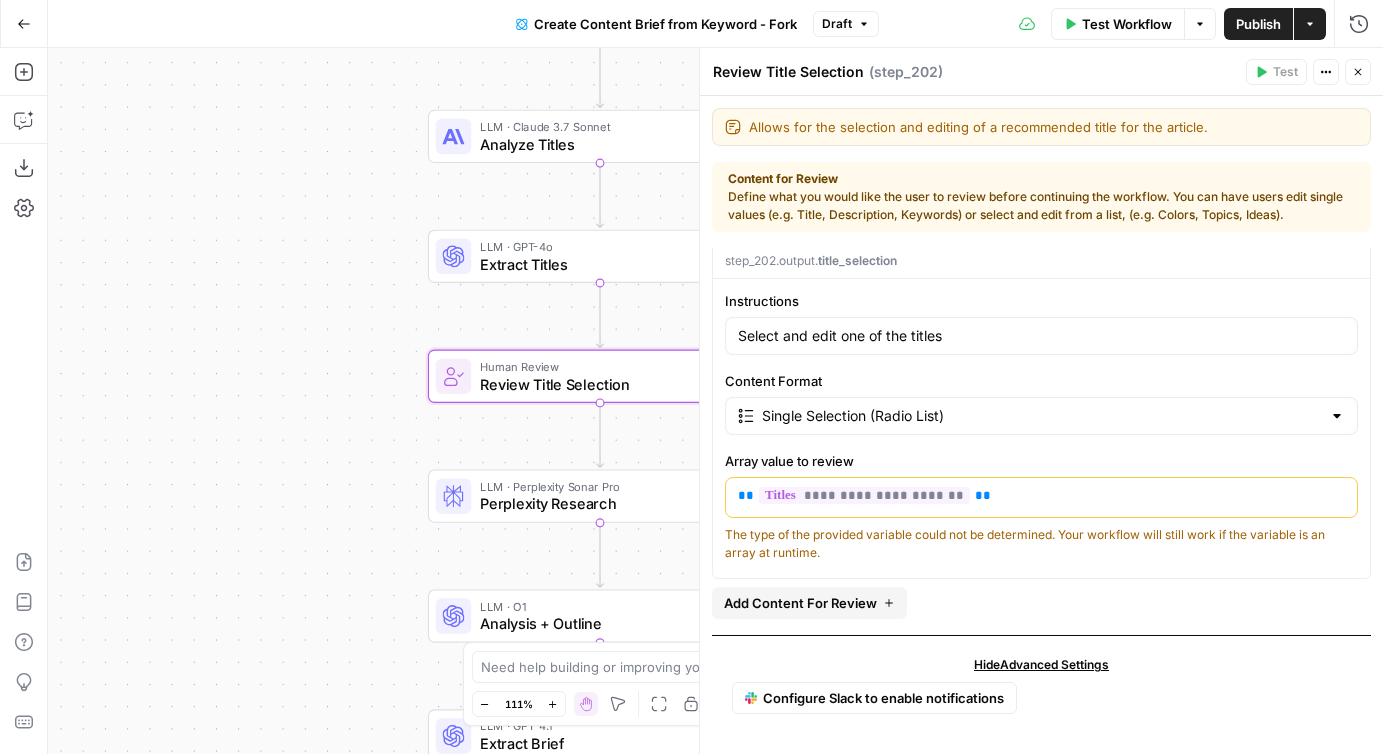 scroll, scrollTop: 0, scrollLeft: 0, axis: both 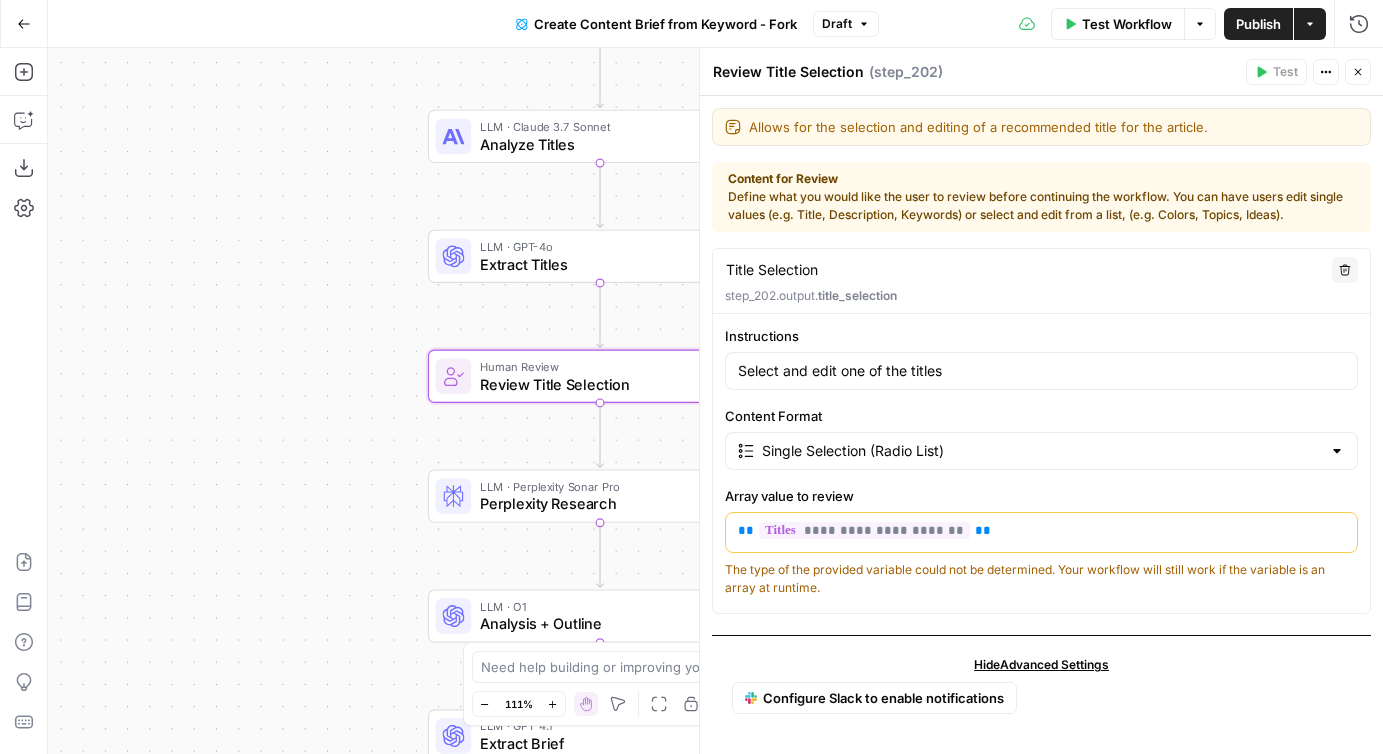click at bounding box center (1337, 451) 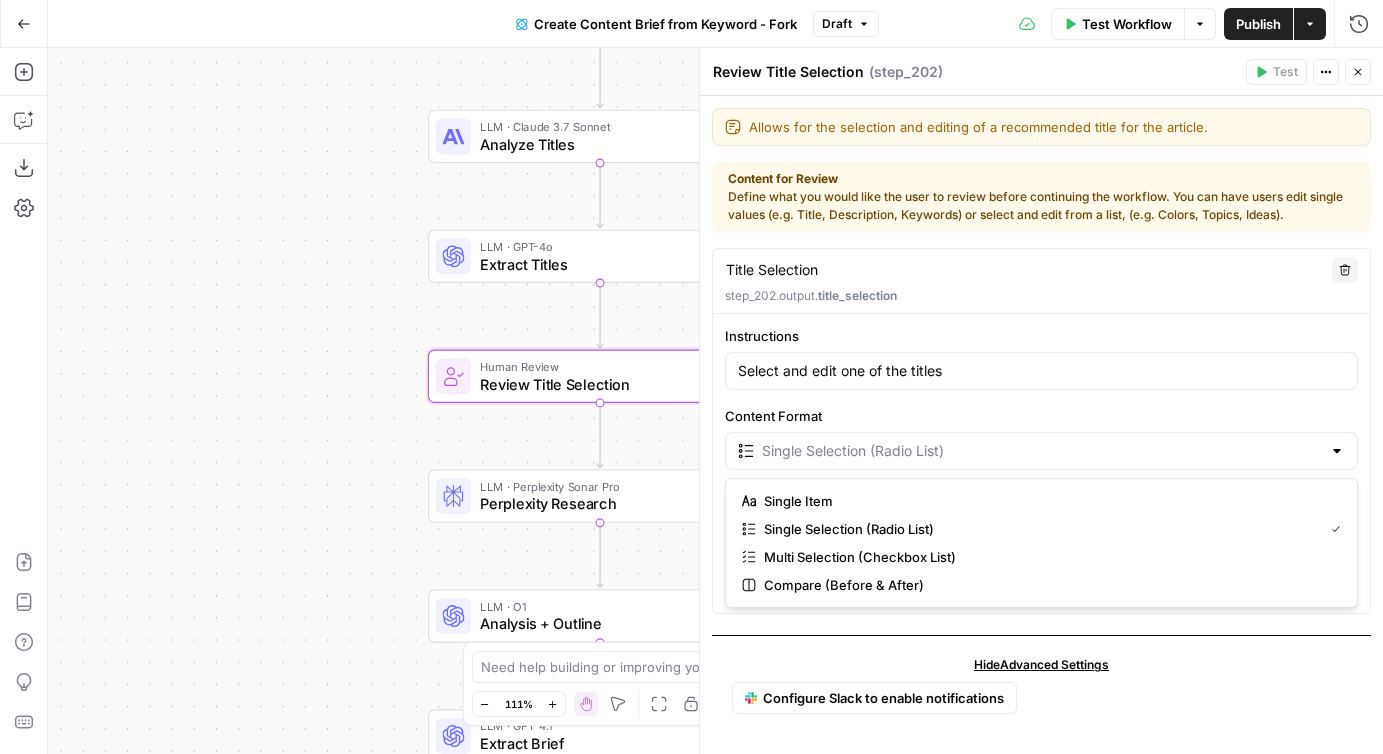 type on "Single Selection (Radio List)" 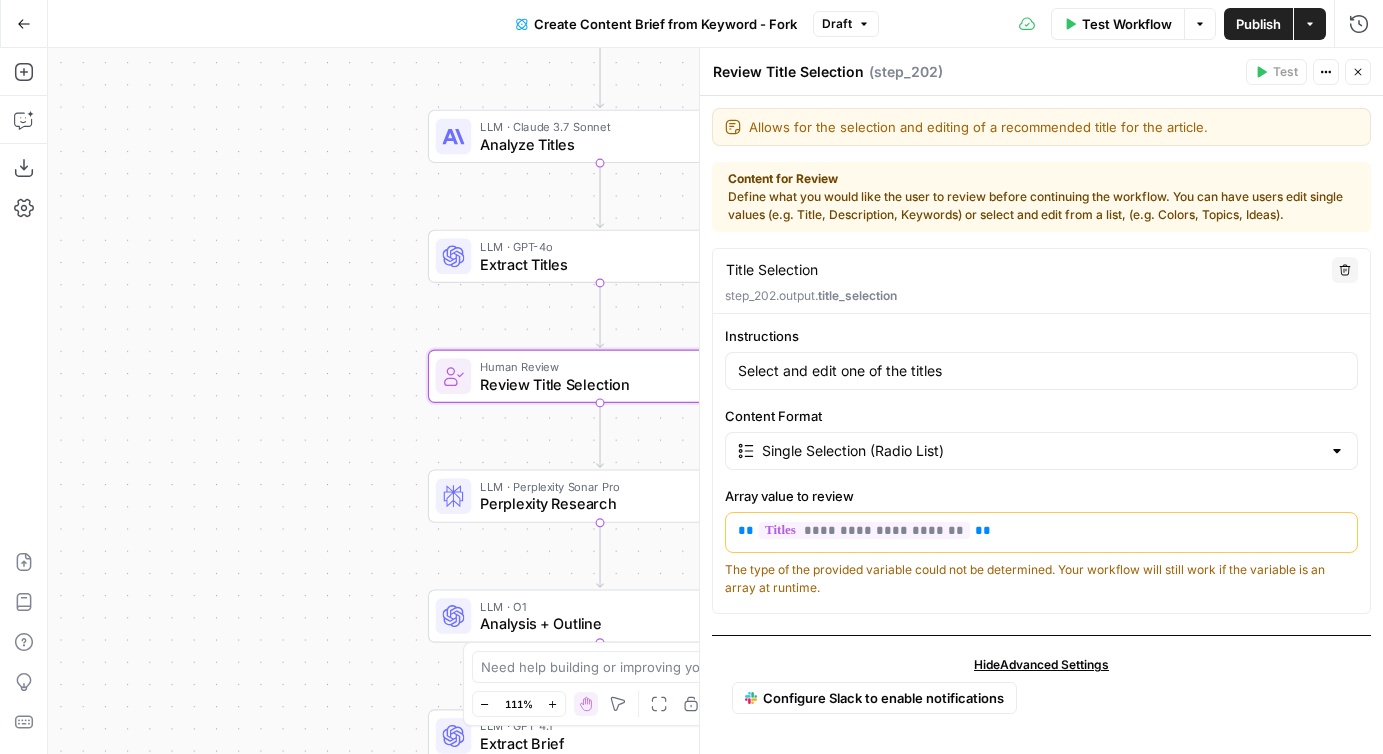click on "**********" at bounding box center (1041, 425) 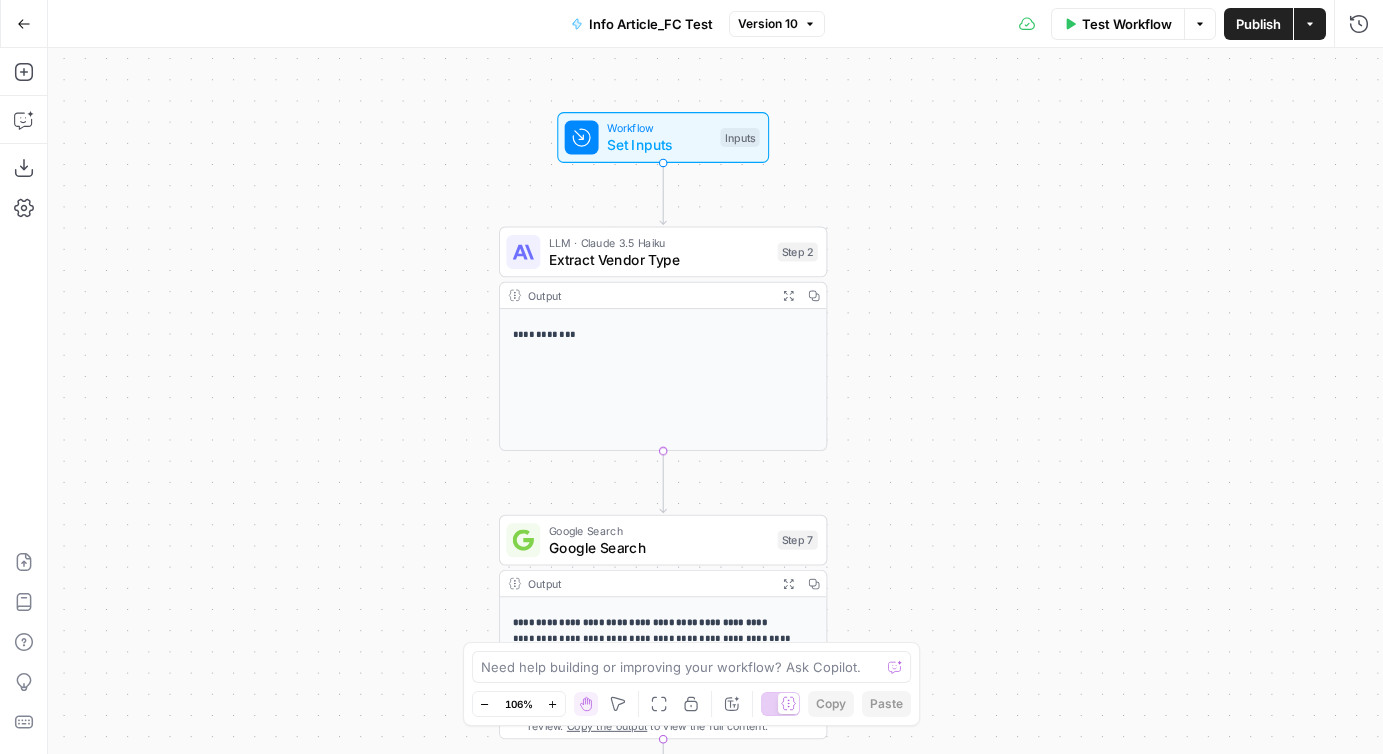 scroll, scrollTop: 0, scrollLeft: 0, axis: both 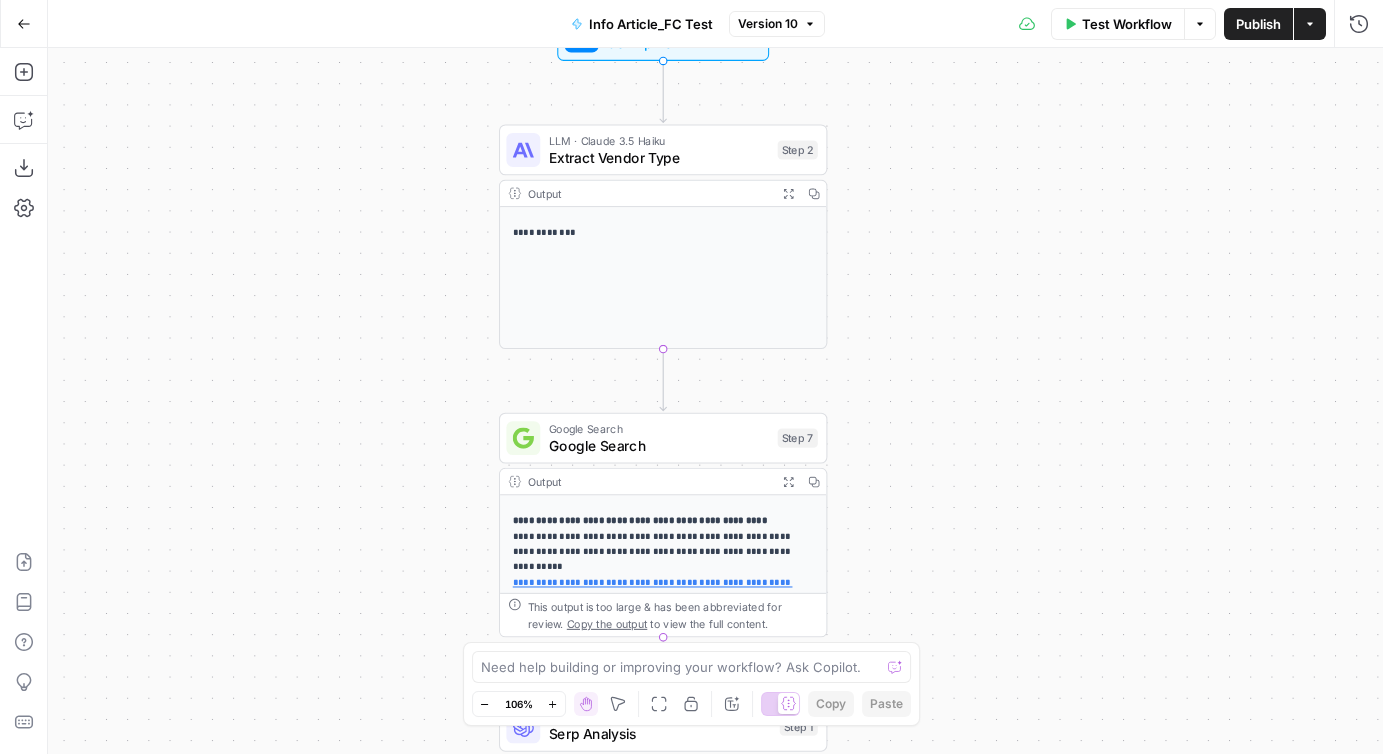 drag, startPoint x: 915, startPoint y: 433, endPoint x: 943, endPoint y: 136, distance: 298.31696 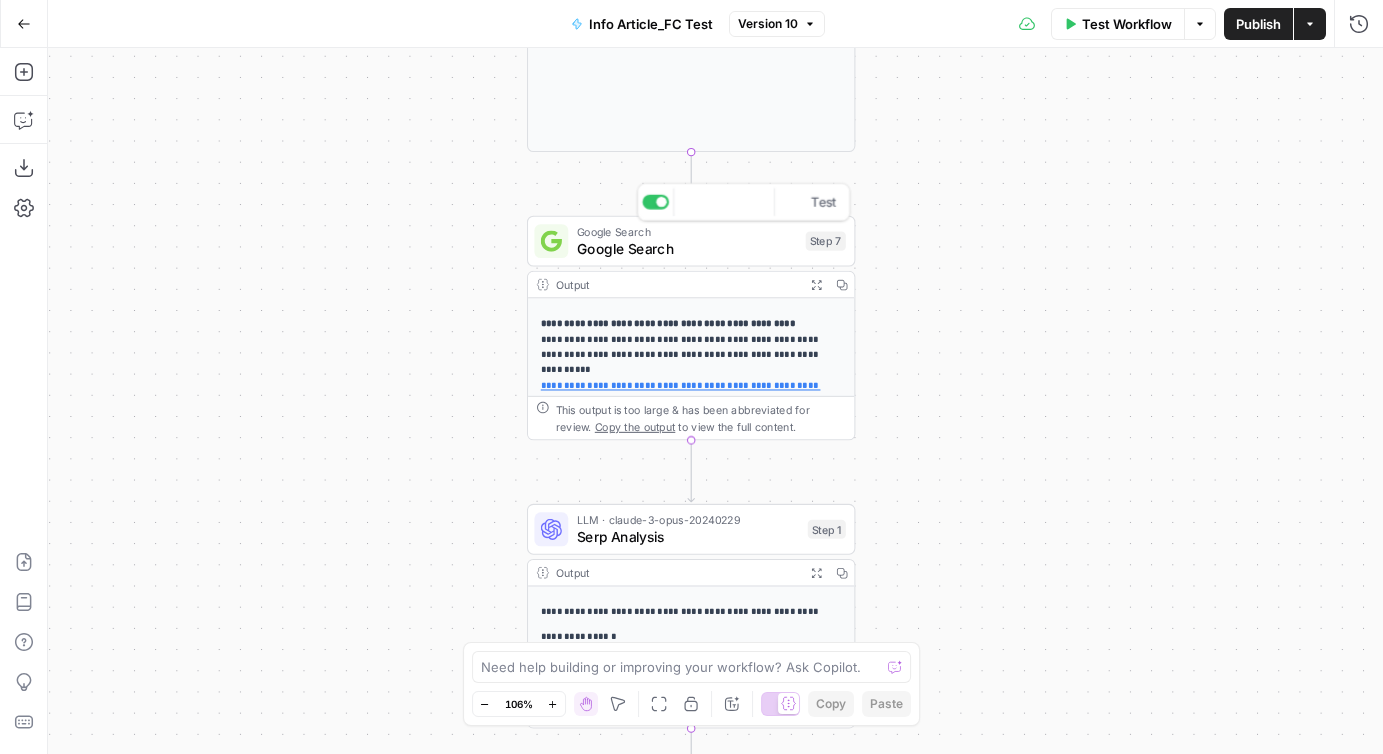 click on "Google Search" at bounding box center (687, 248) 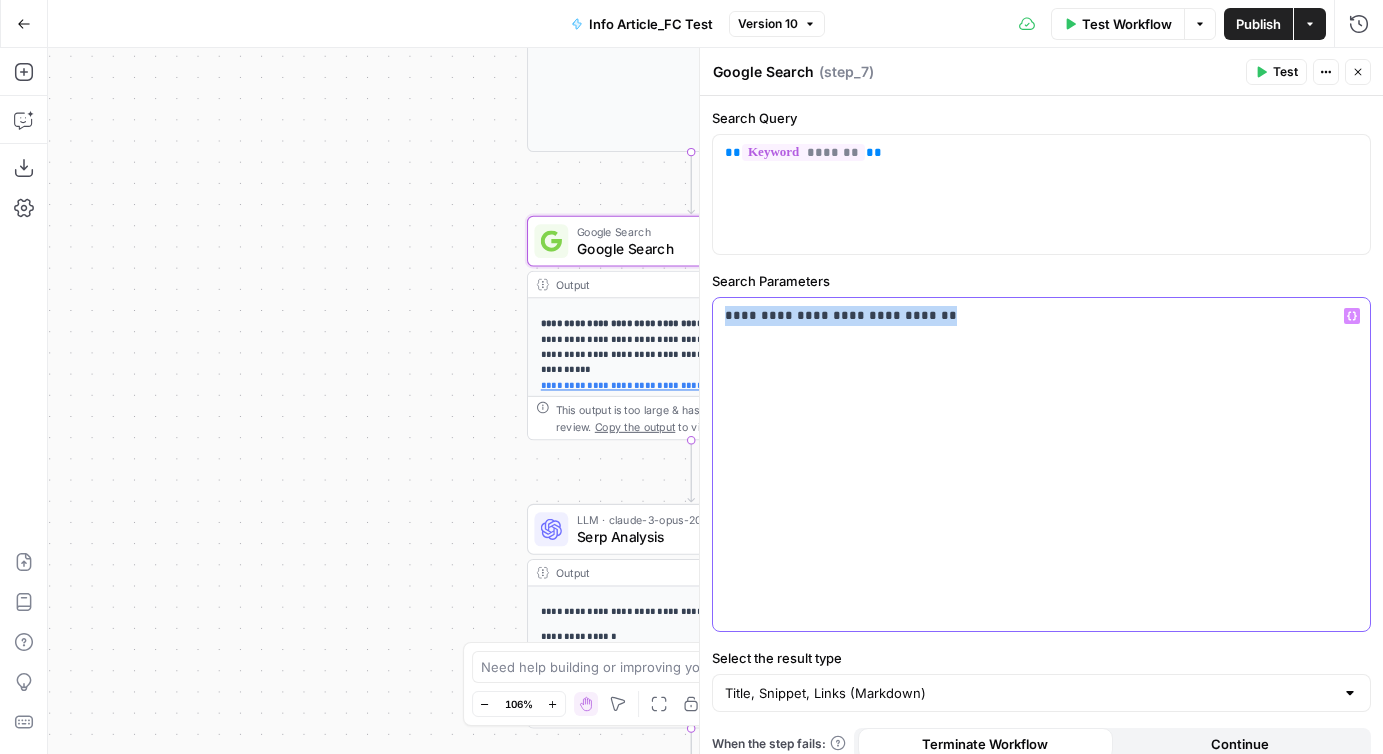 drag, startPoint x: 962, startPoint y: 320, endPoint x: 706, endPoint y: 320, distance: 256 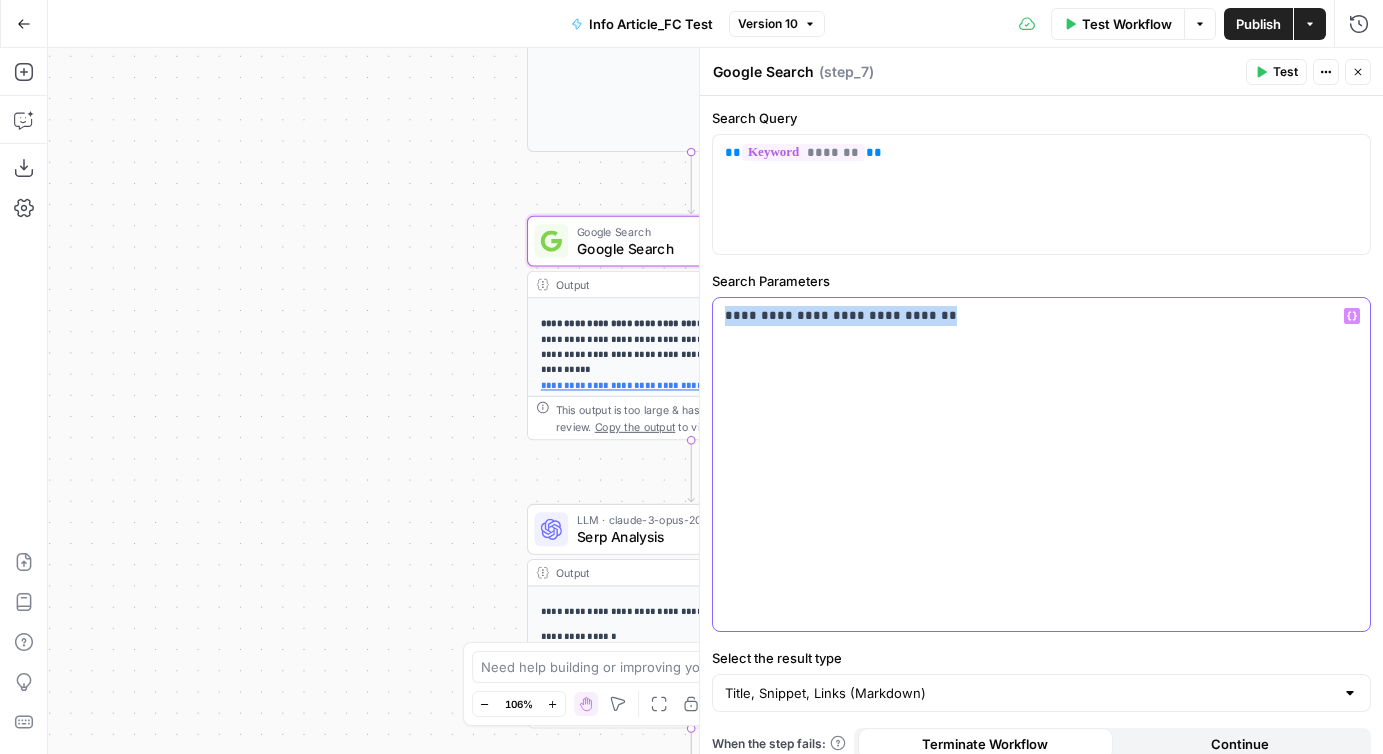 click on "**********" at bounding box center [1041, 401] 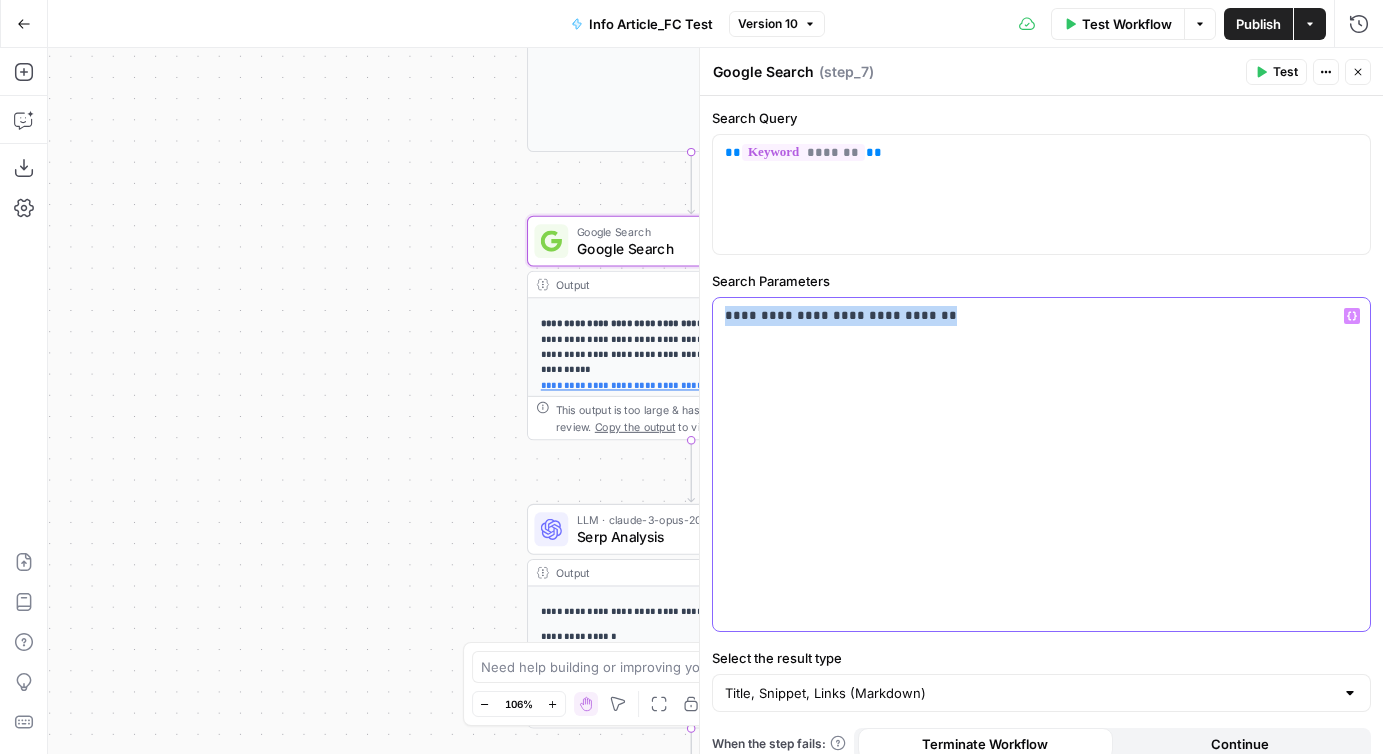 copy on "**********" 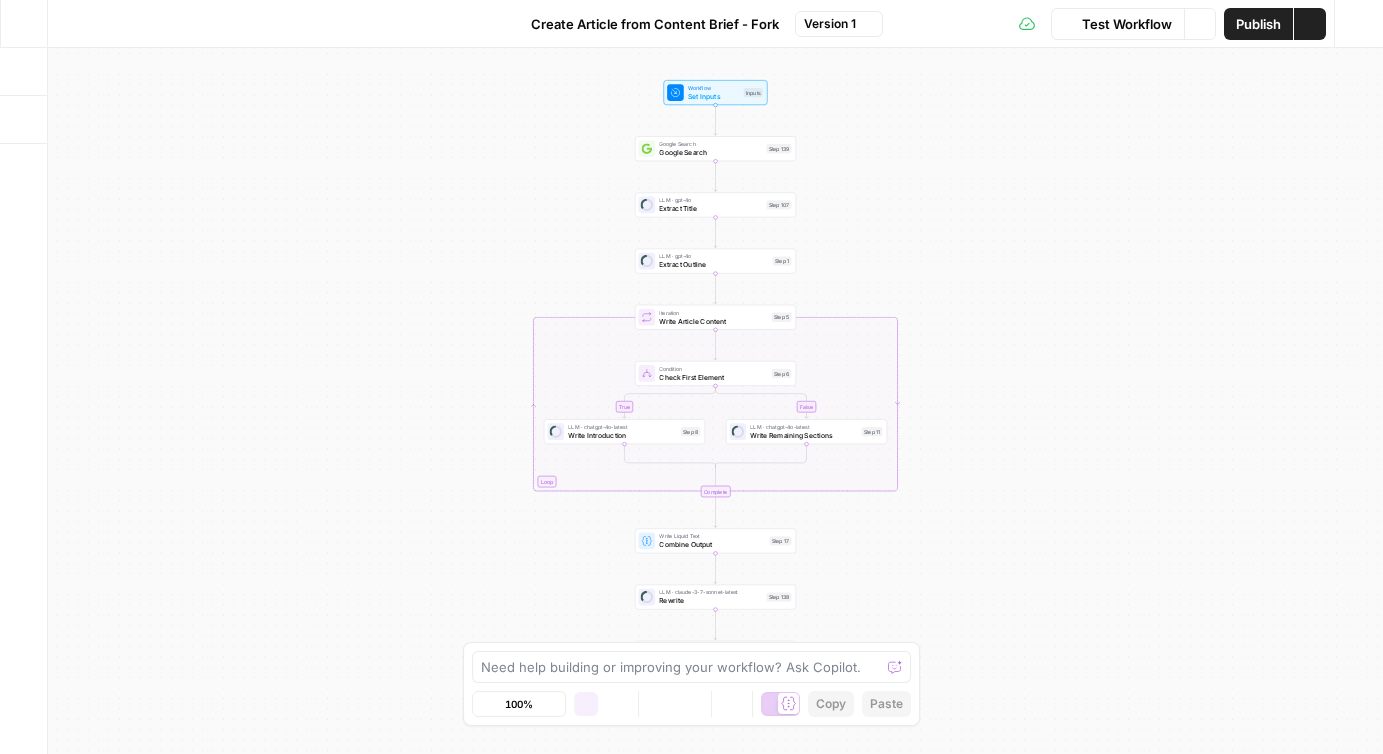 scroll, scrollTop: 0, scrollLeft: 0, axis: both 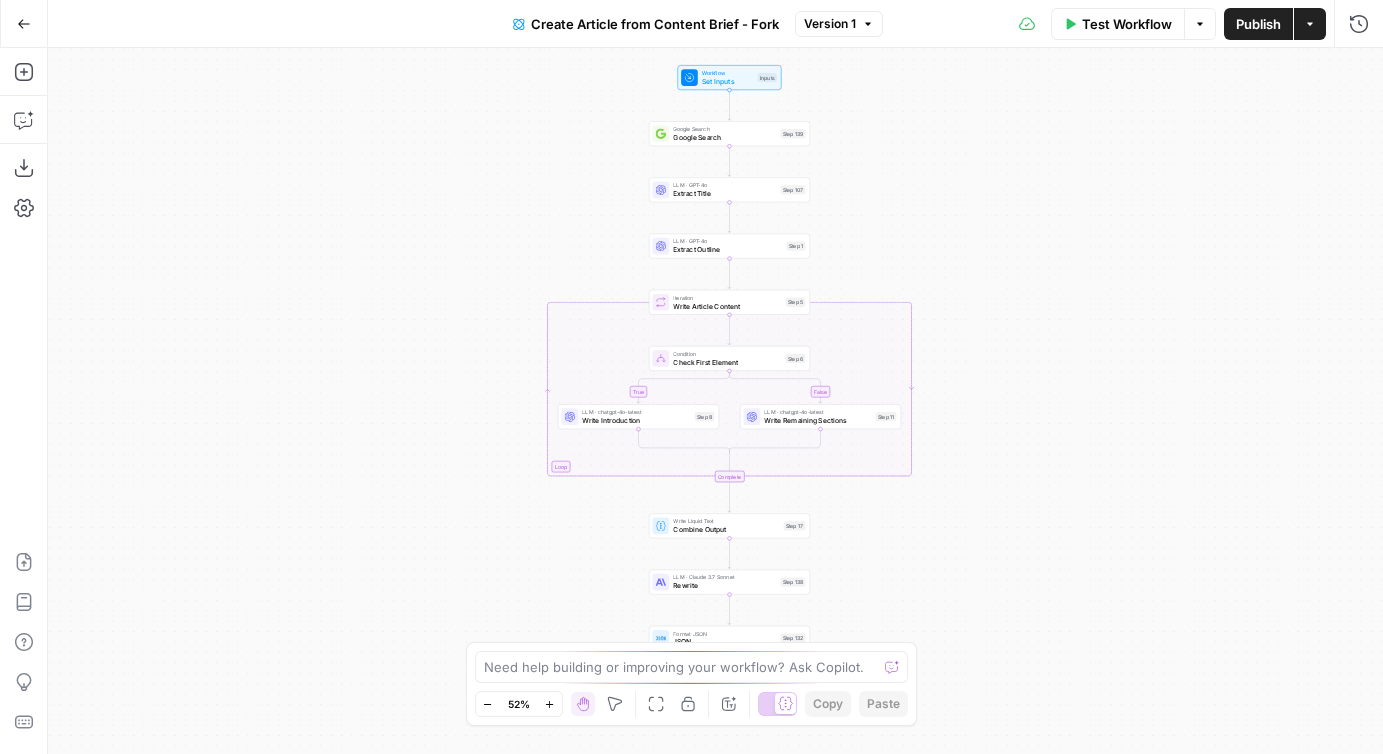 drag, startPoint x: 978, startPoint y: 452, endPoint x: 992, endPoint y: 437, distance: 20.518284 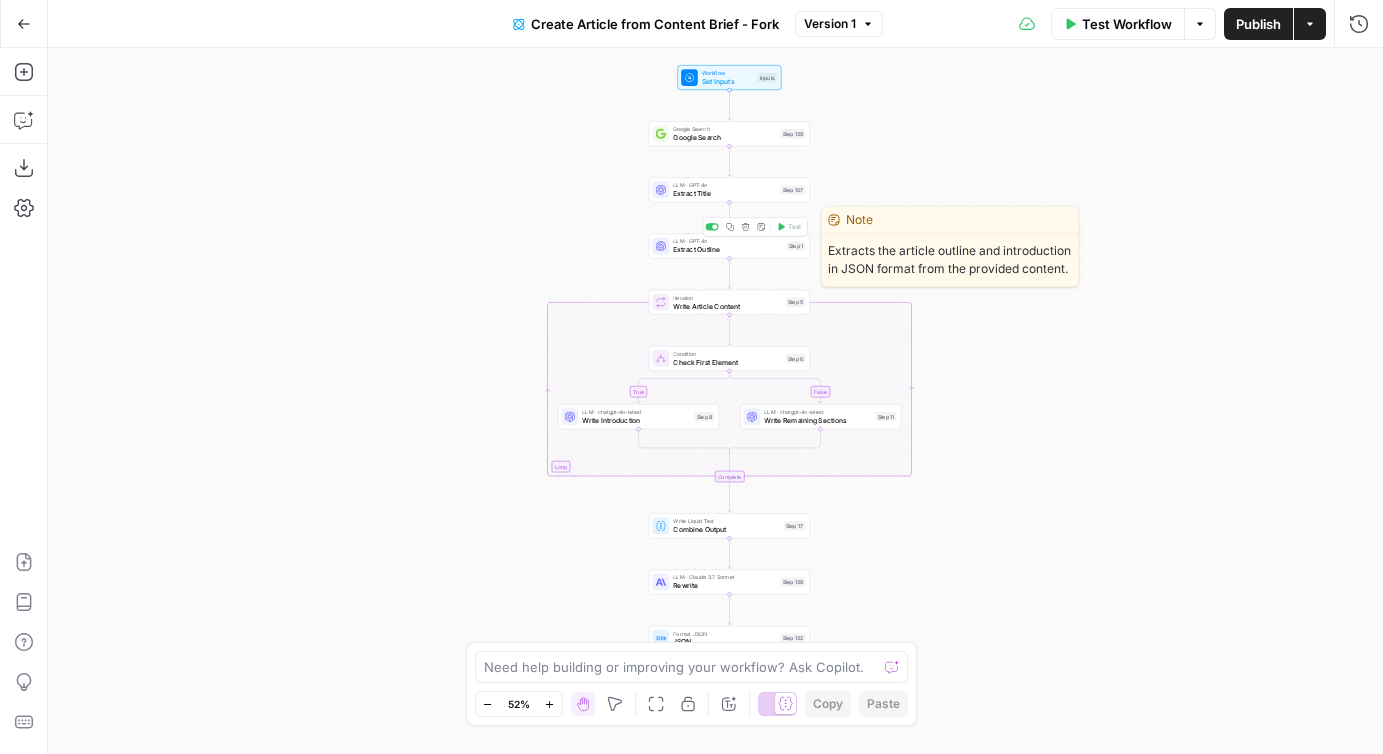 click on "LLM · GPT-4o Extract Outline Step 1 Copy step Delete step Edit Note Test" at bounding box center [729, 246] 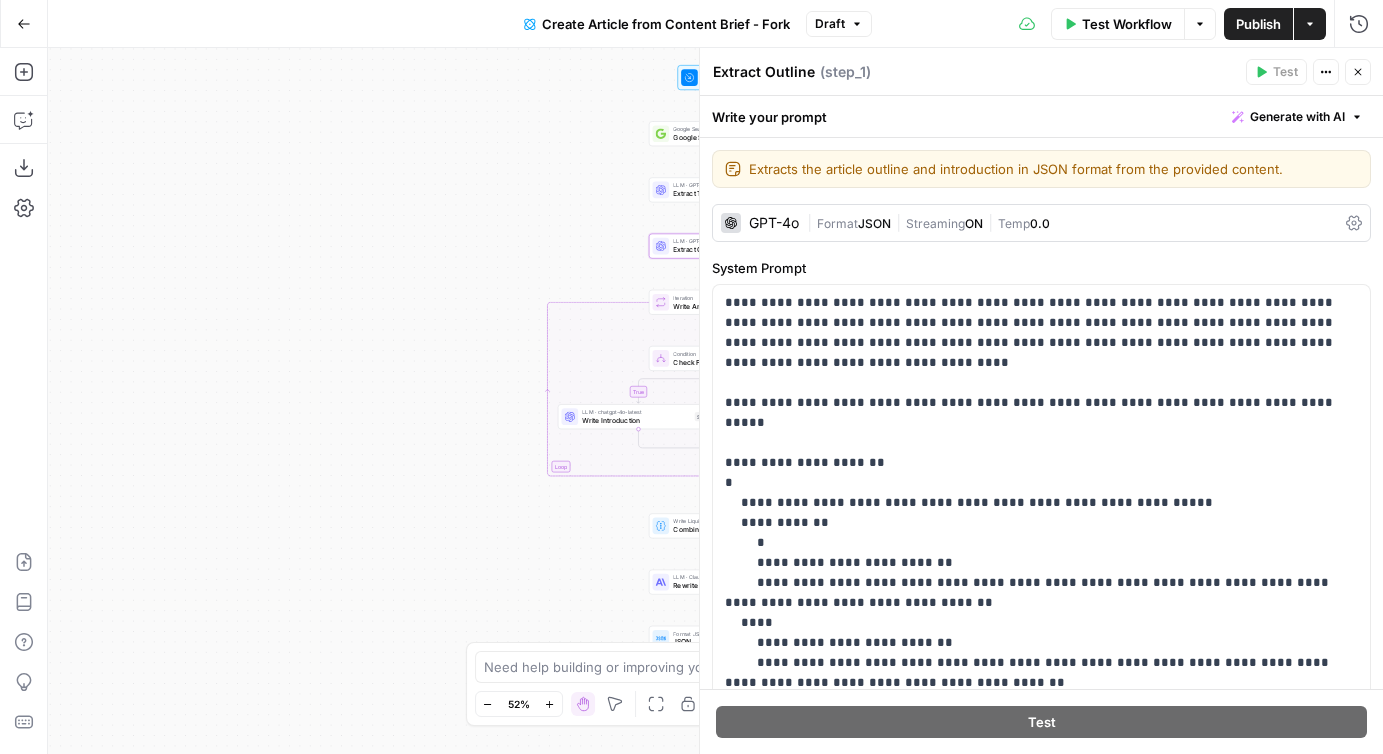 click on "true false Workflow Set Inputs Inputs Google Search Google Search Step 139 LLM · GPT-4o Extract Title Step 107 LLM · GPT-4o Extract Outline Step 1 Loop Iteration Write Article Content Step 5 Condition Check First Element Step 6 LLM · chatgpt-4o-latest Write Introduction Step 8 LLM · chatgpt-4o-latest Write Remaining Sections Step 11 Complete Write Liquid Text Combine Output Step 17 LLM · Claude 3.7 Sonnet Rewrite Step 138 Format JSON JSON Step 132 End Output" at bounding box center [715, 401] 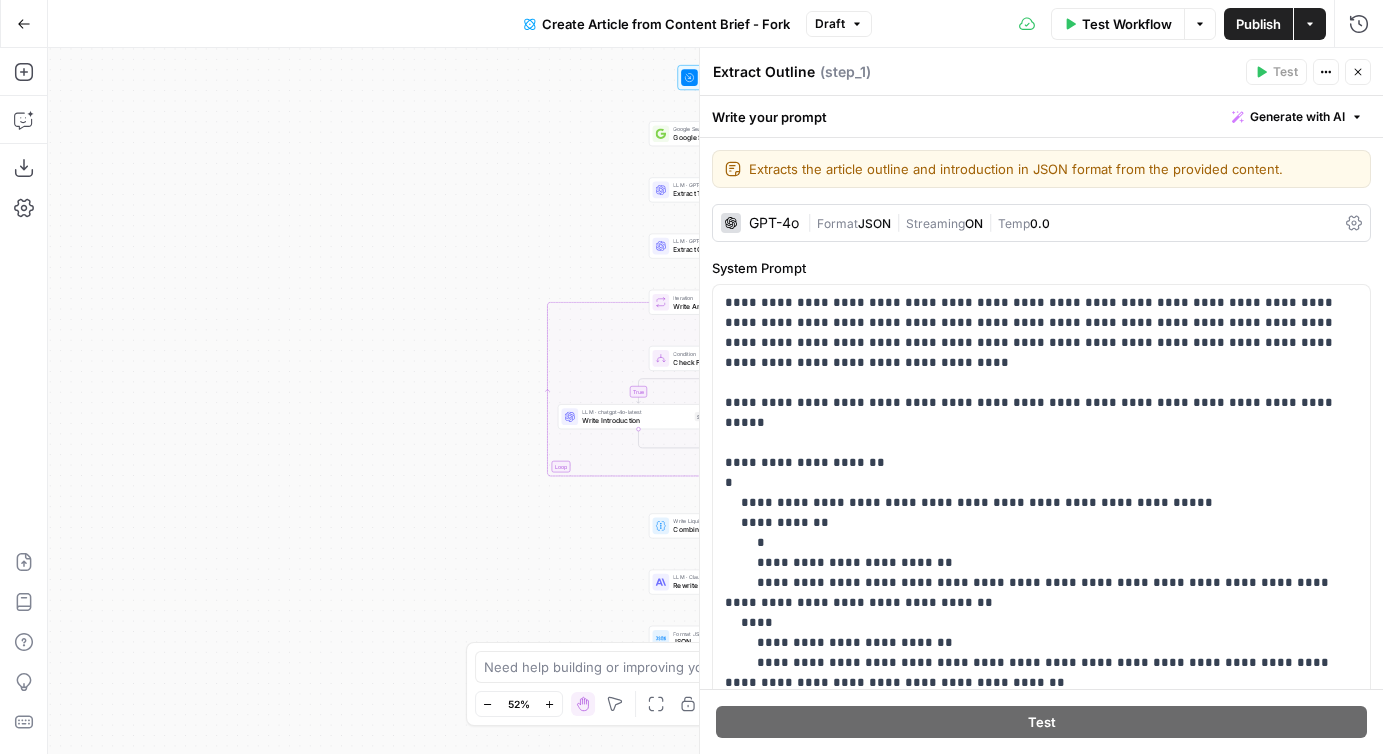 click on "Write Article Content" at bounding box center [727, 306] 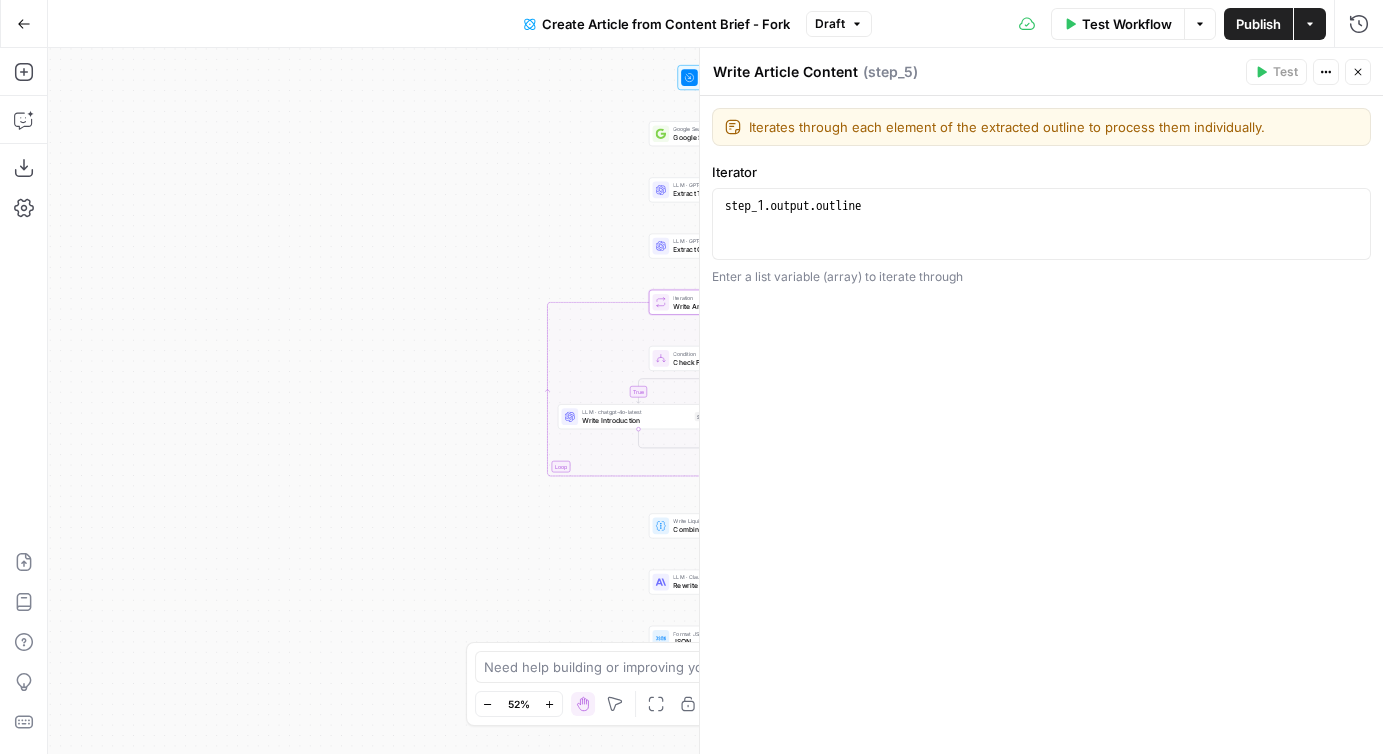 click on "Check First Element" at bounding box center [727, 362] 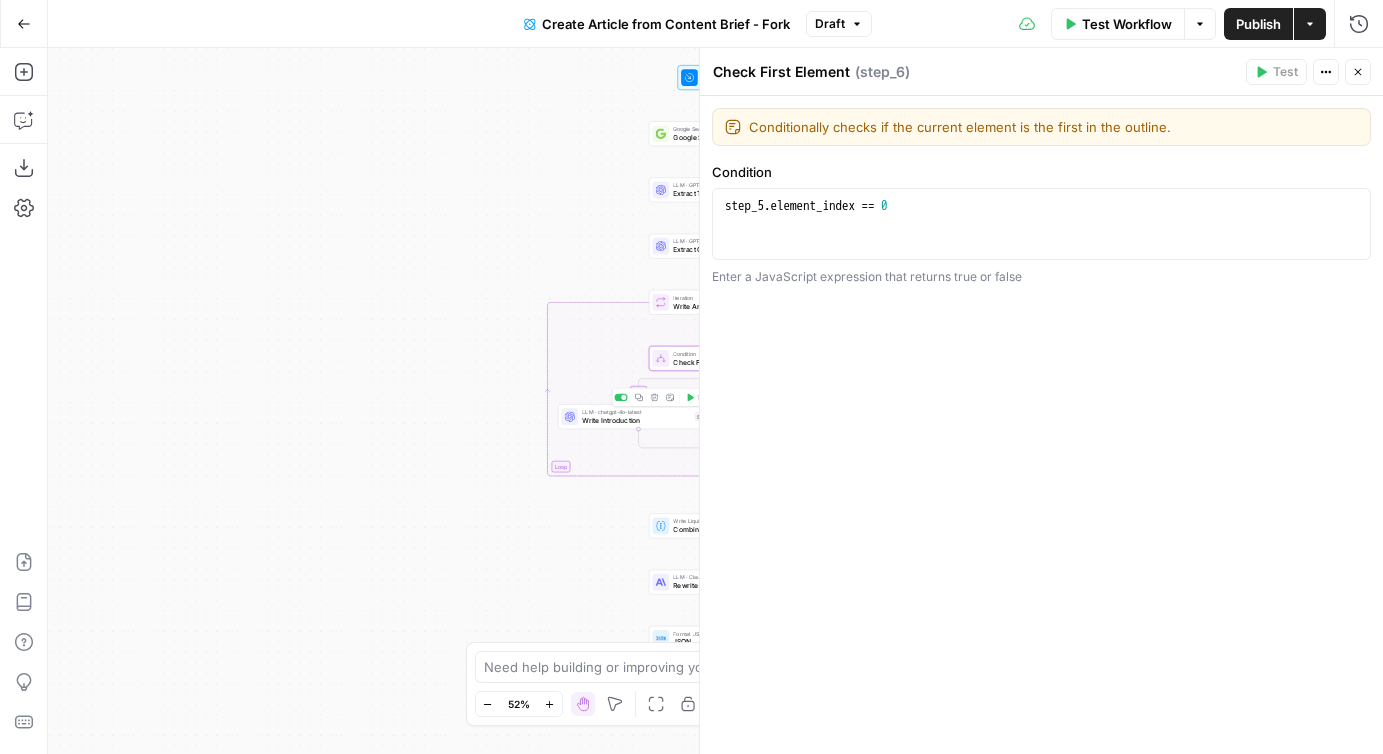 click on "LLM · chatgpt-4o-latest Write Introduction Step 8 Copy step Delete step Edit Note Test" at bounding box center [638, 416] 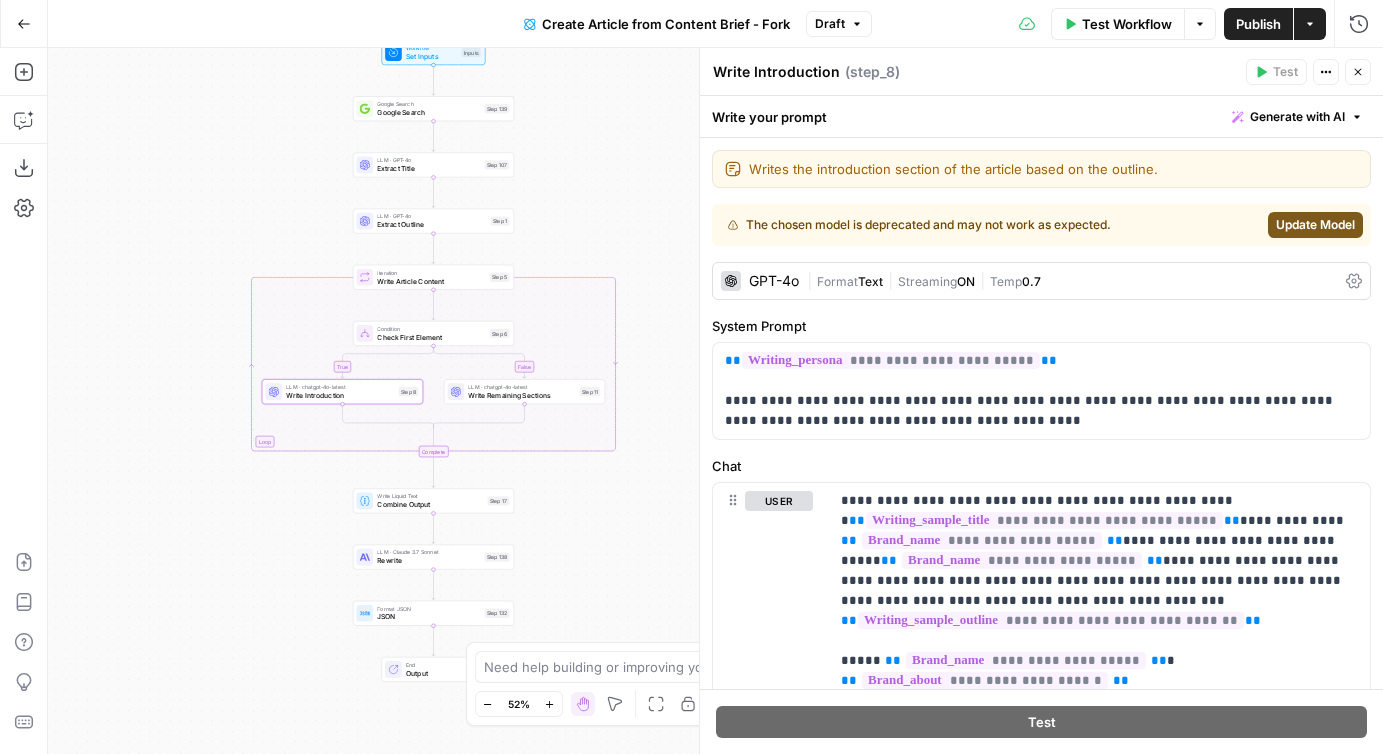 drag, startPoint x: 551, startPoint y: 276, endPoint x: 253, endPoint y: 253, distance: 298.88626 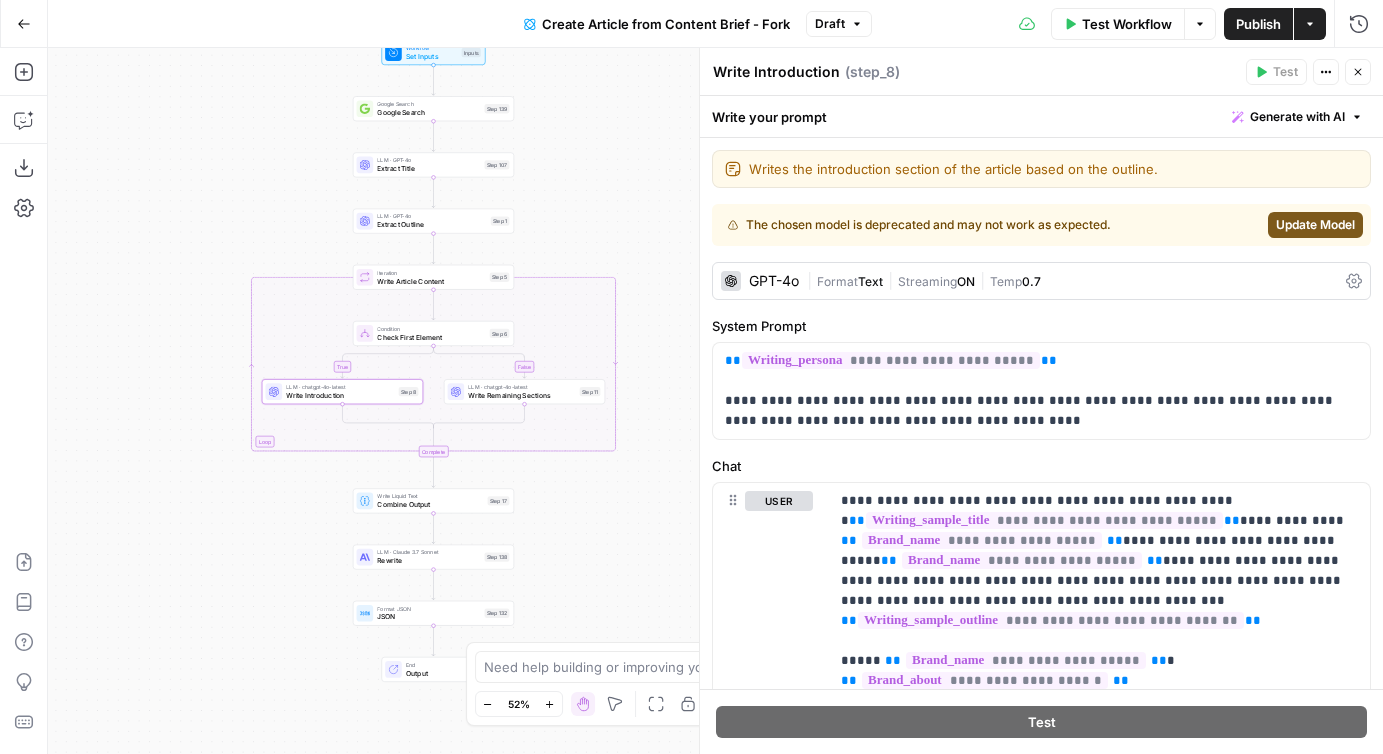 click on "true false Workflow Set Inputs Inputs Google Search Google Search Step 139 LLM · GPT-4o Extract Title Step 107 LLM · GPT-4o Extract Outline Step 1 Loop Iteration Write Article Content Step 5 Condition Check First Element Step 6 LLM · chatgpt-4o-latest Write Introduction Step 8 LLM · chatgpt-4o-latest Write Remaining Sections Step 11 Complete Write Liquid Text Combine Output Step 17 LLM · Claude 3.7 Sonnet Rewrite Step 138 Format JSON JSON Step 132 End Output" at bounding box center (715, 401) 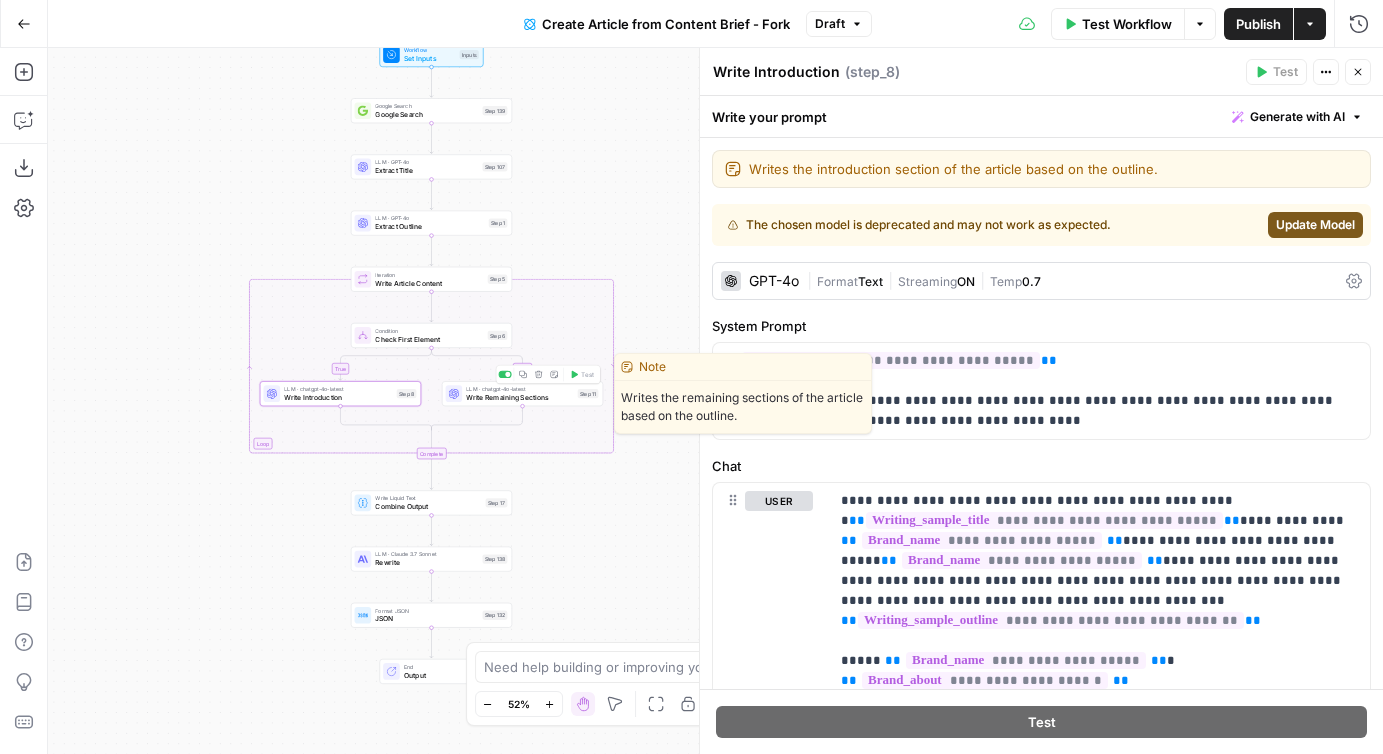 click on "Write Remaining Sections" at bounding box center [519, 397] 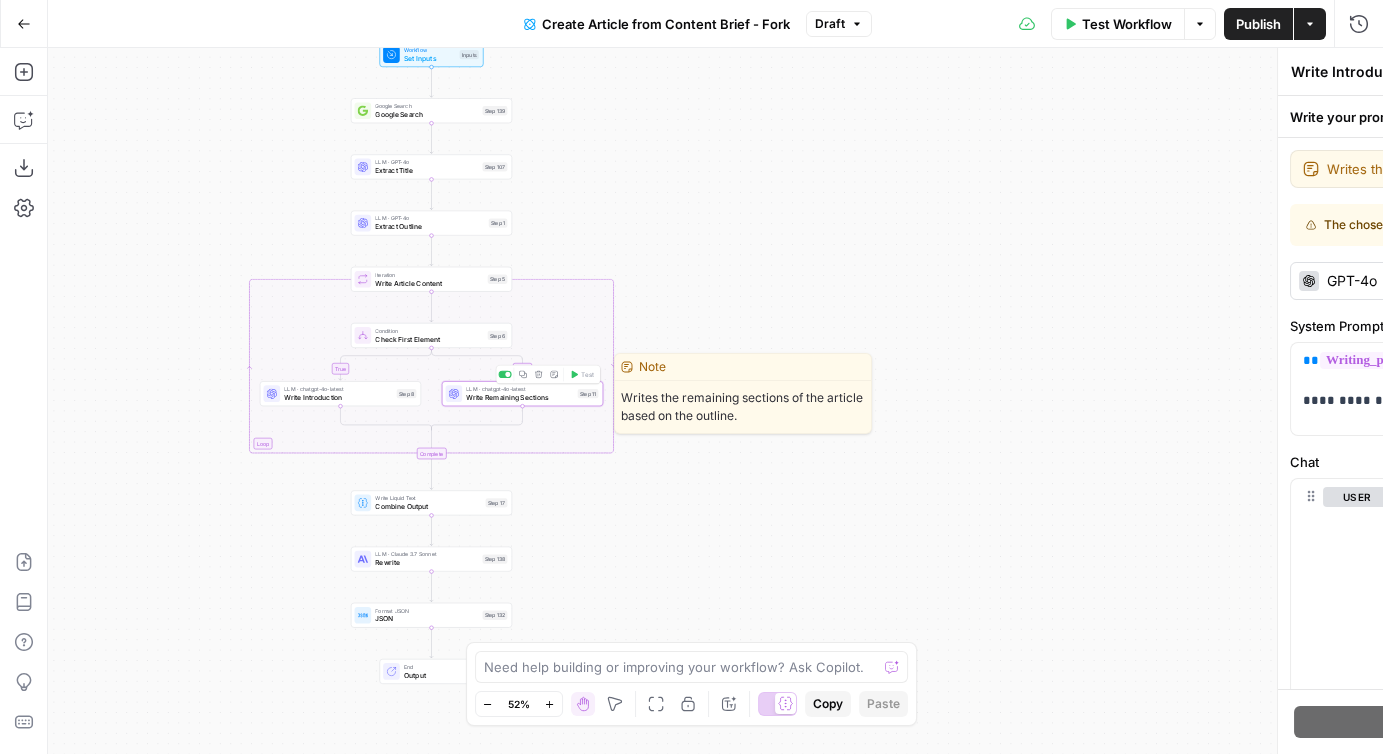 type on "Write Remaining Sections" 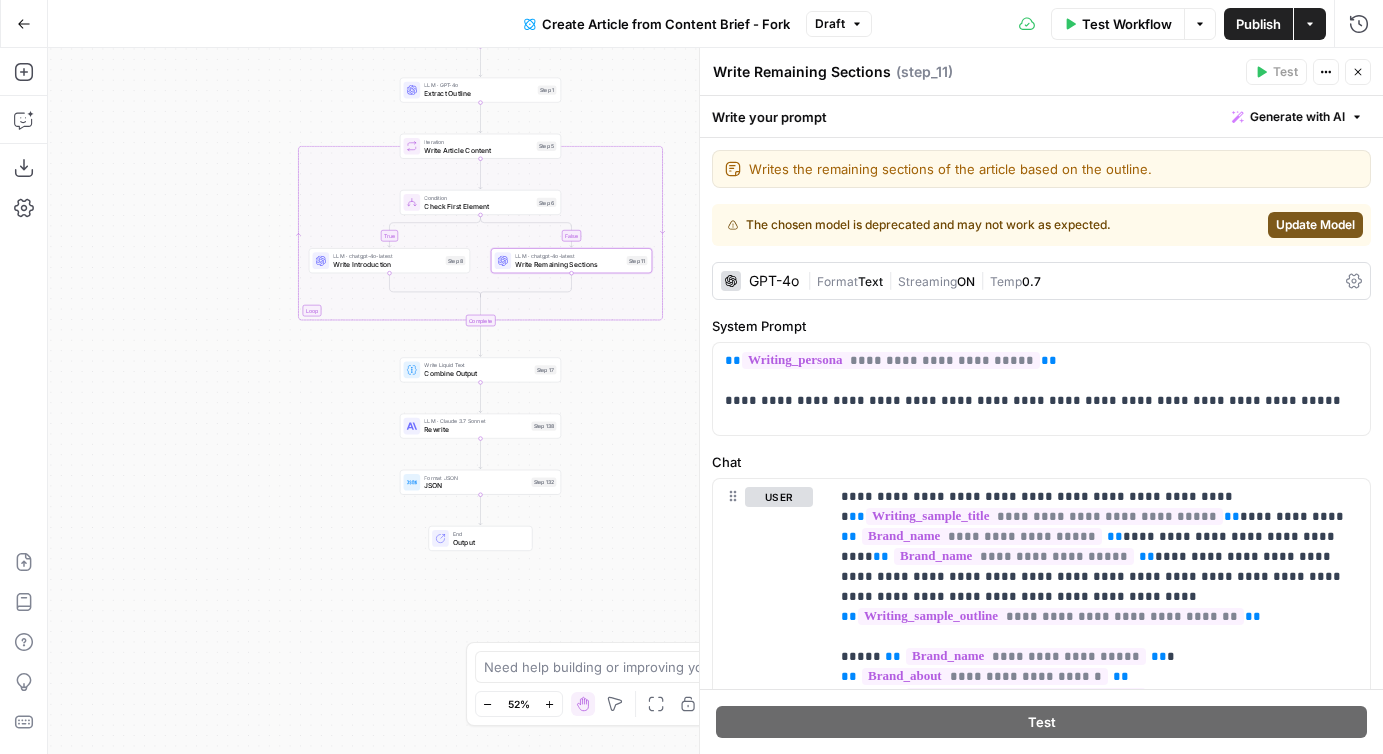 drag, startPoint x: 580, startPoint y: 571, endPoint x: 628, endPoint y: 438, distance: 141.3966 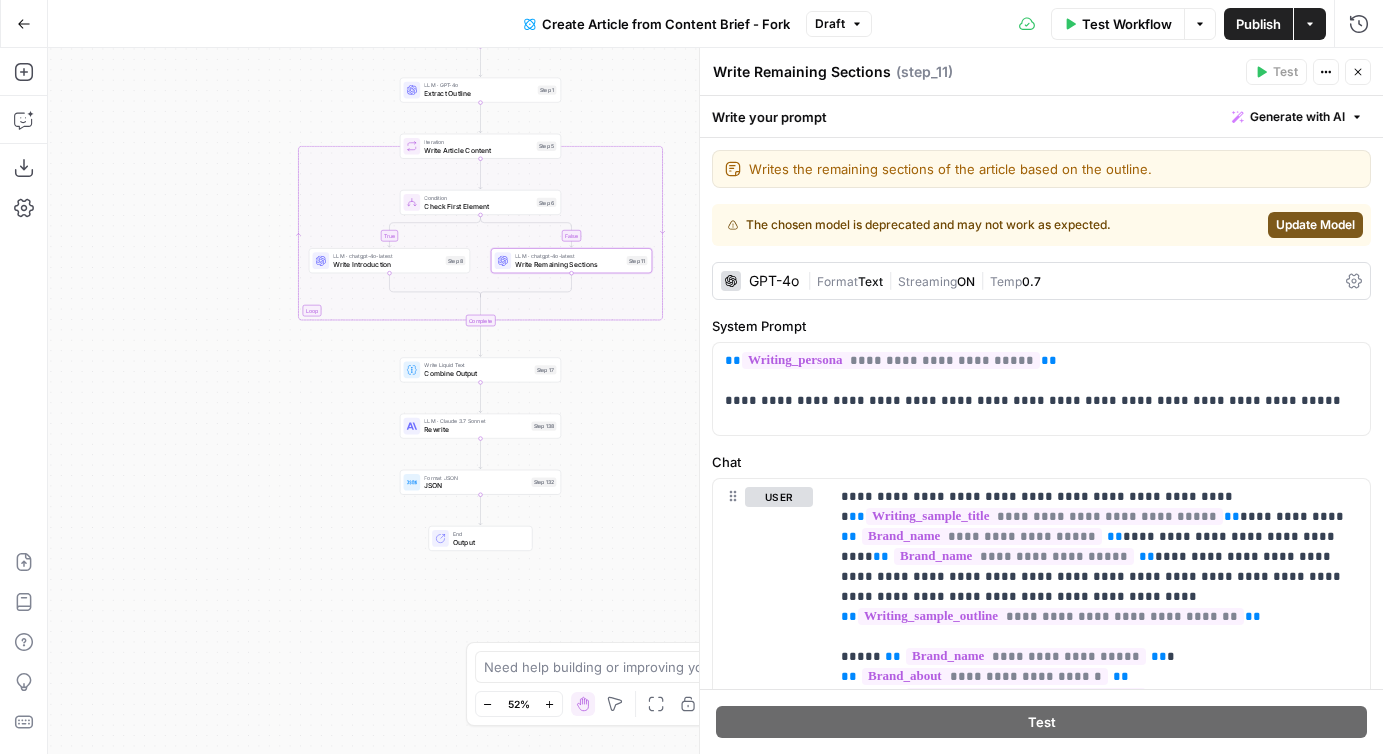click on "true false Workflow Set Inputs Inputs Google Search Google Search Step 139 LLM · GPT-4o Extract Title Step 107 LLM · GPT-4o Extract Outline Step 1 Loop Iteration Write Article Content Step 5 Condition Check First Element Step 6 LLM · chatgpt-4o-latest Write Introduction Step 8 LLM · chatgpt-4o-latest Write Remaining Sections Step 11 Complete Write Liquid Text Combine Output Step 17 LLM · Claude 3.7 Sonnet Rewrite Step 138 Format JSON JSON Step 132 End Output" at bounding box center (715, 401) 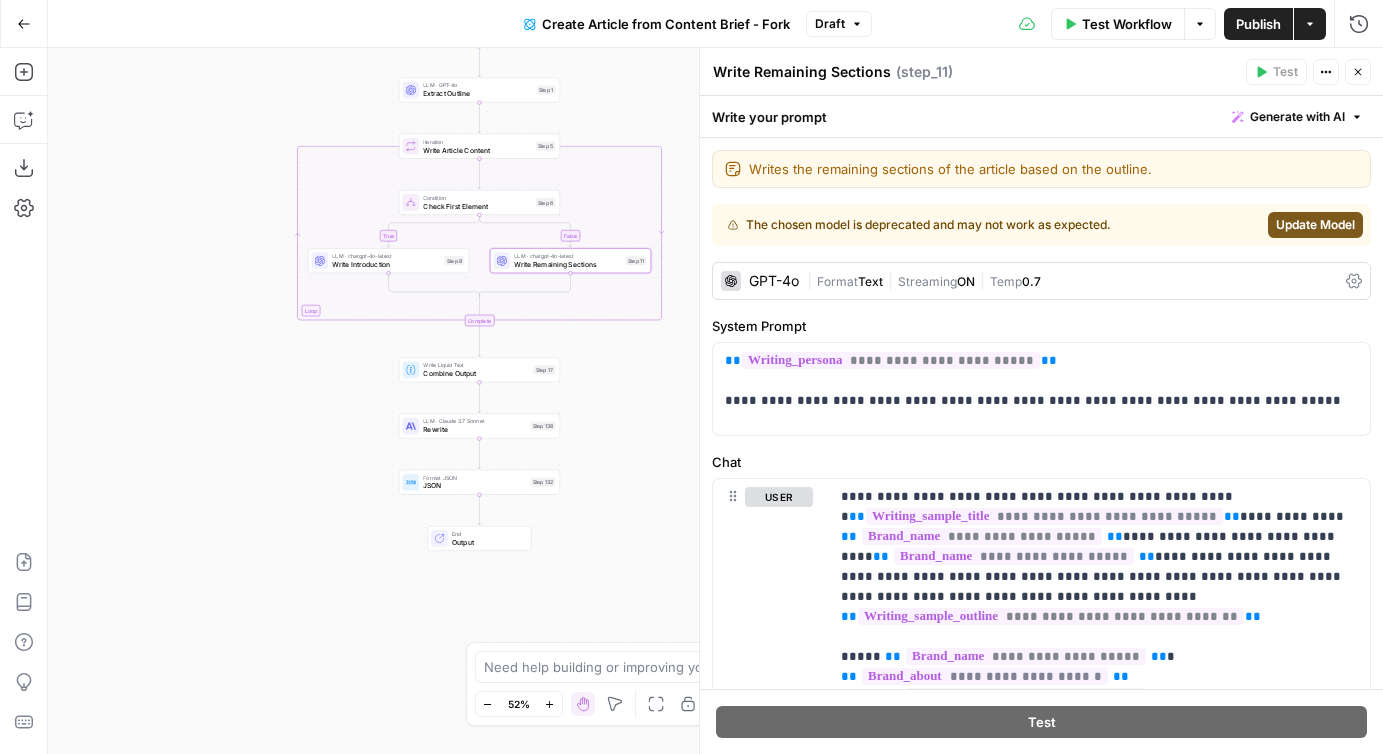 drag, startPoint x: 1364, startPoint y: 73, endPoint x: 1325, endPoint y: 93, distance: 43.829212 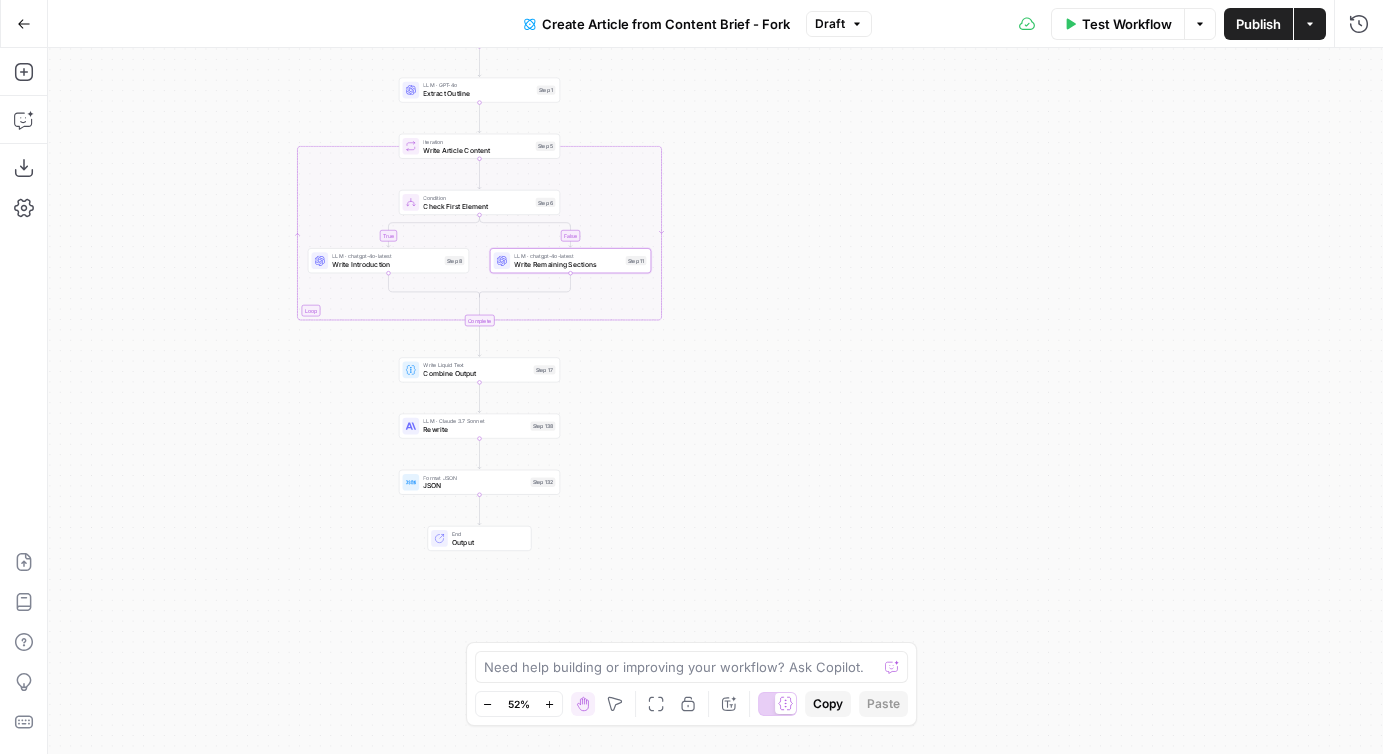 click on "true false Workflow Set Inputs Inputs Google Search Google Search Step 139 LLM · GPT-4o Extract Title Step 107 LLM · GPT-4o Extract Outline Step 1 Loop Iteration Write Article Content Step 5 Condition Check First Element Step 6 LLM · chatgpt-4o-latest Write Introduction Step 8 LLM · chatgpt-4o-latest Write Remaining Sections Step 11 Complete Write Liquid Text Combine Output Step 17 LLM · Claude 3.7 Sonnet Rewrite Step 138 Format JSON JSON Step 132 End Output" at bounding box center (715, 401) 